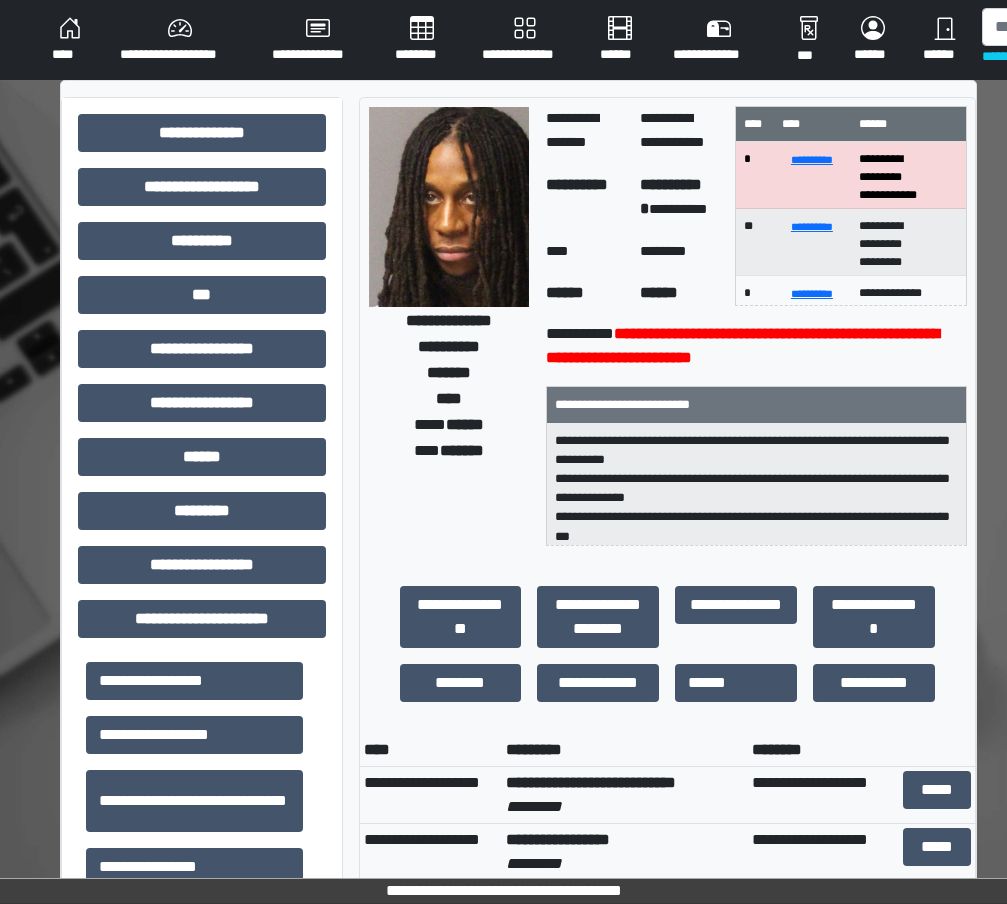 scroll, scrollTop: 0, scrollLeft: 0, axis: both 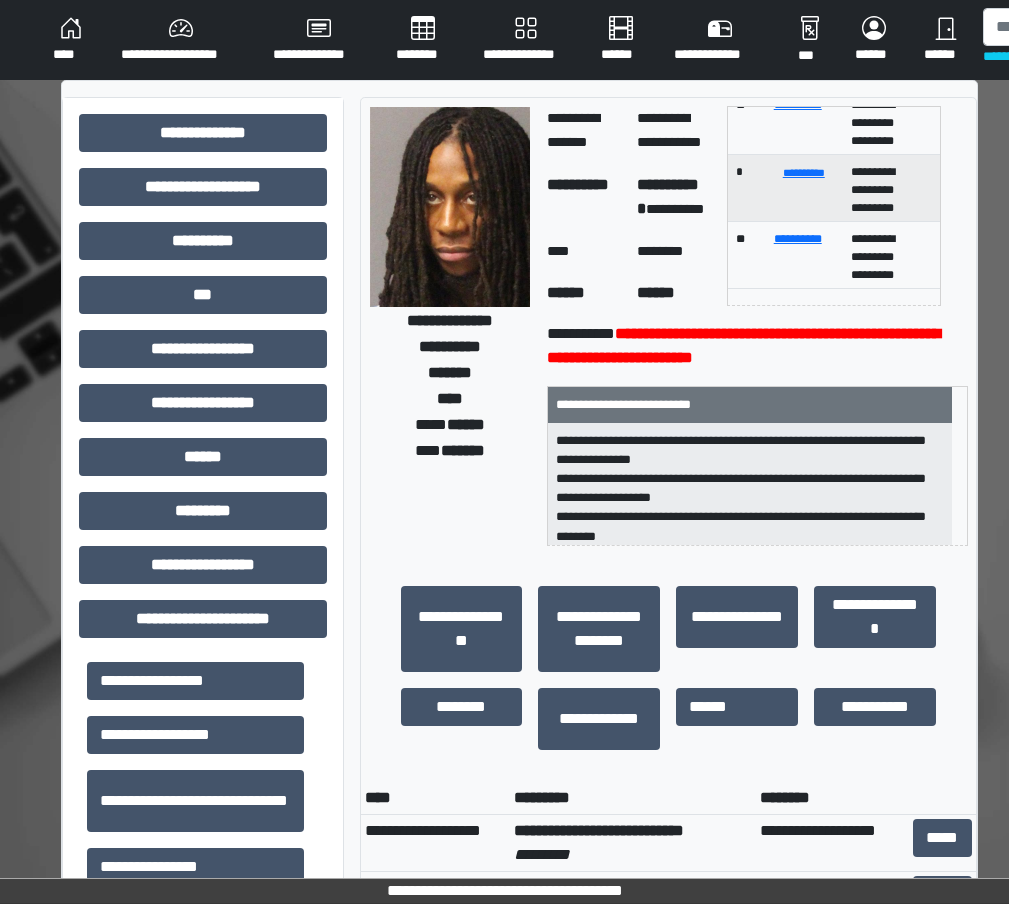 click on "**********" at bounding box center [504, 891] 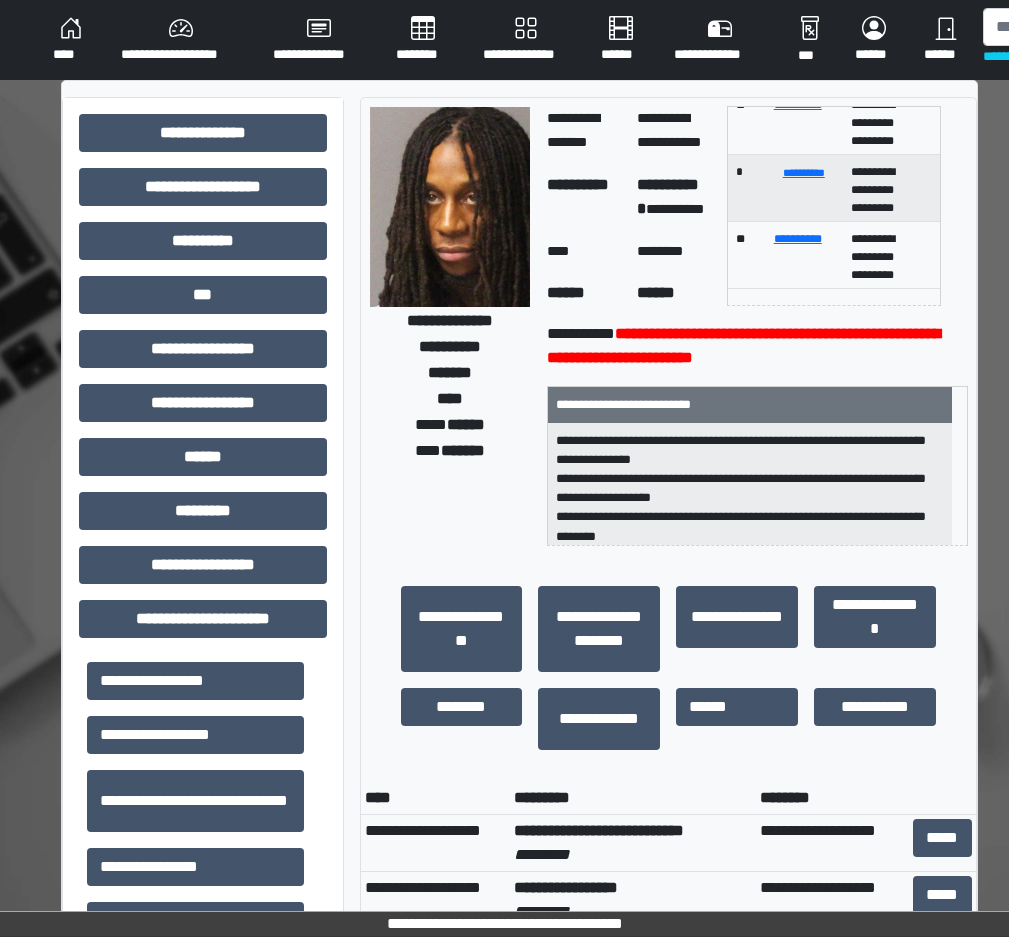 click on "**********" at bounding box center [505, 867] 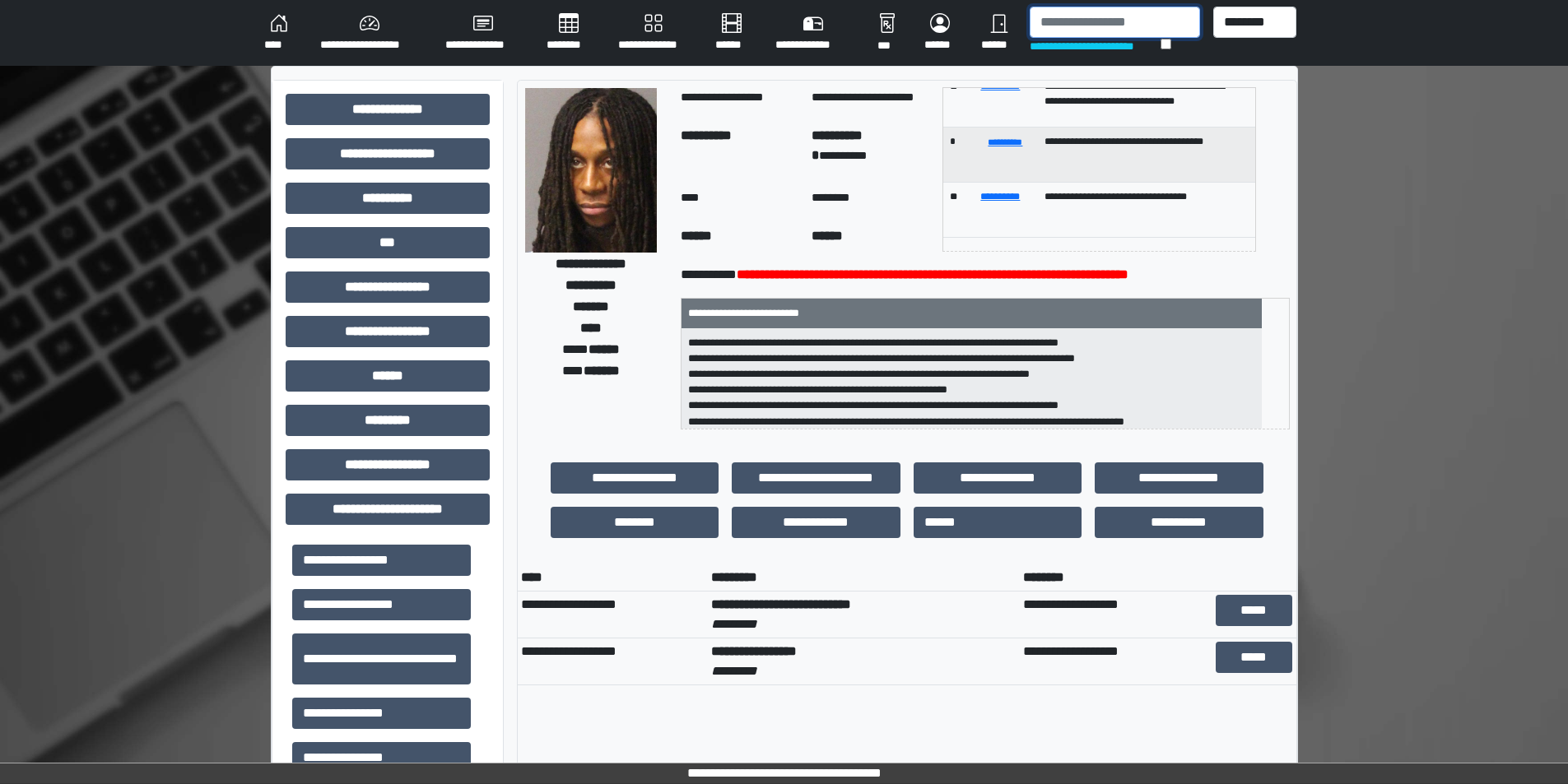 click at bounding box center [1114, 22] 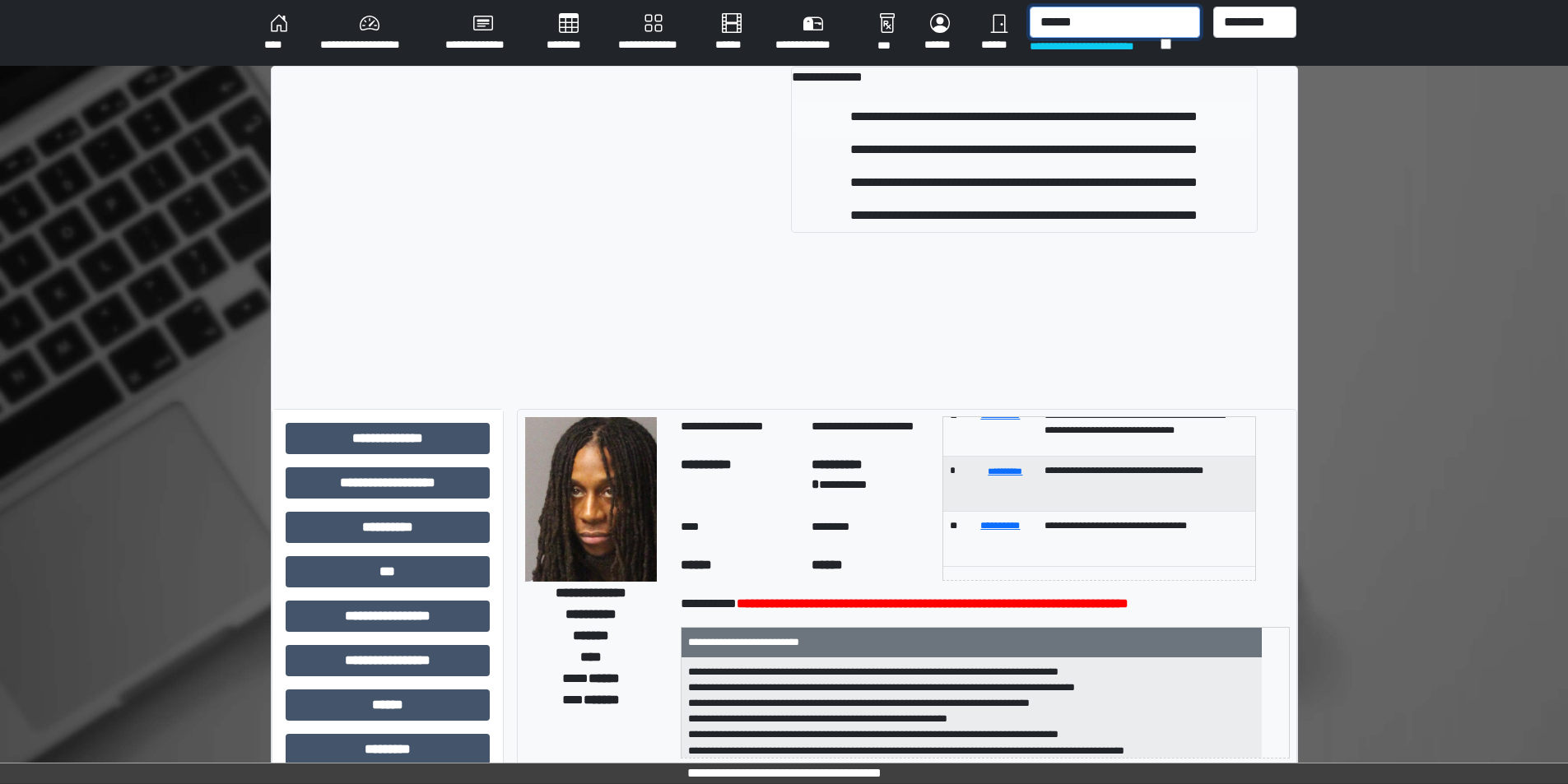 type on "******" 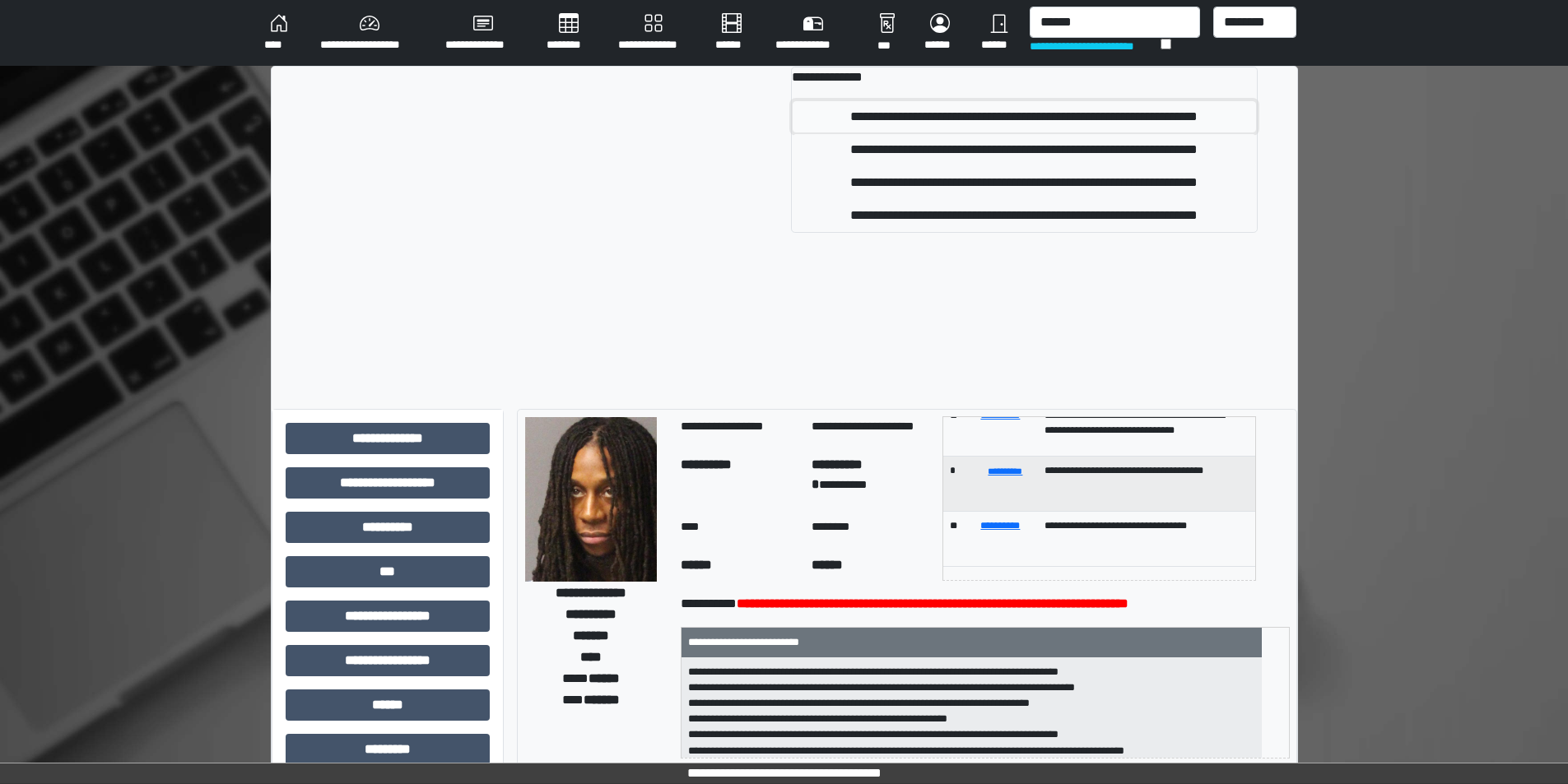 click on "**********" at bounding box center (1024, 117) 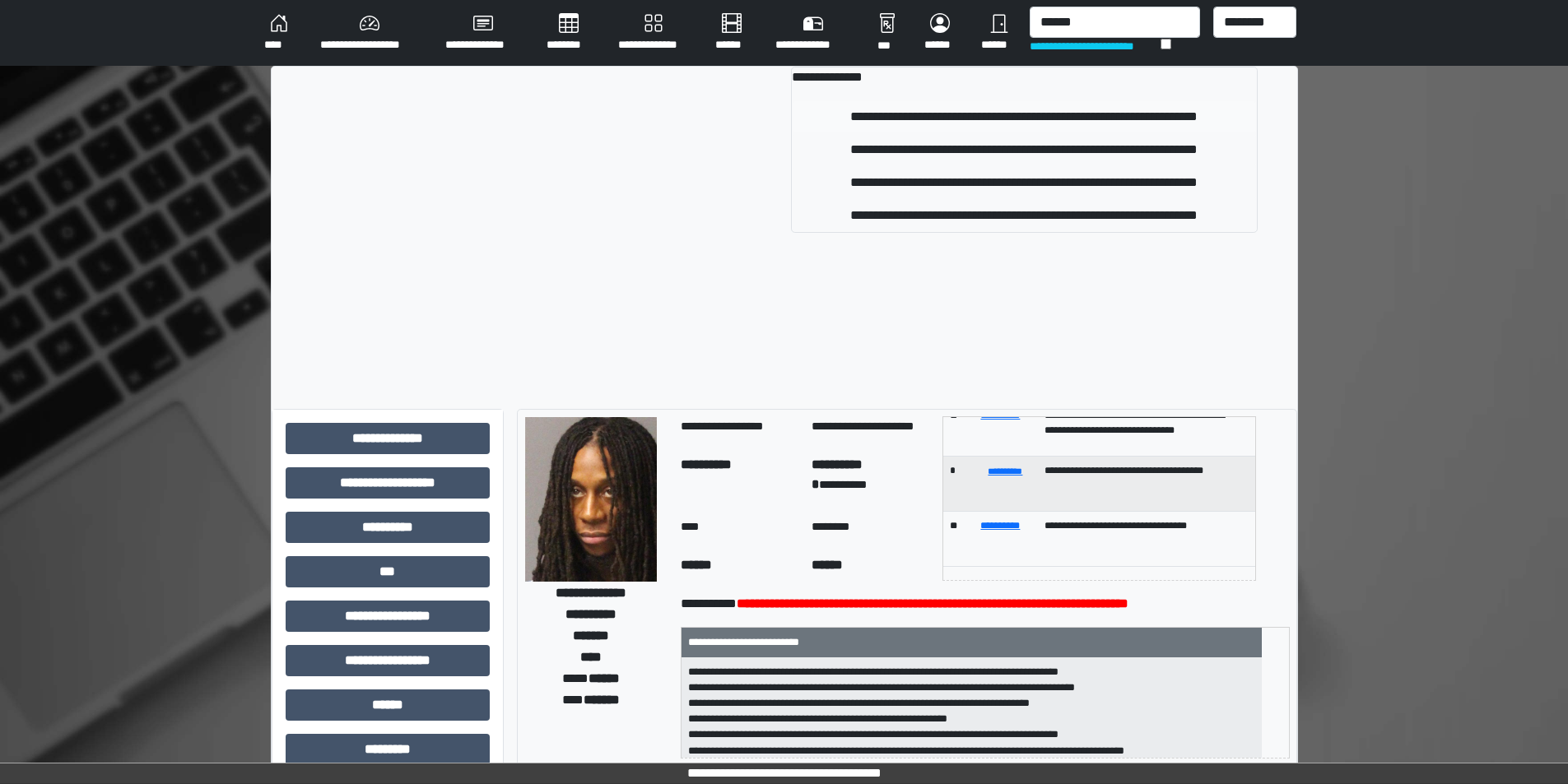 type 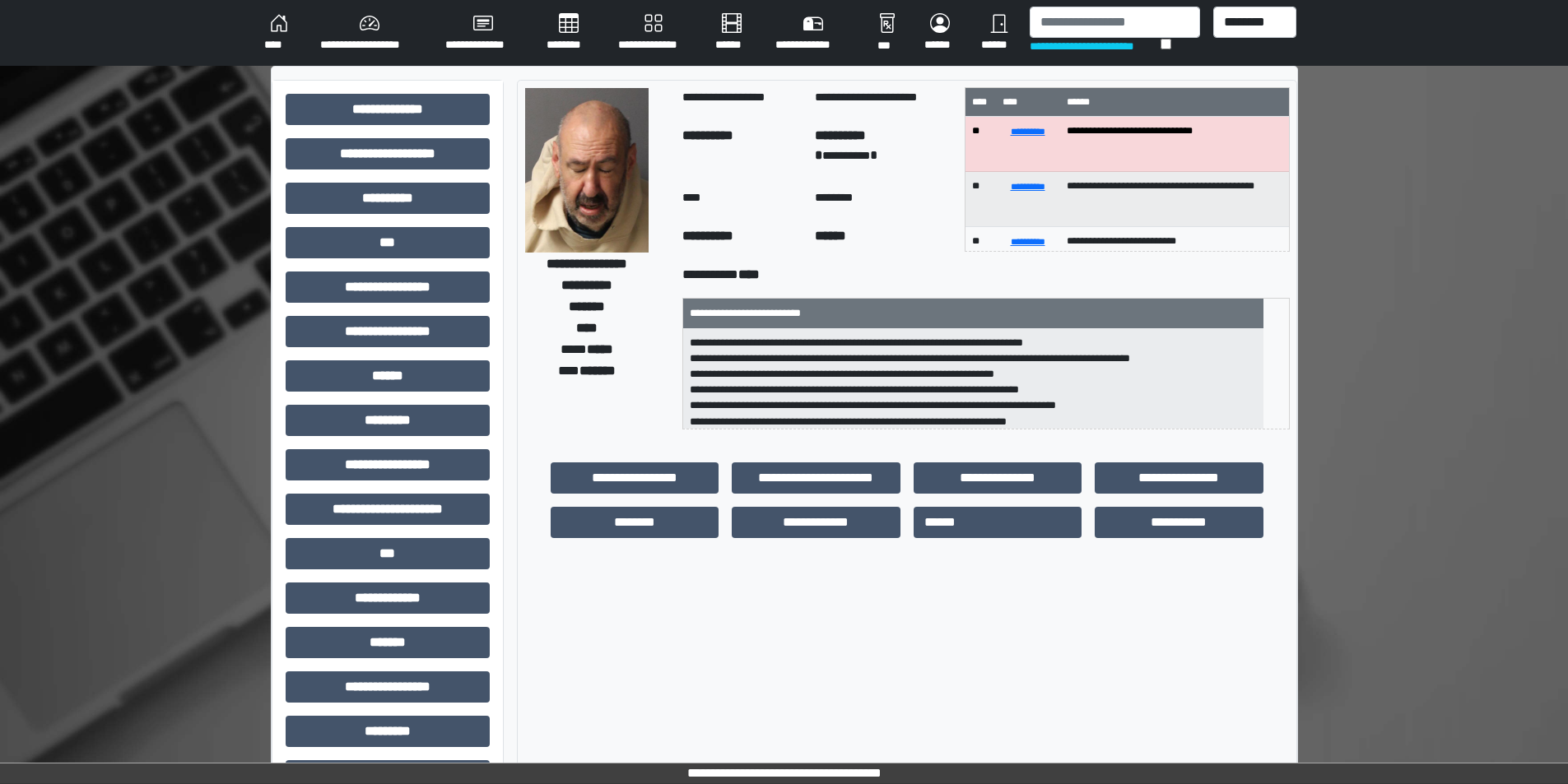scroll, scrollTop: 131, scrollLeft: 0, axis: vertical 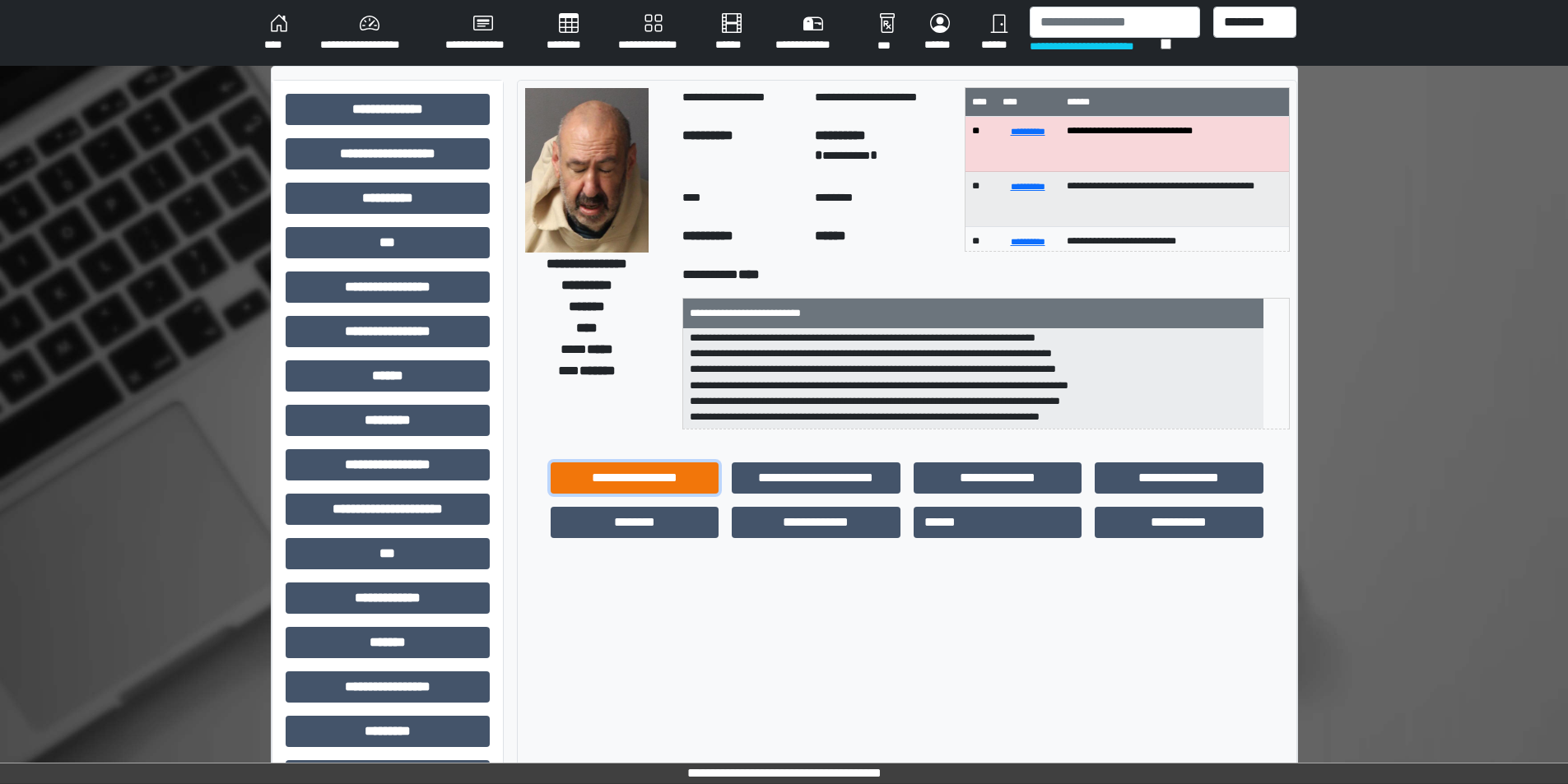 click on "**********" at bounding box center [635, 478] 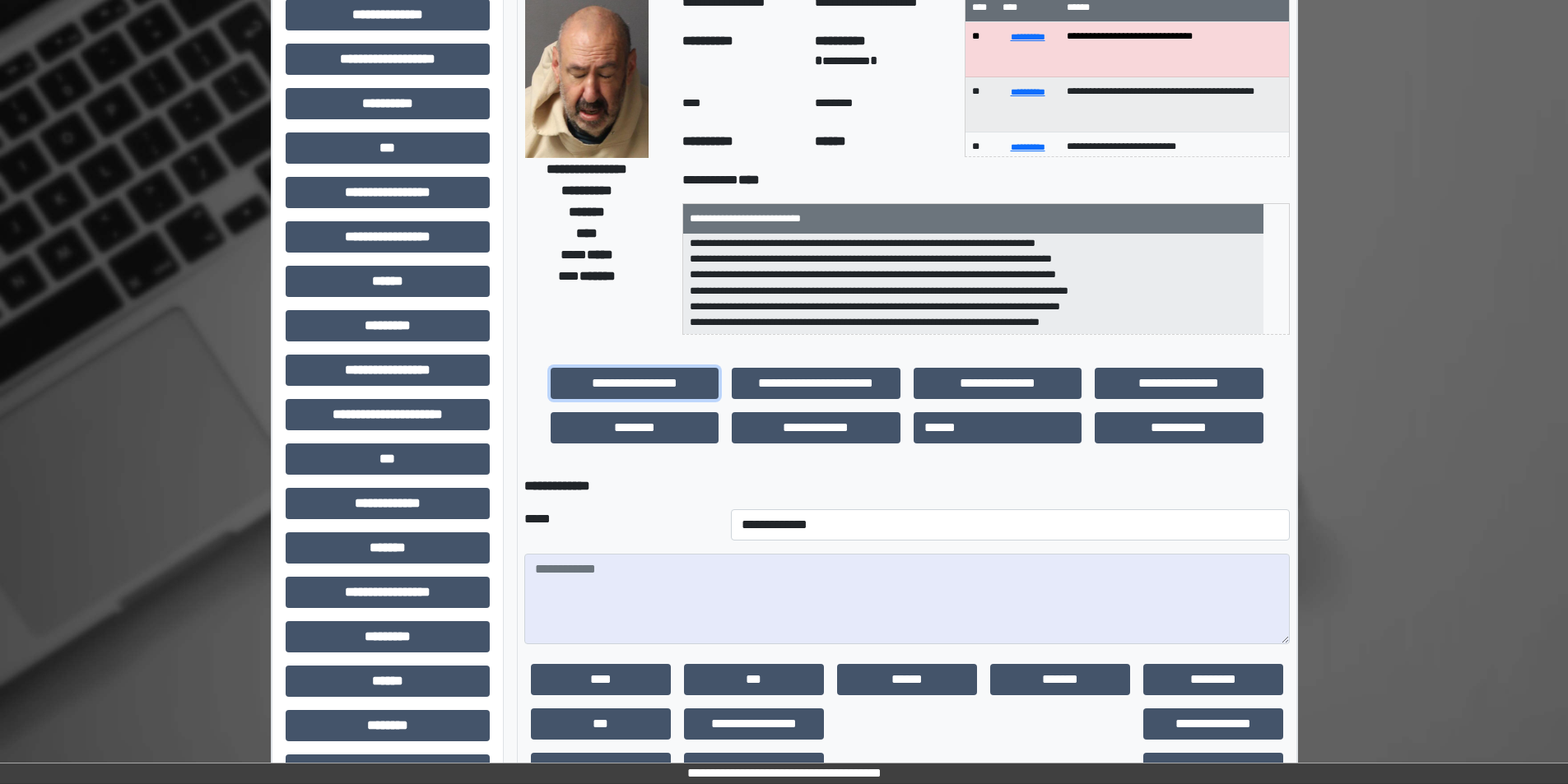scroll, scrollTop: 182, scrollLeft: 0, axis: vertical 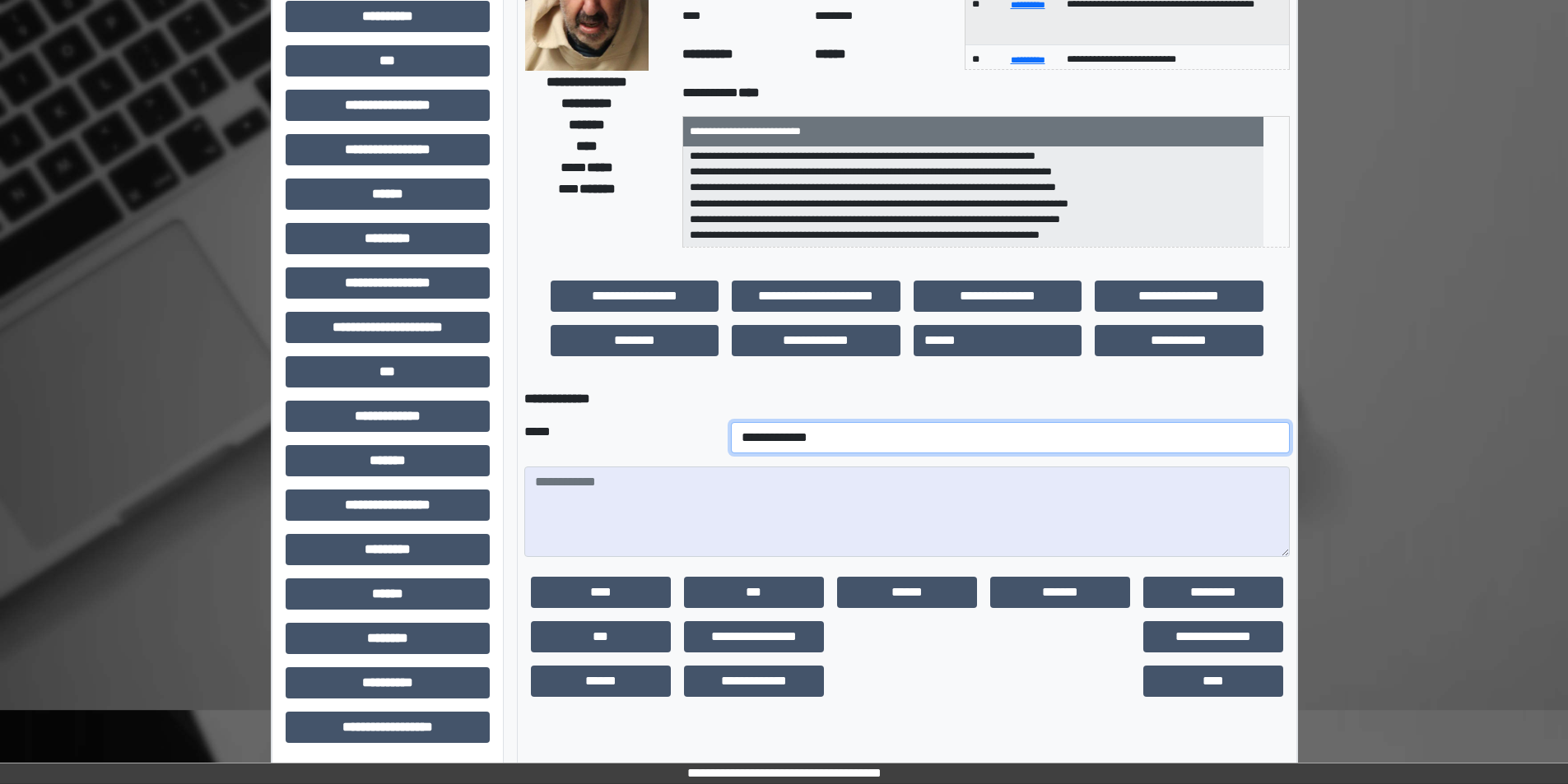 click on "**********" at bounding box center (1010, 438) 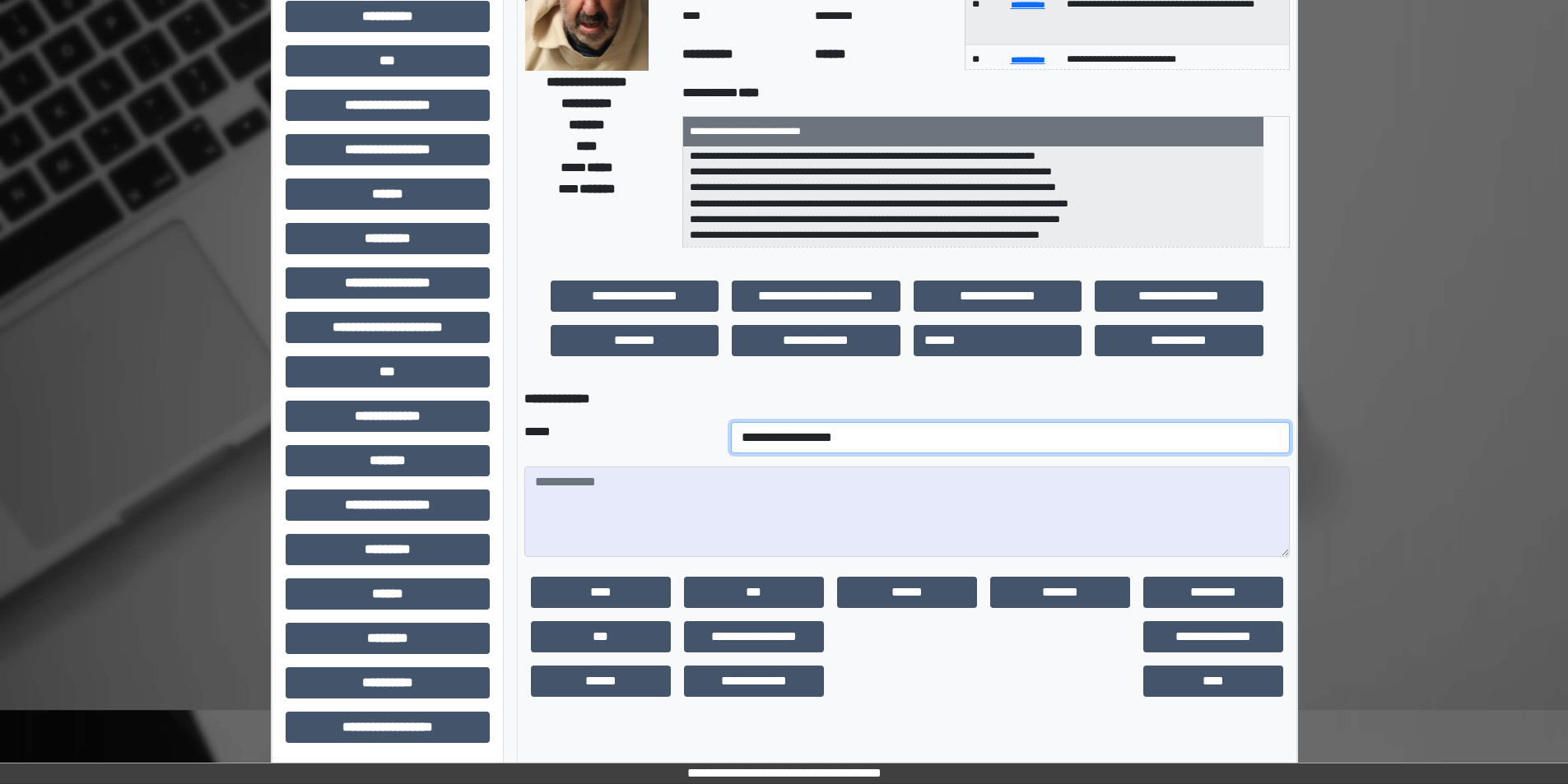 click on "**********" at bounding box center (1010, 438) 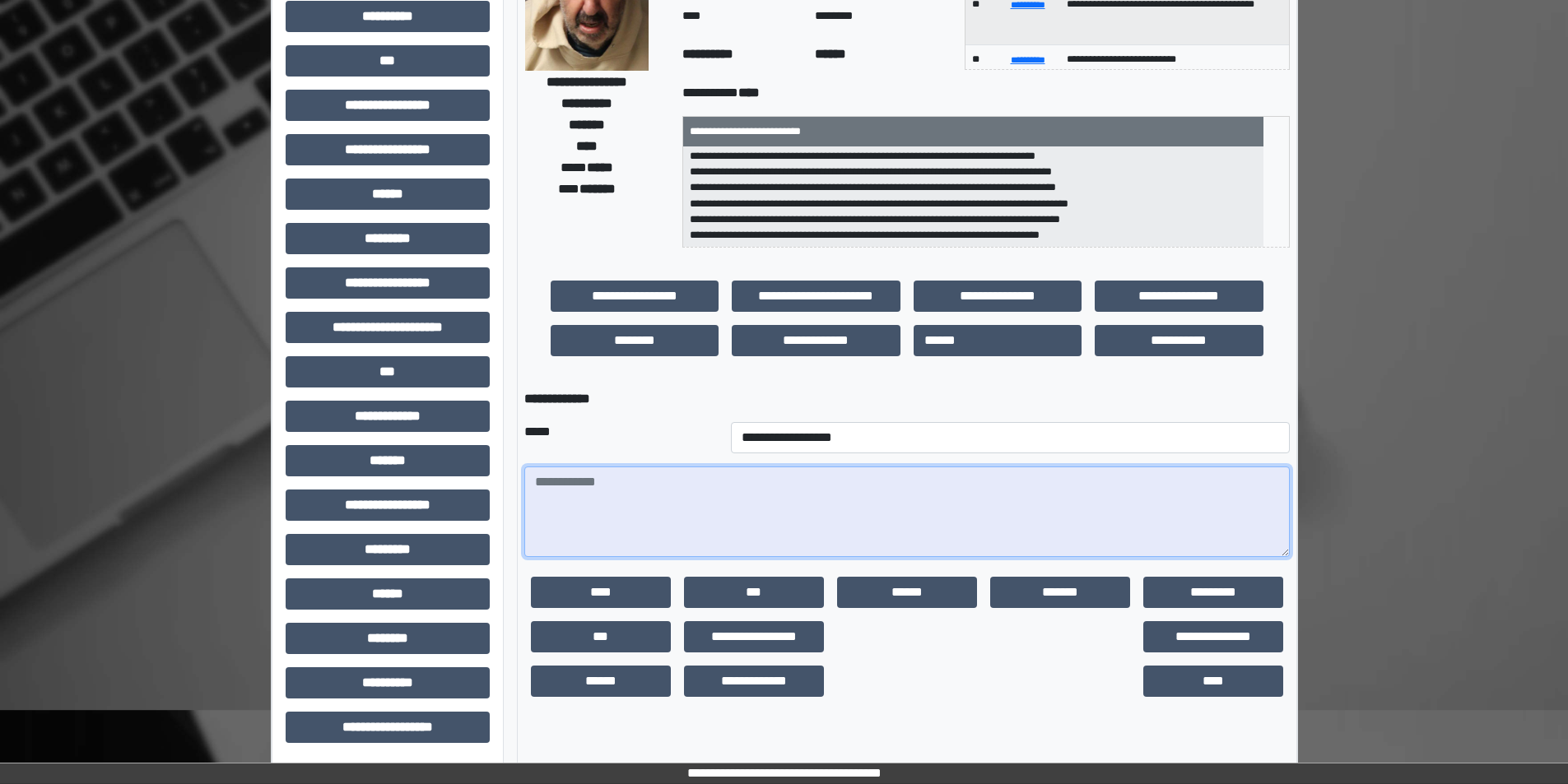 click at bounding box center (907, 512) 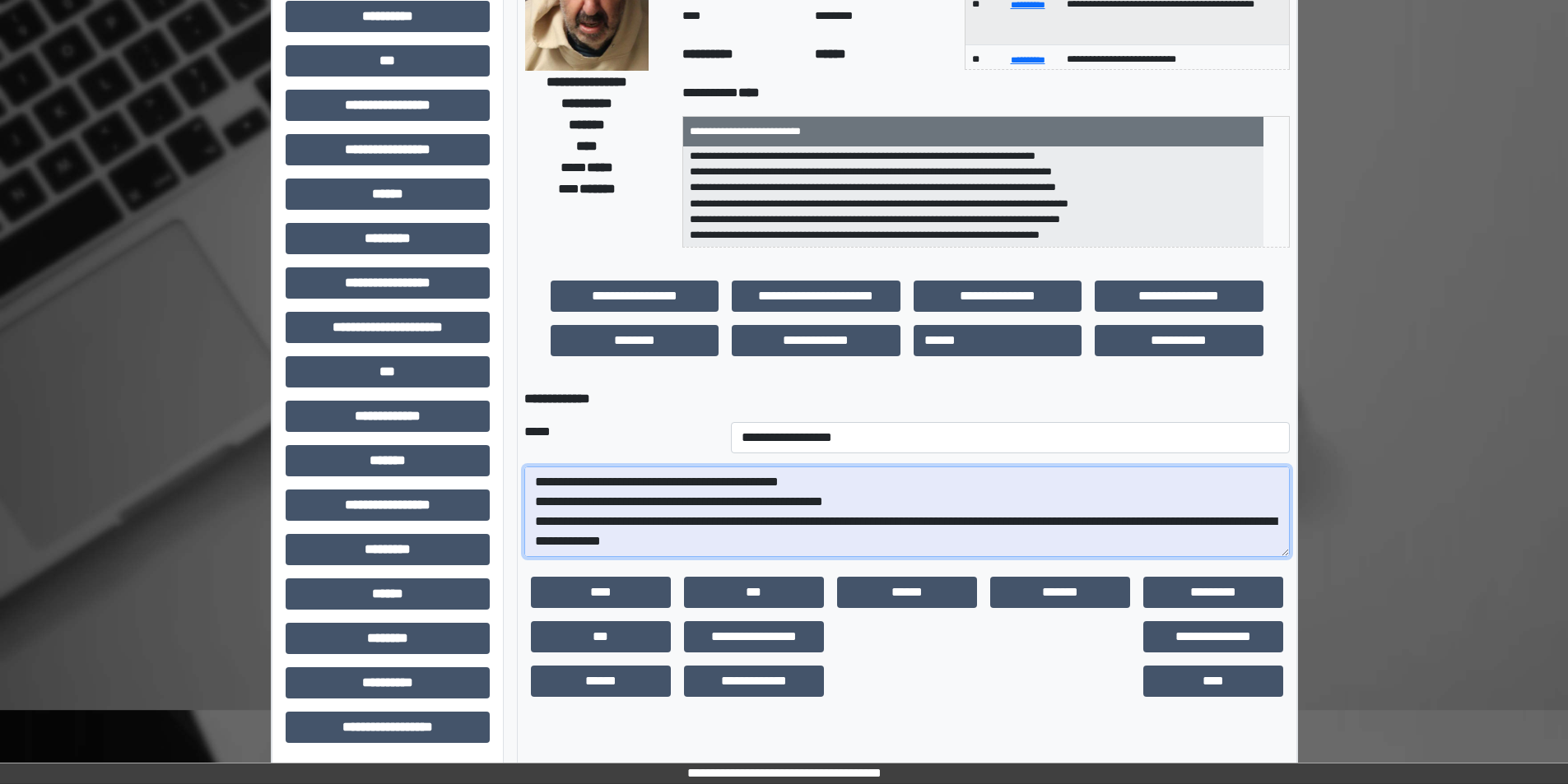 scroll, scrollTop: 296, scrollLeft: 0, axis: vertical 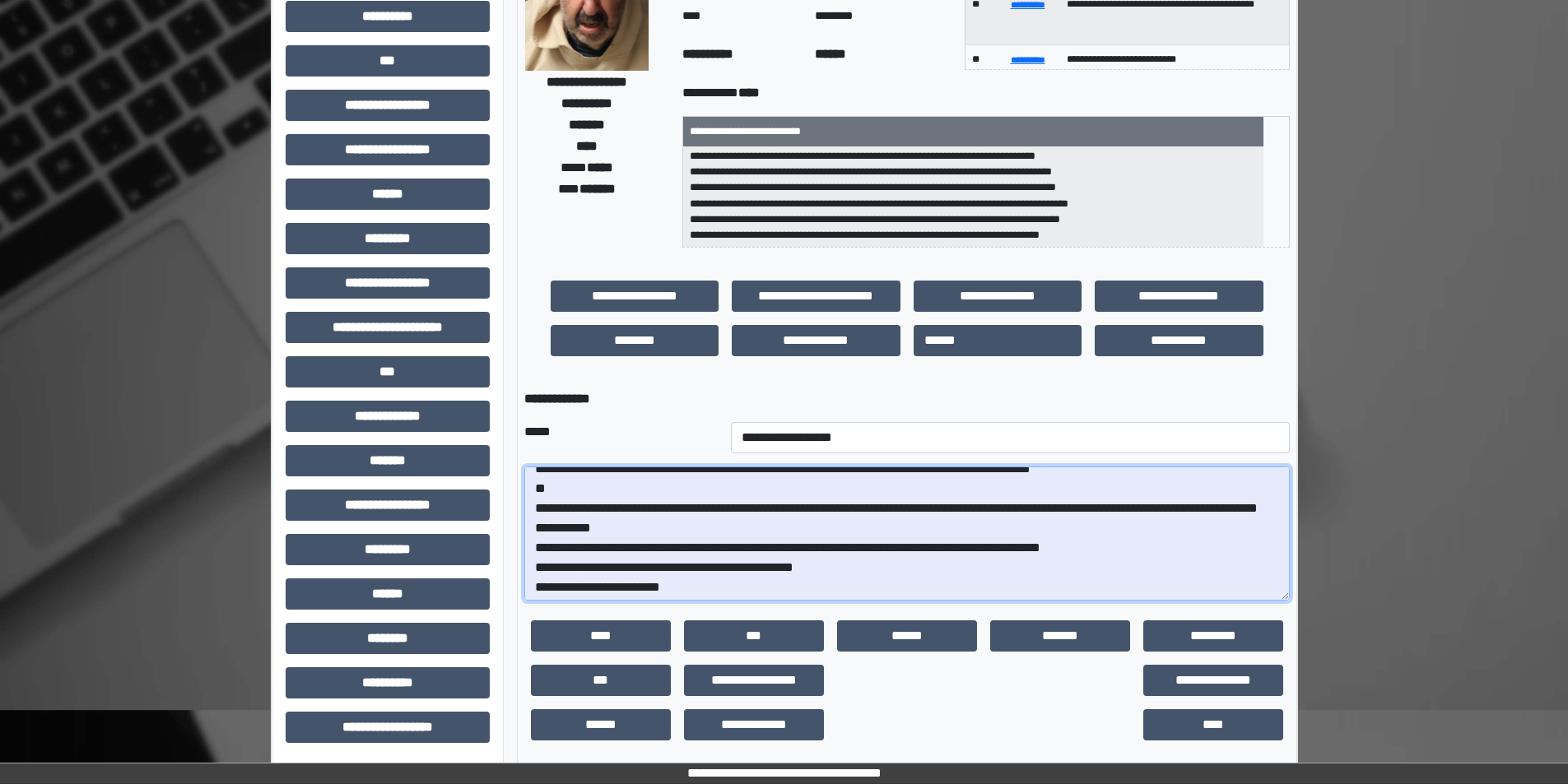 drag, startPoint x: 1286, startPoint y: 553, endPoint x: 1323, endPoint y: 814, distance: 263.60956 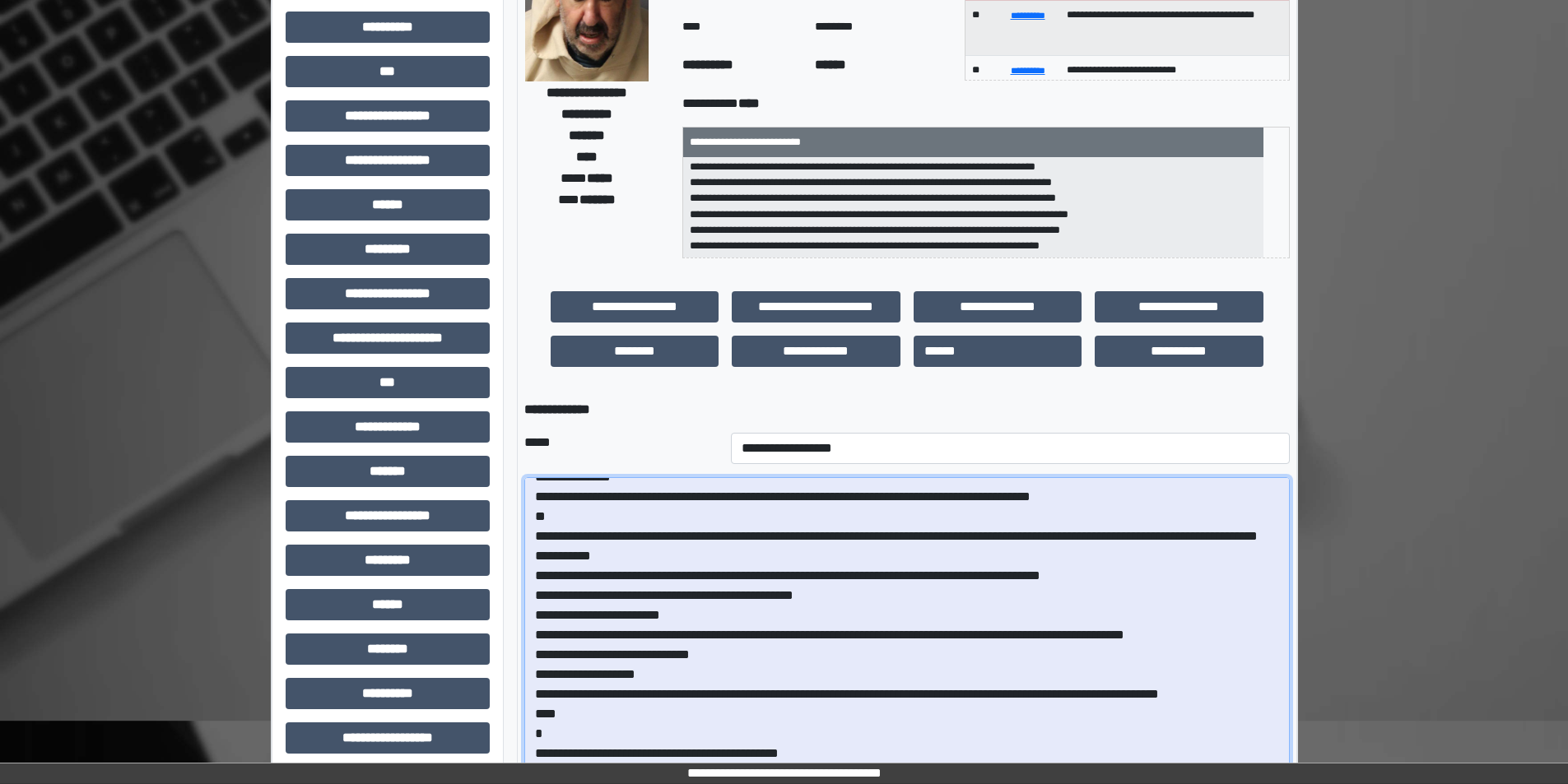 scroll, scrollTop: 410, scrollLeft: 0, axis: vertical 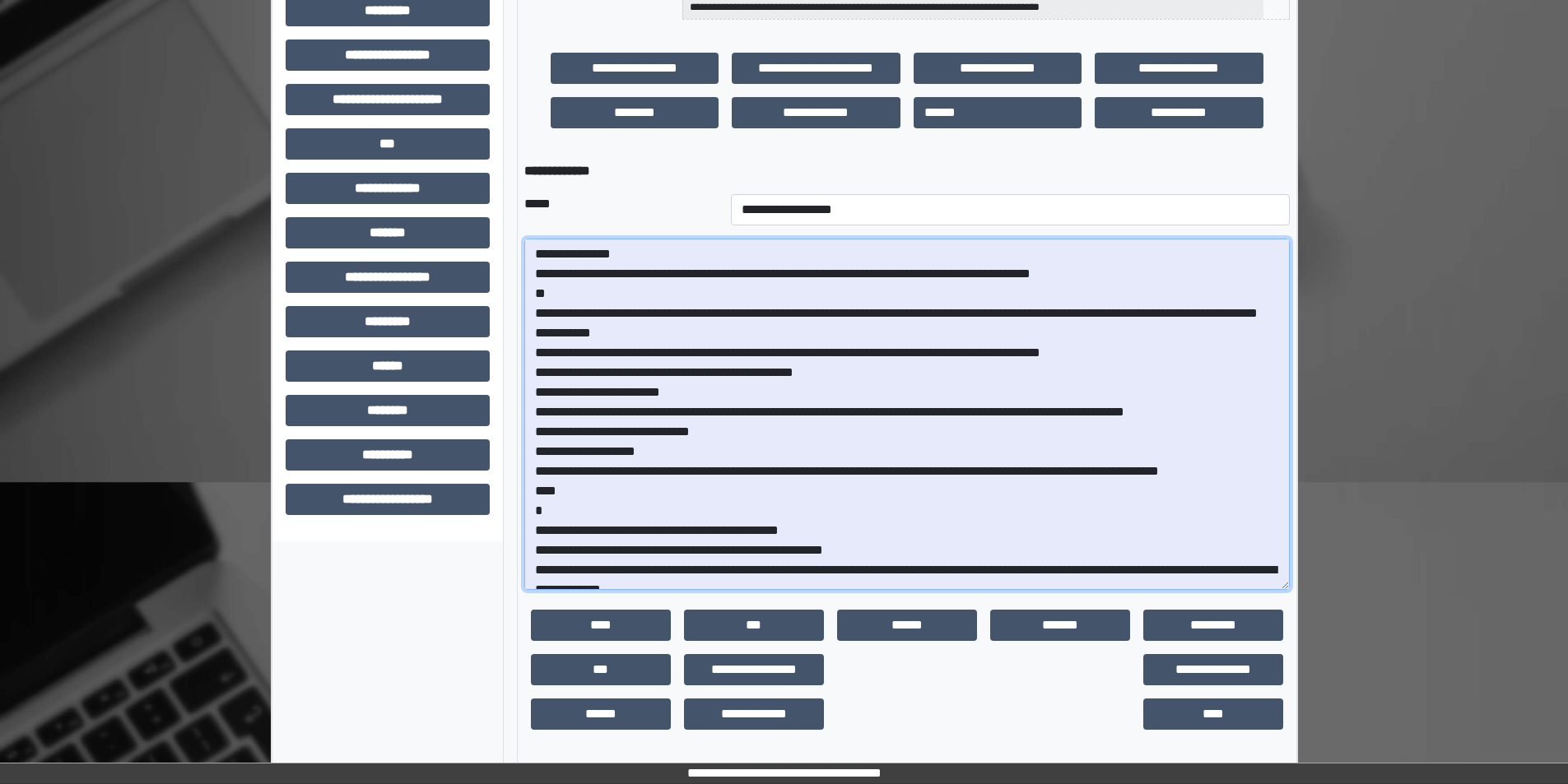 click at bounding box center (907, 414) 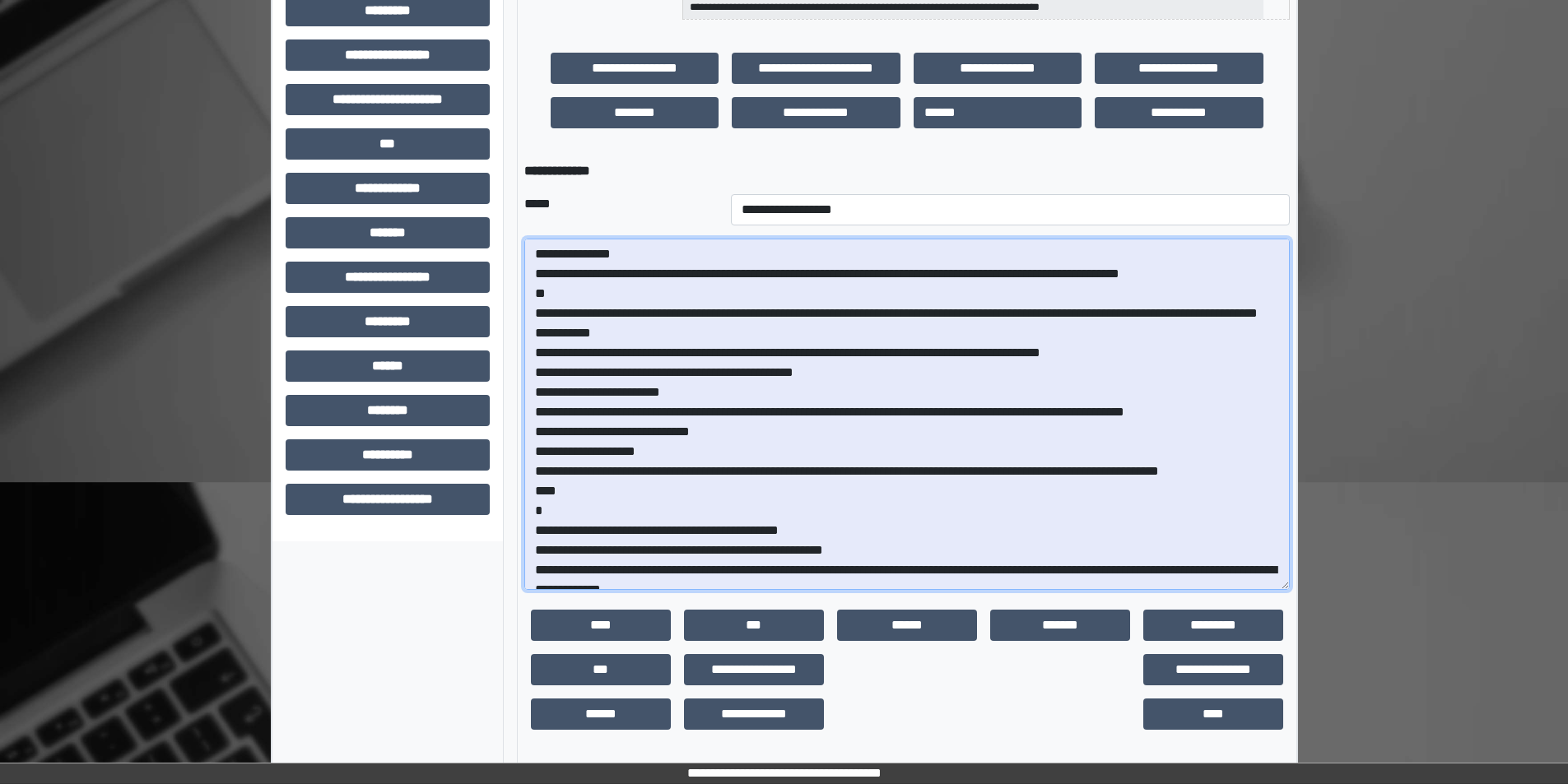 click at bounding box center (907, 414) 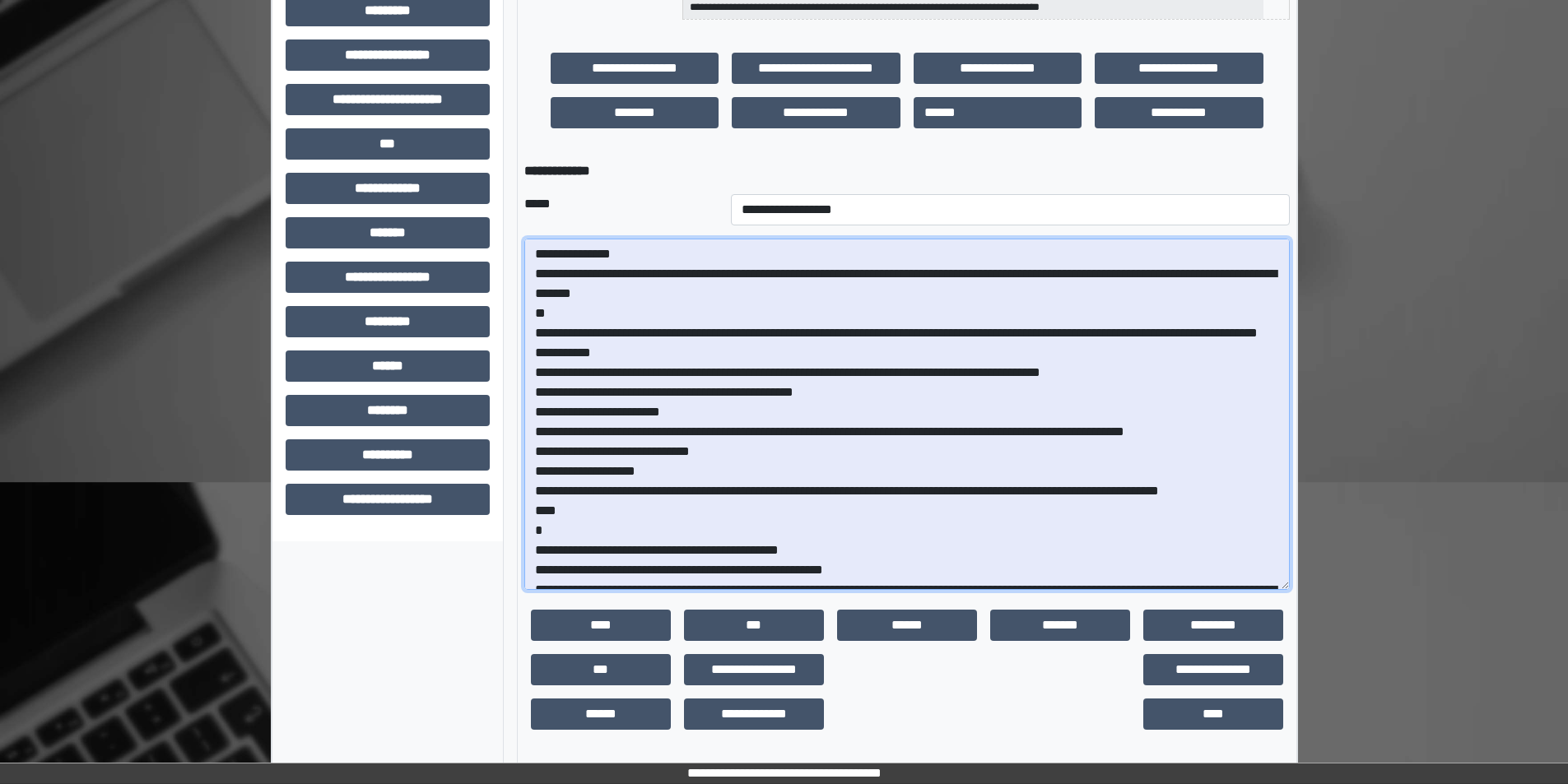 click at bounding box center [907, 414] 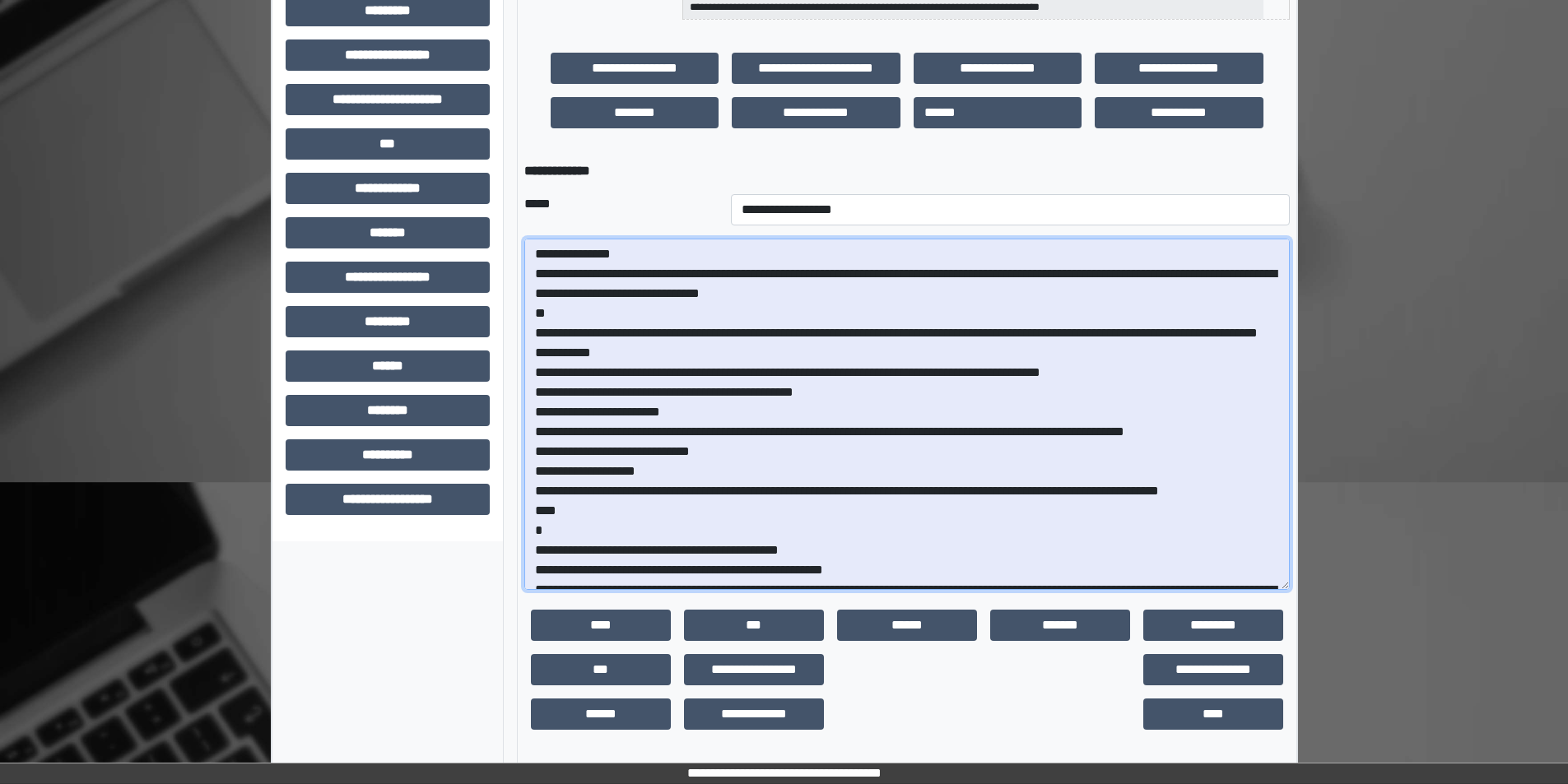 click at bounding box center (907, 414) 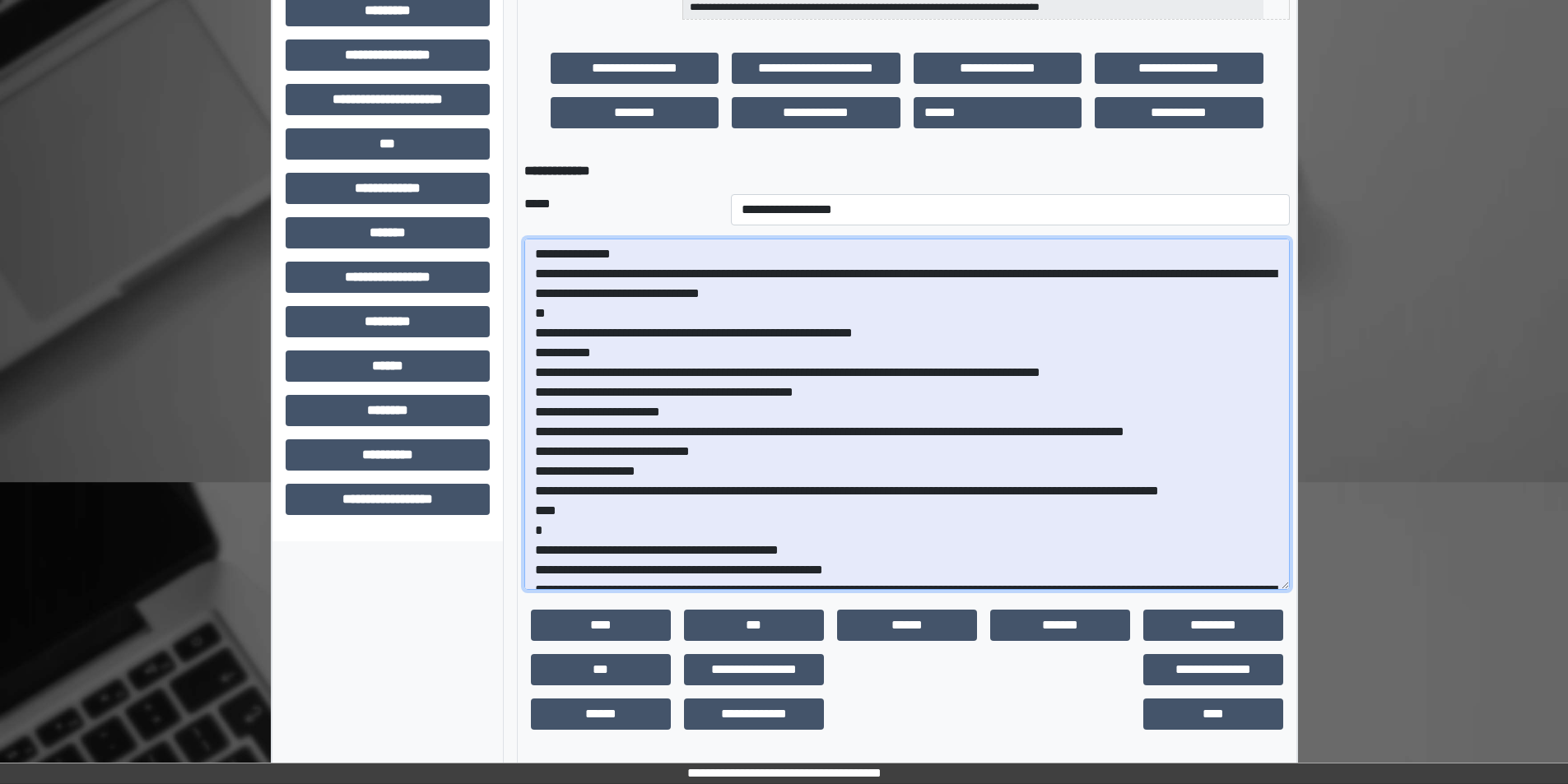 drag, startPoint x: 530, startPoint y: 378, endPoint x: 689, endPoint y: 434, distance: 168.57343 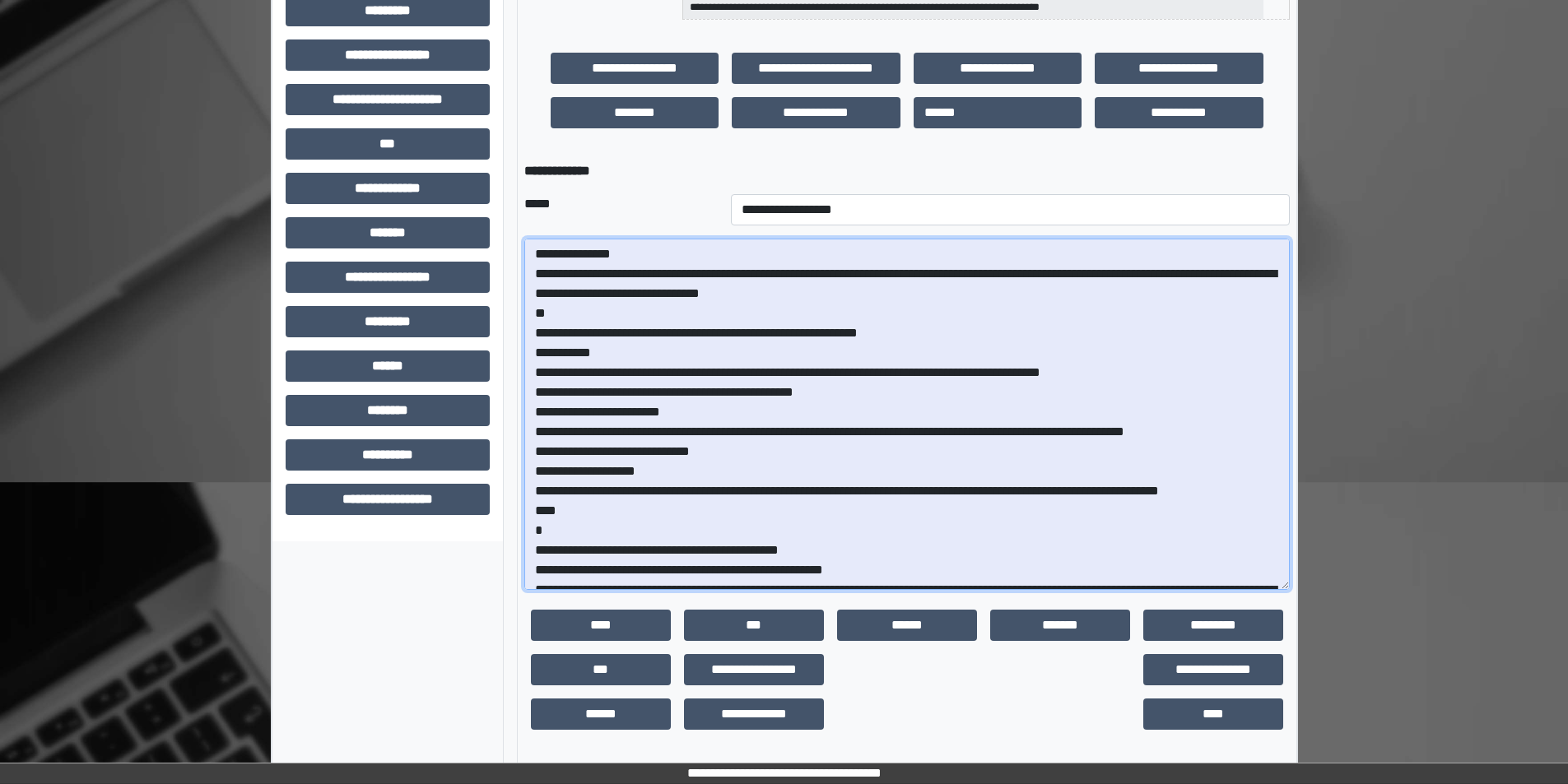 drag, startPoint x: 686, startPoint y: 473, endPoint x: 527, endPoint y: 373, distance: 187.83237 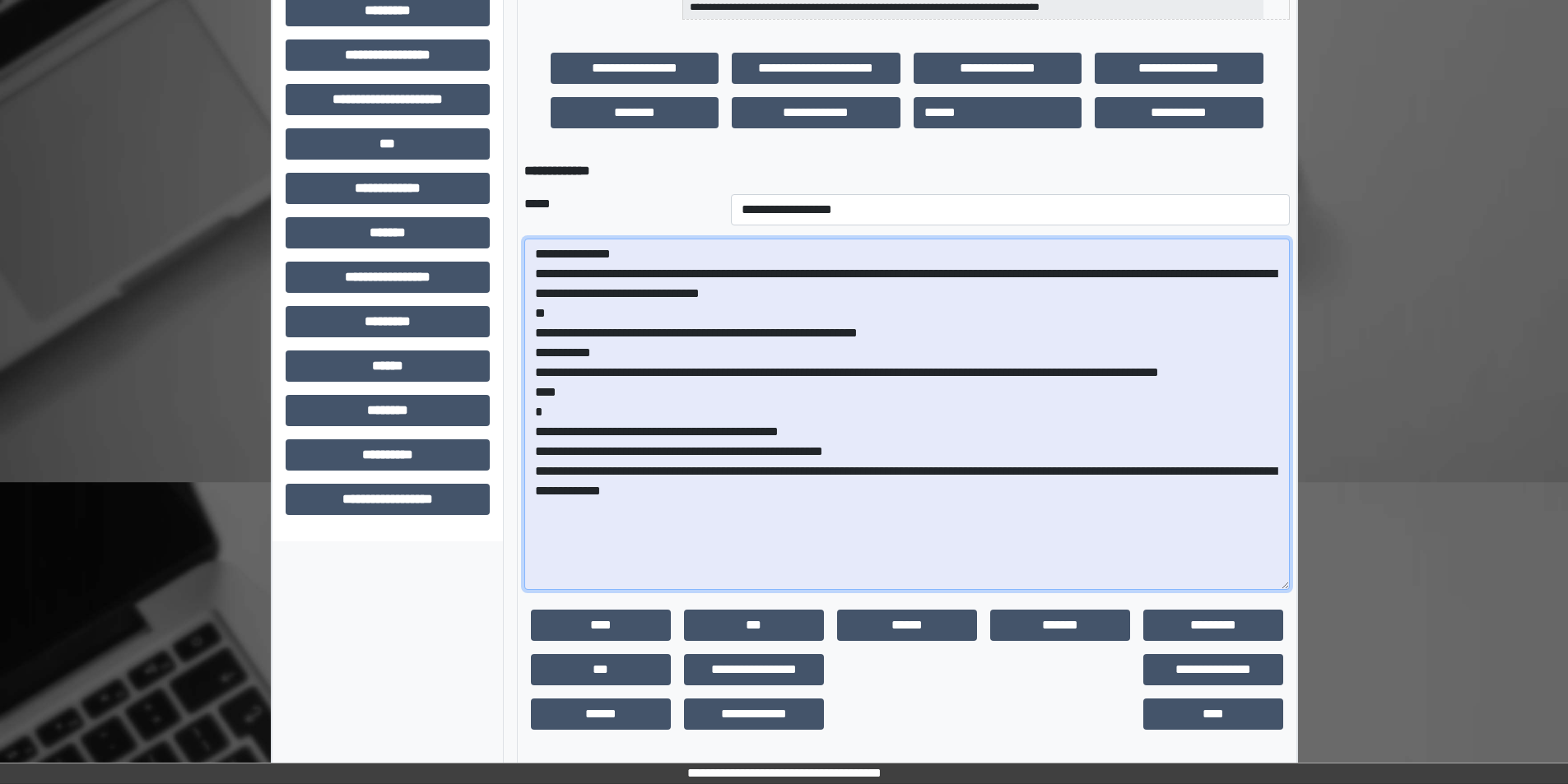 click on "**********" at bounding box center (907, 414) 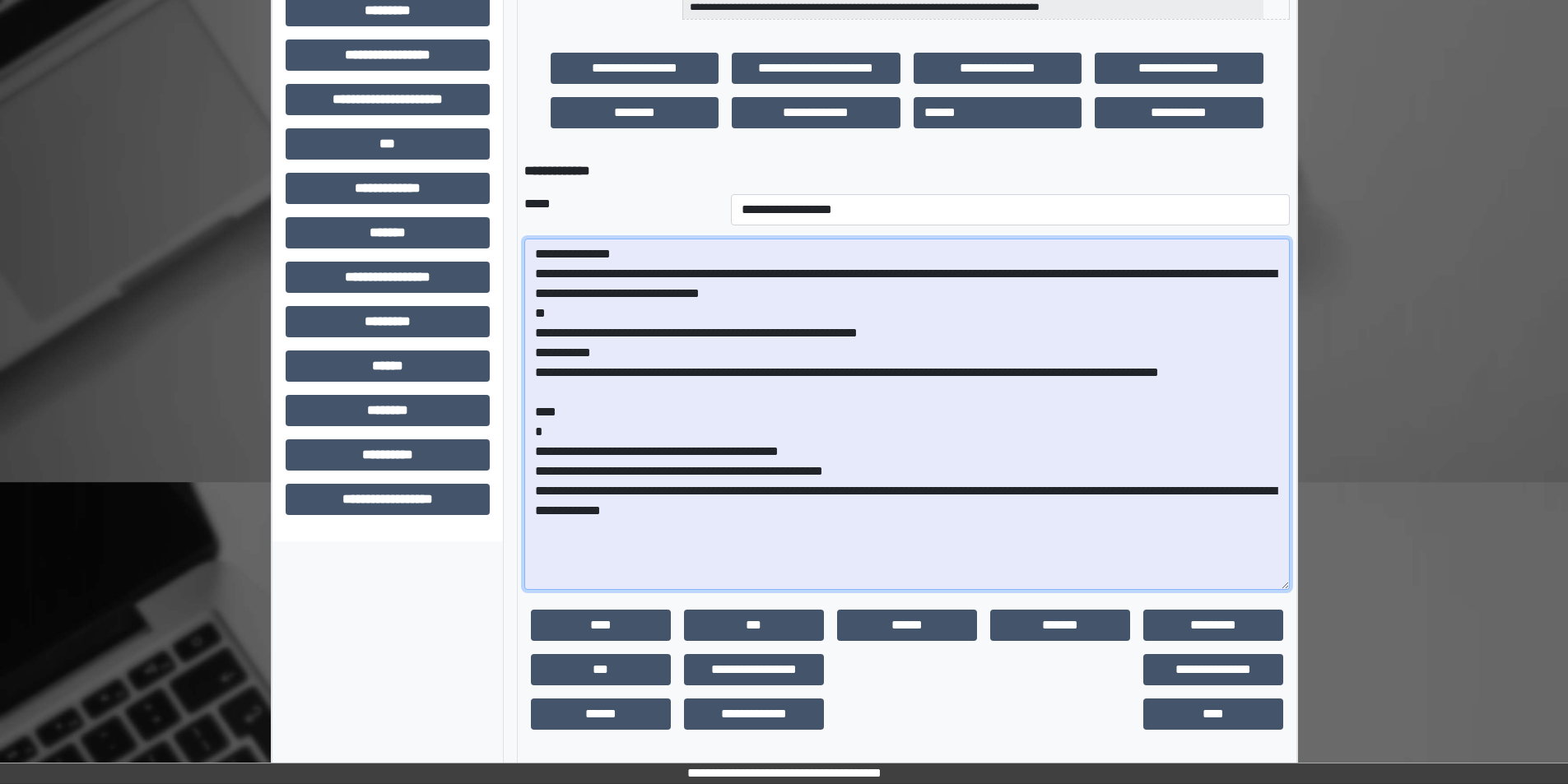 click on "**********" at bounding box center [907, 414] 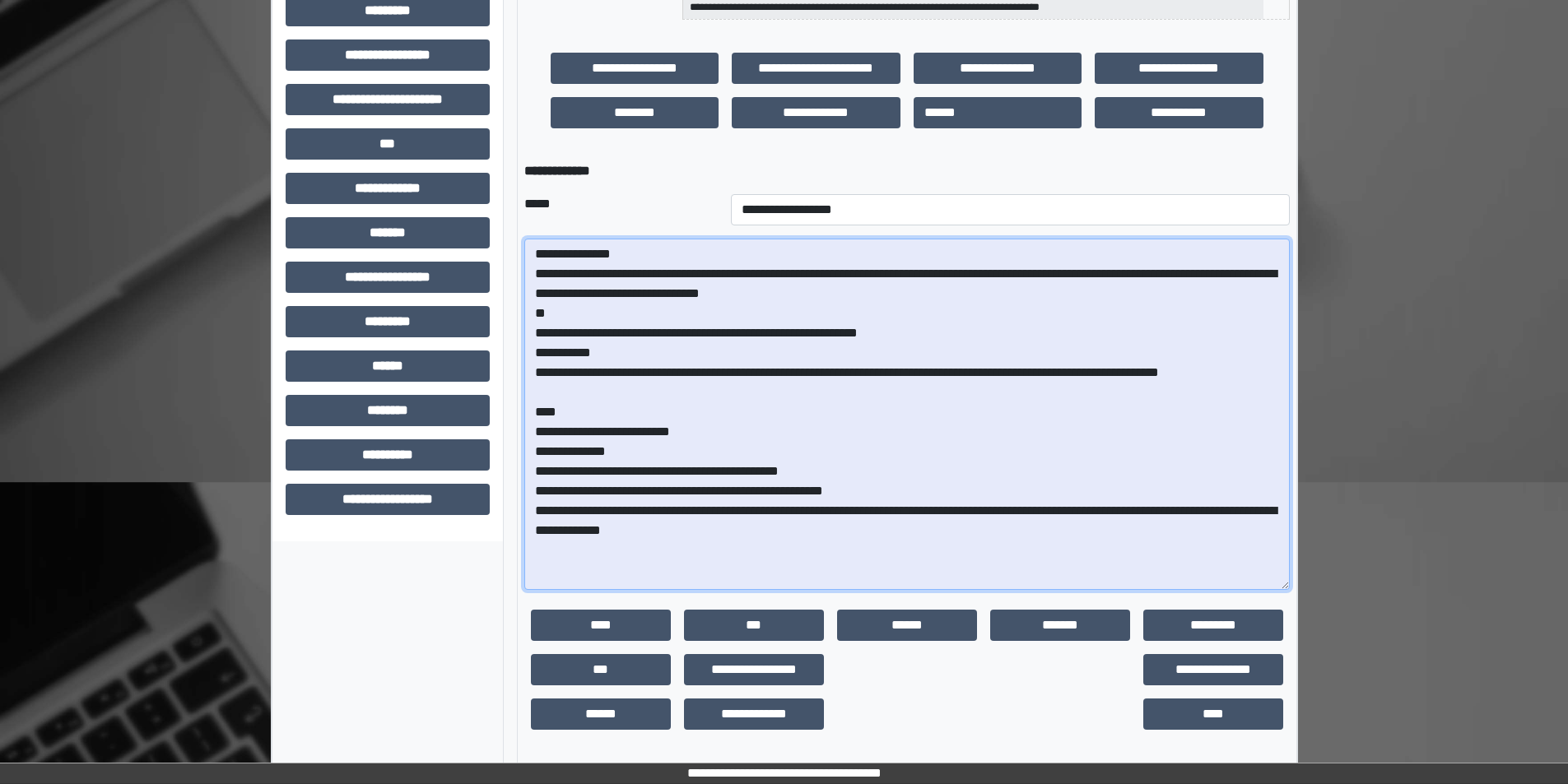 drag, startPoint x: 750, startPoint y: 476, endPoint x: 862, endPoint y: 478, distance: 112.01786 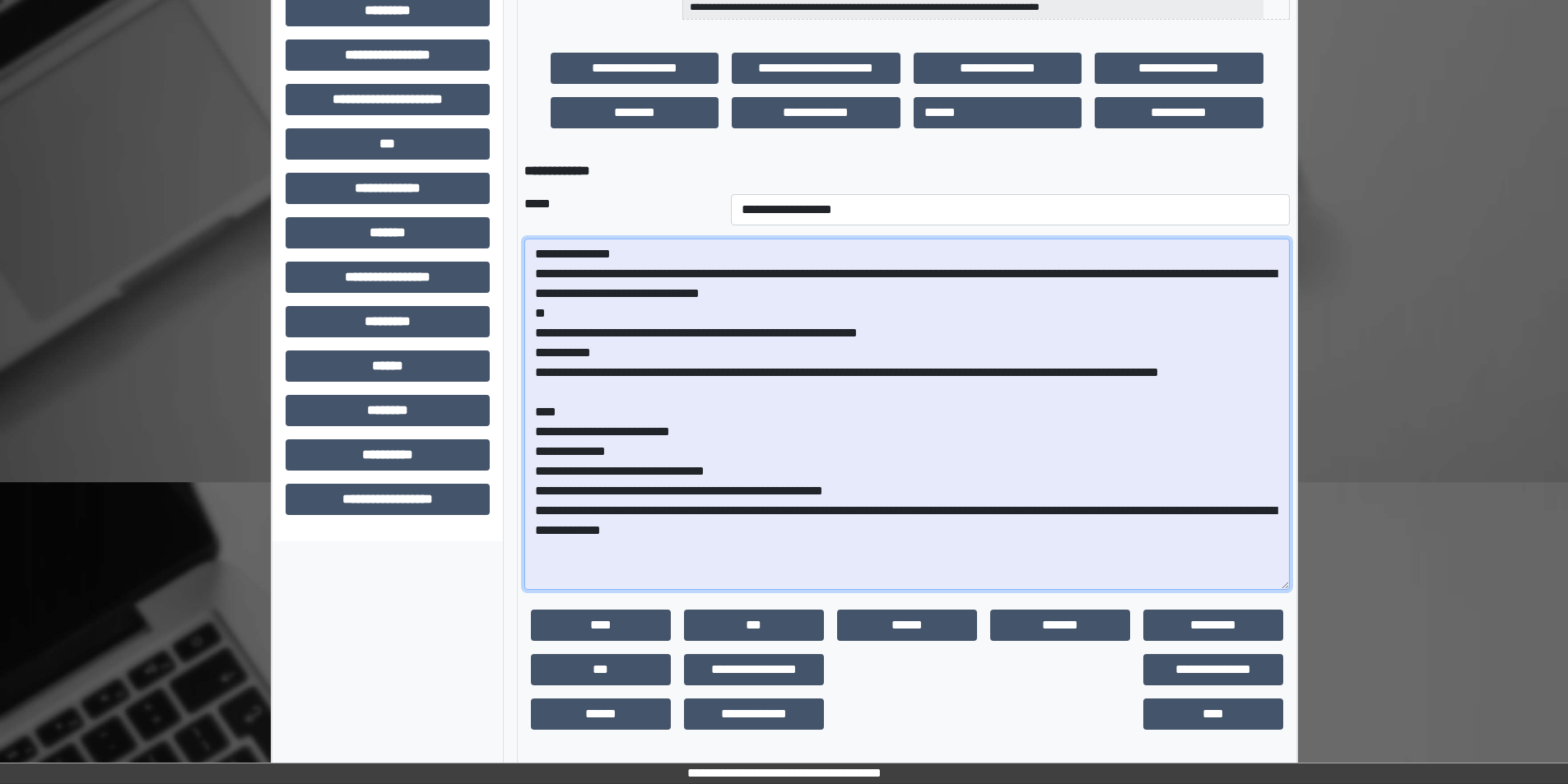 click on "**********" at bounding box center (907, 414) 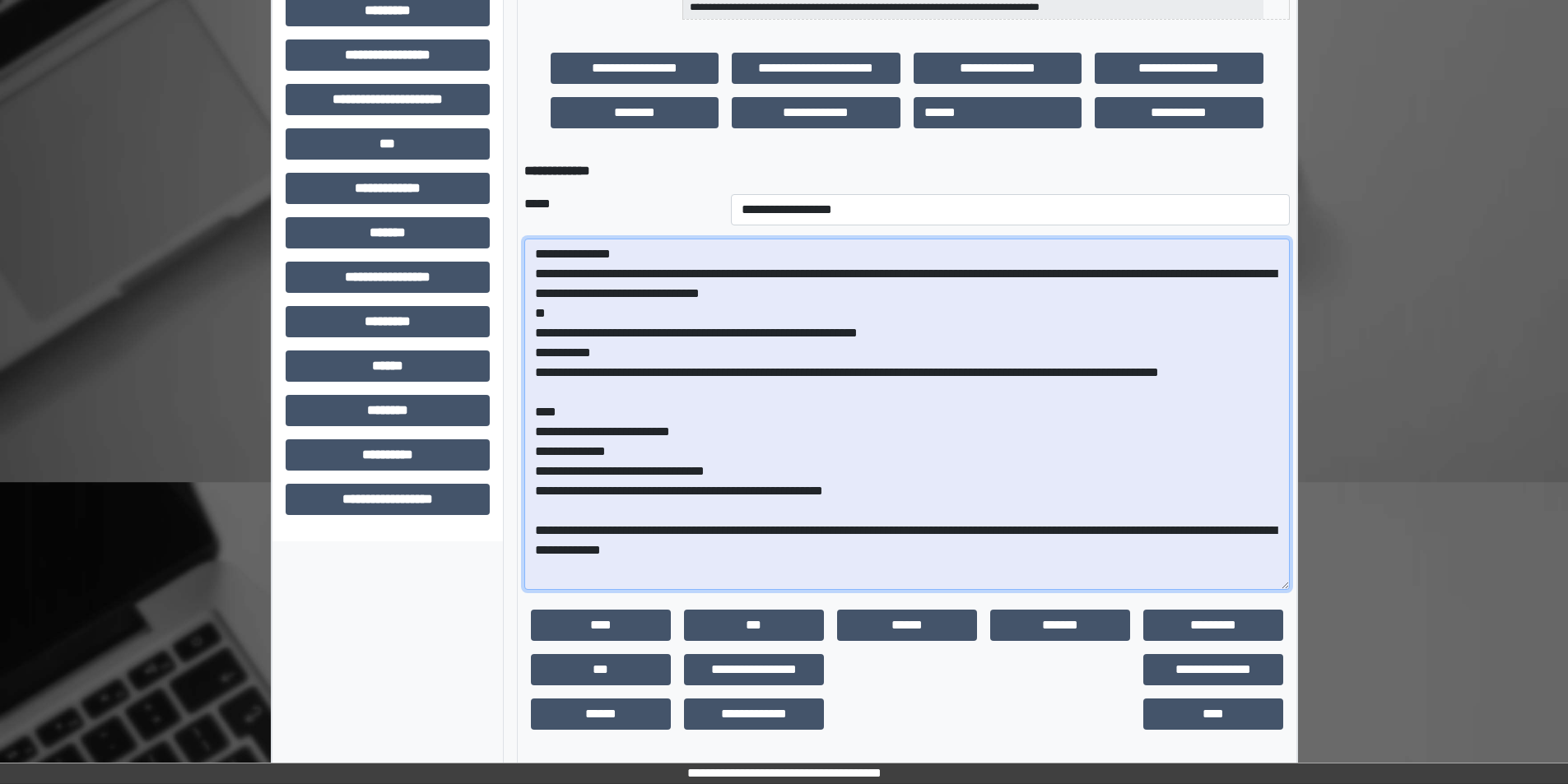 click on "**********" at bounding box center [907, 414] 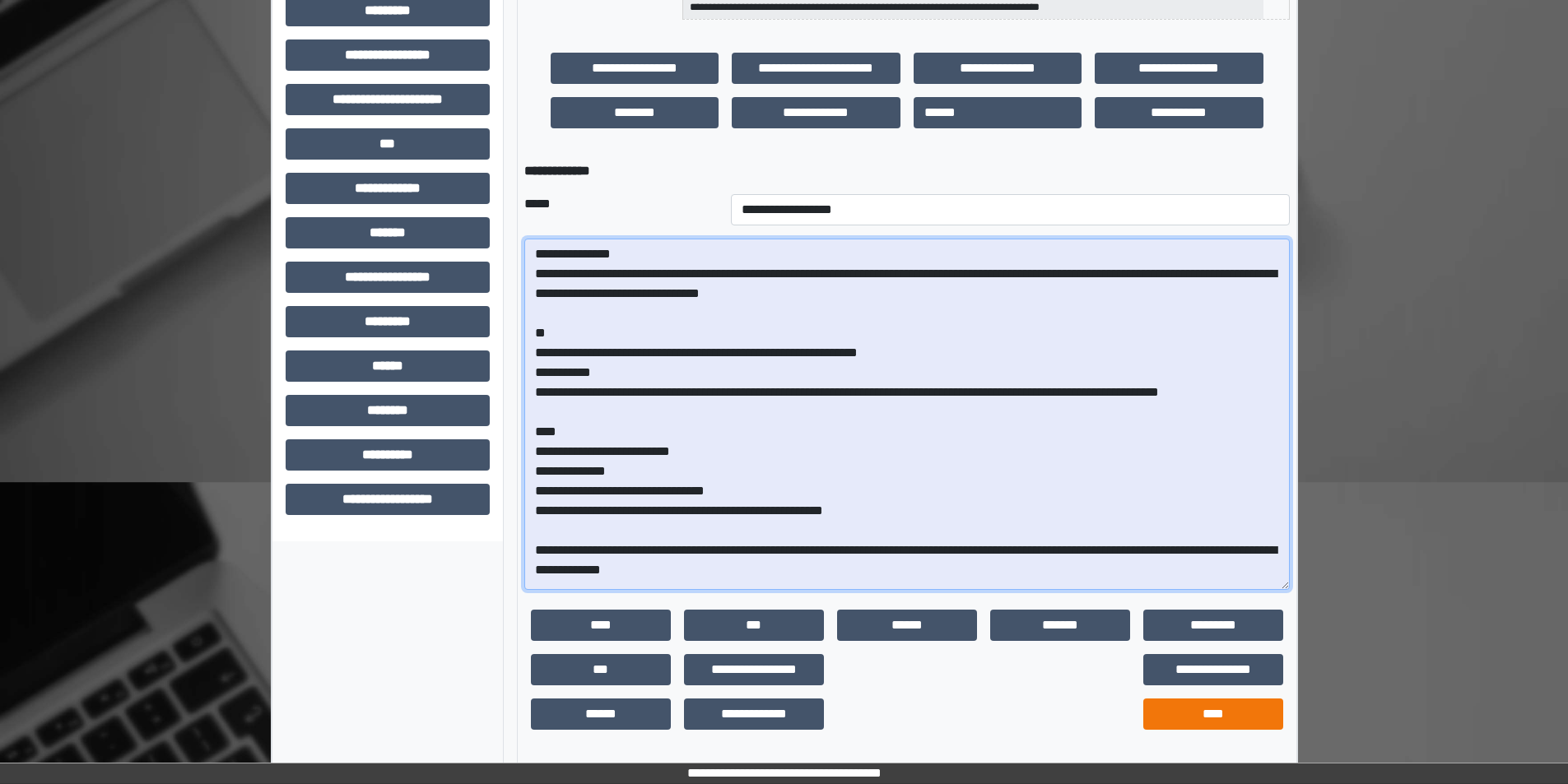 type on "**********" 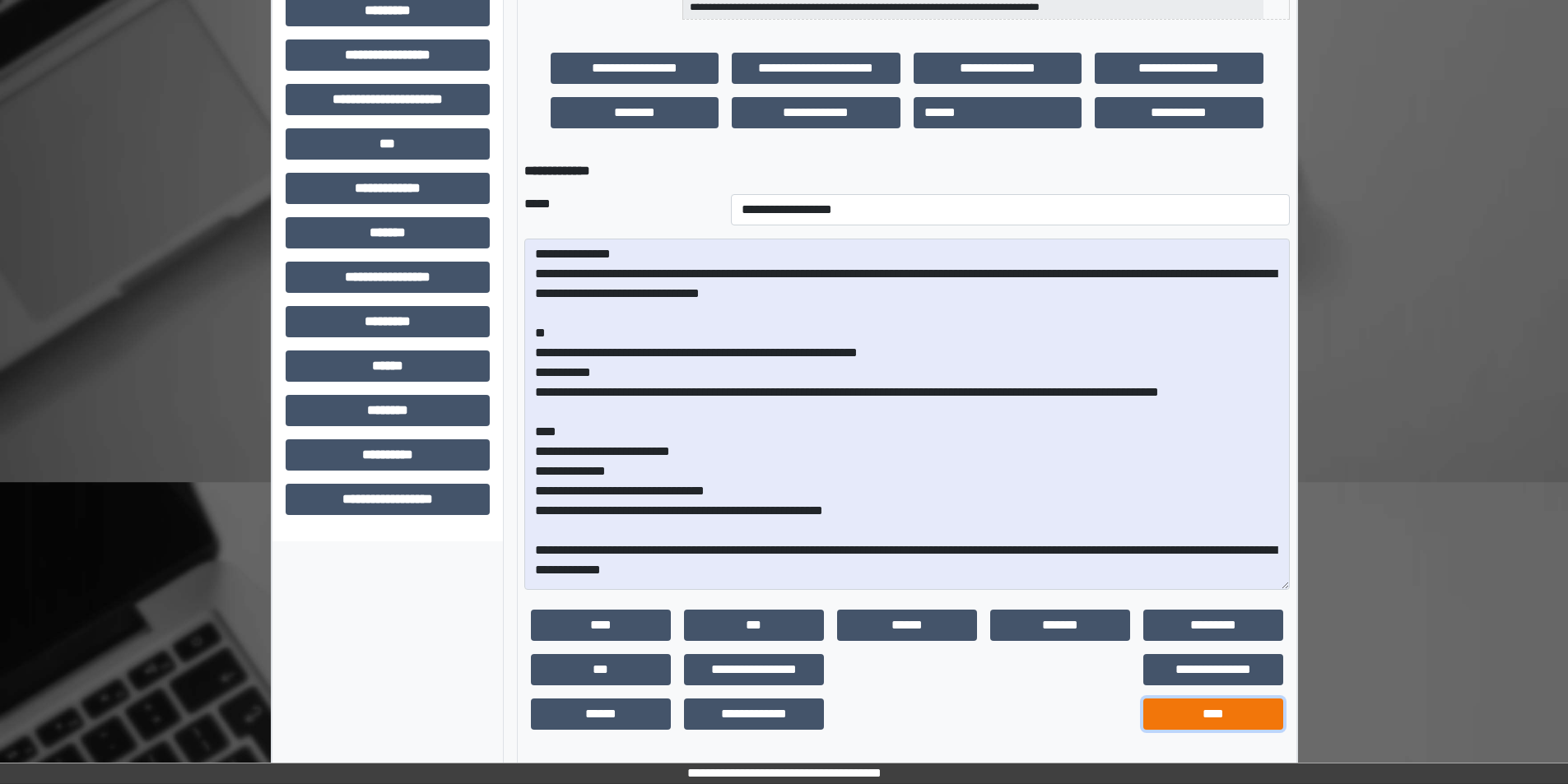 click on "****" at bounding box center [1213, 714] 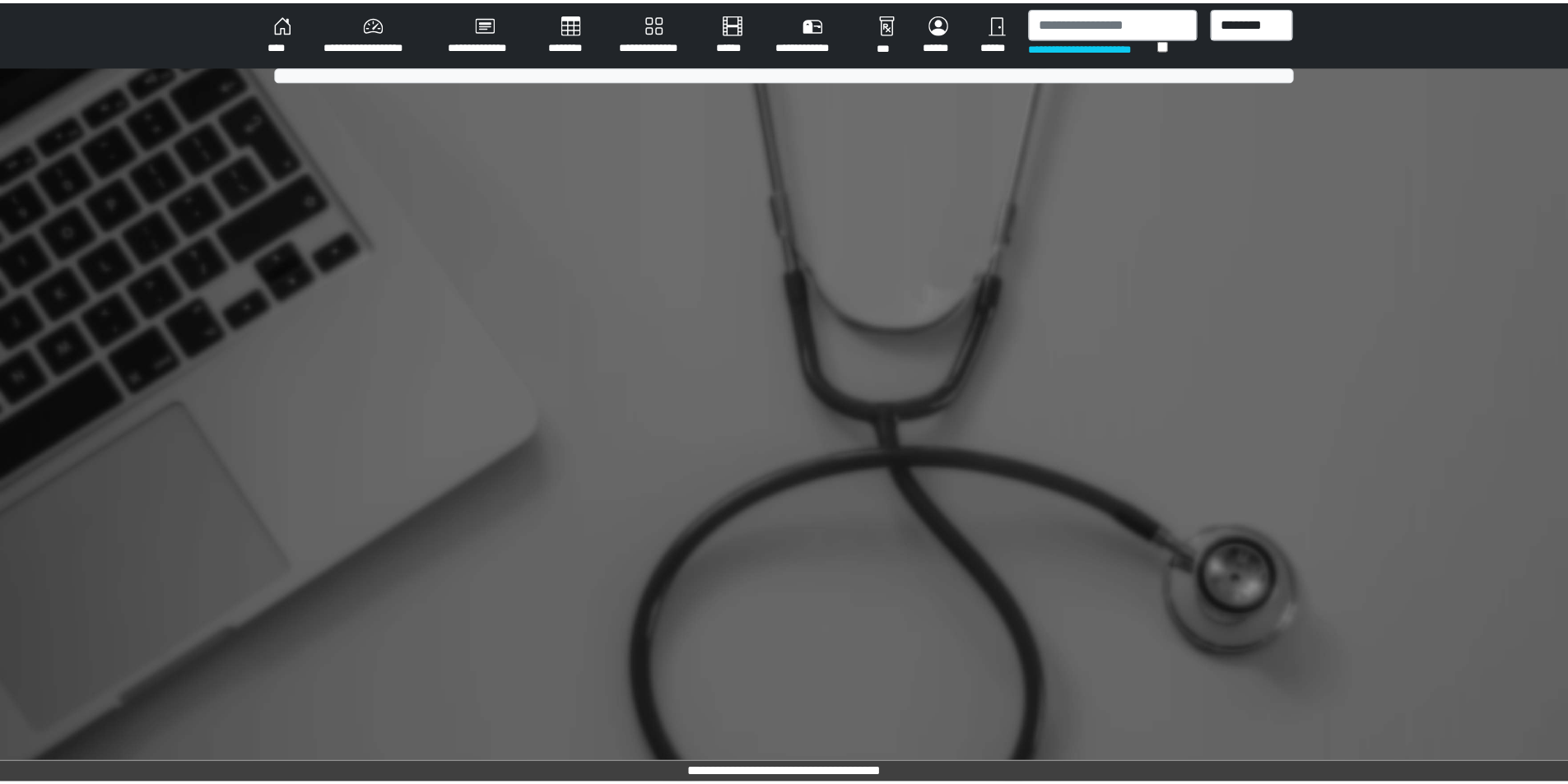 scroll, scrollTop: 0, scrollLeft: 0, axis: both 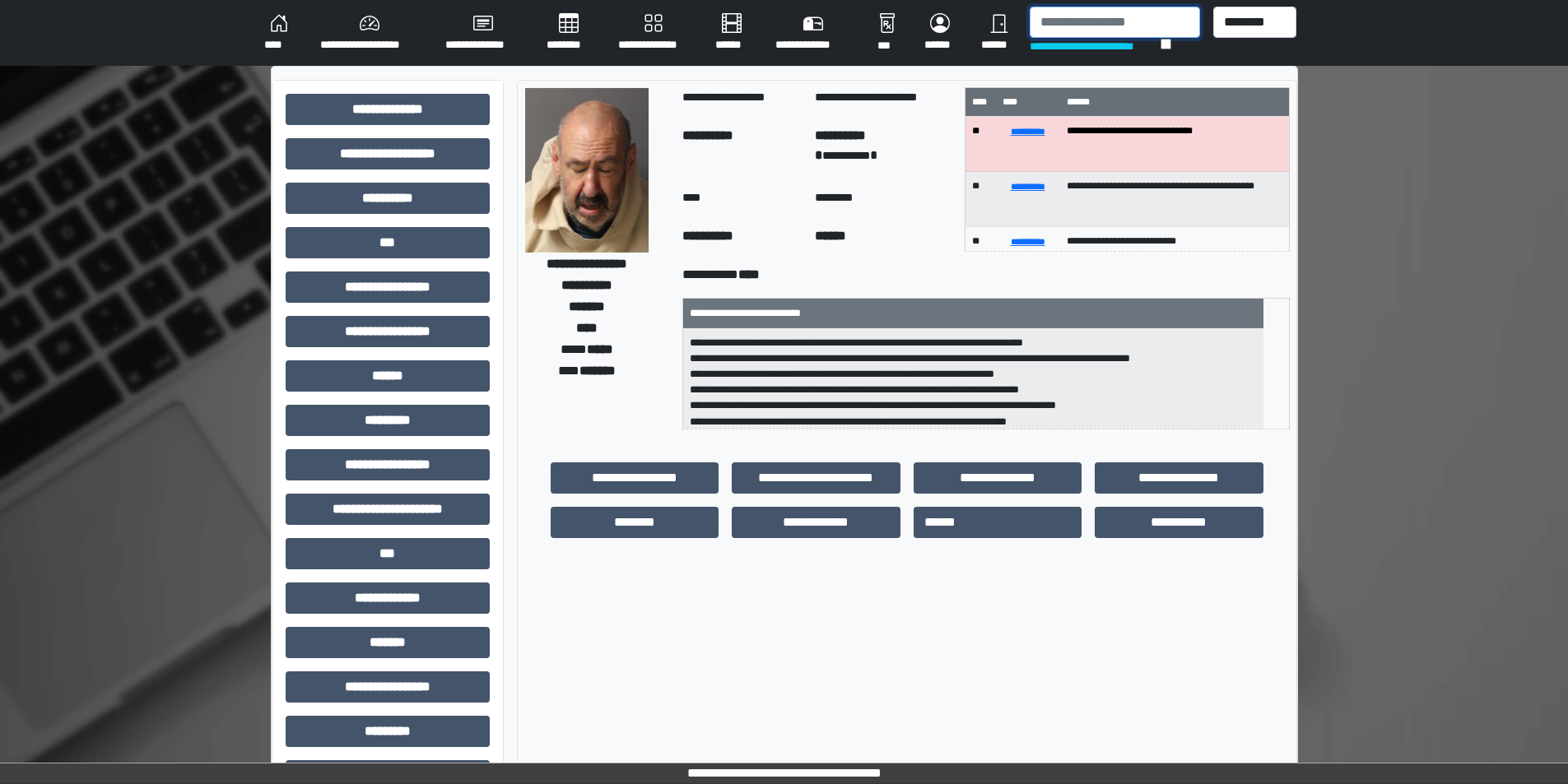 click at bounding box center (1114, 22) 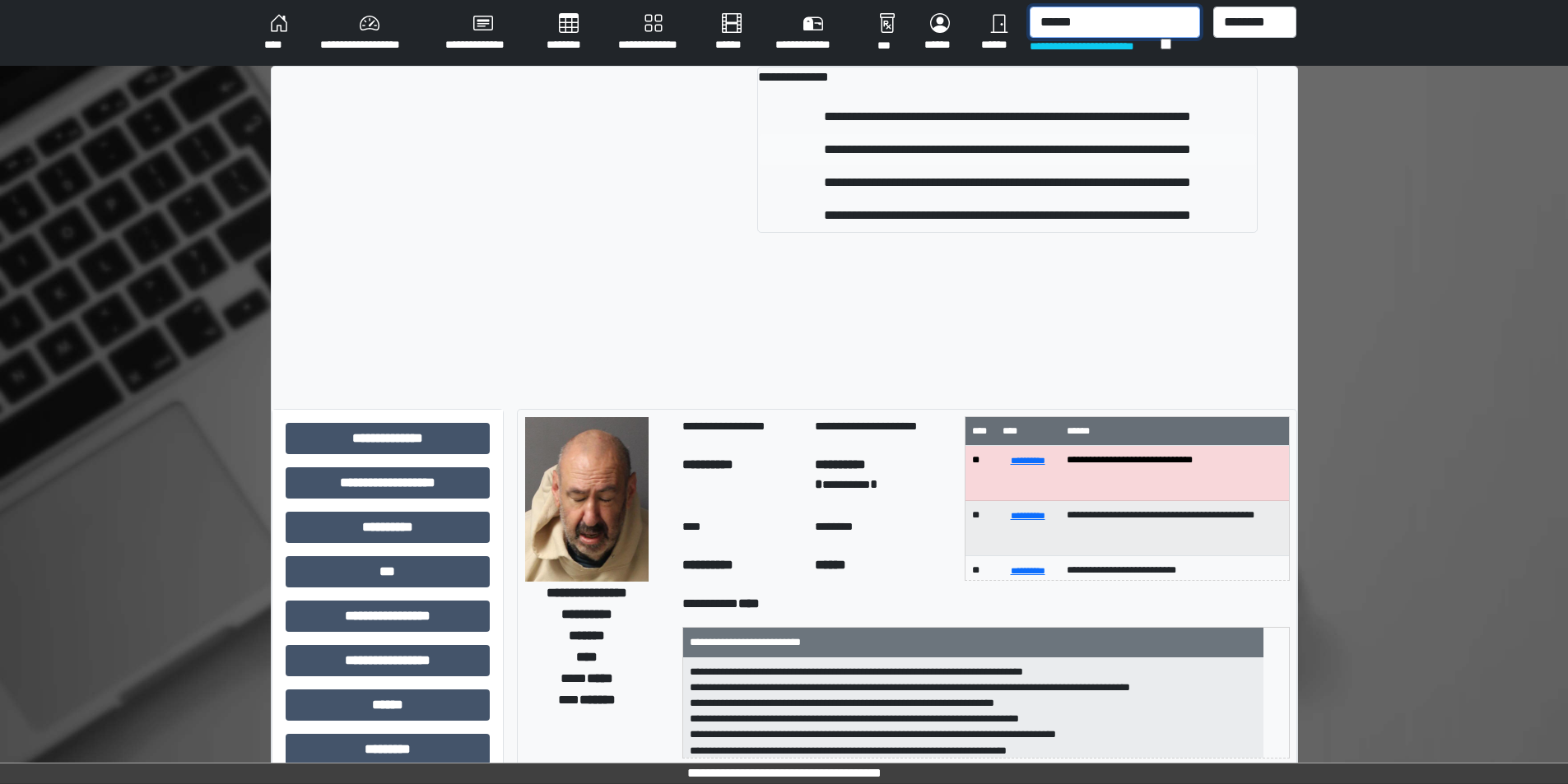 type on "******" 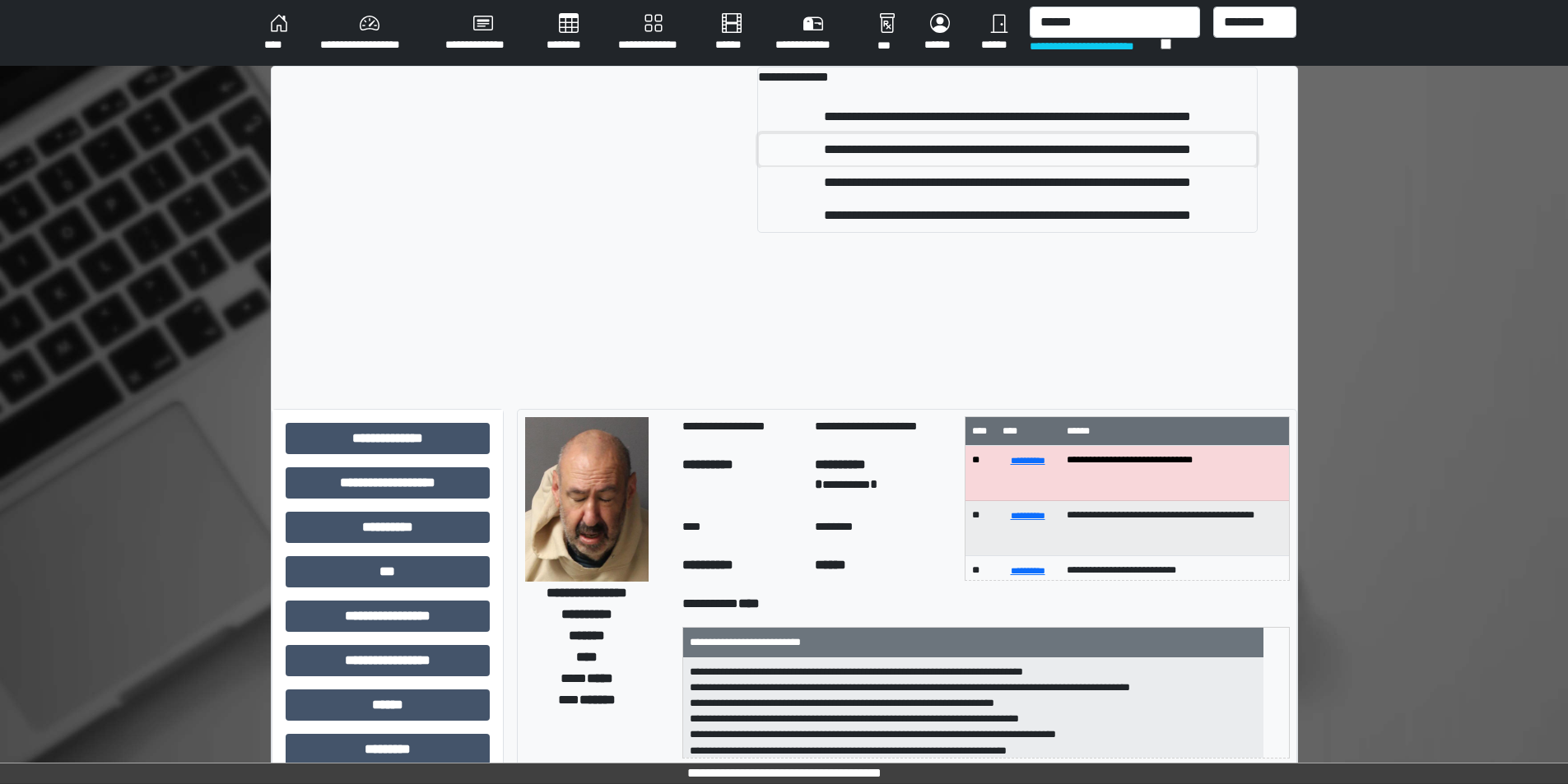 click on "**********" at bounding box center [1007, 150] 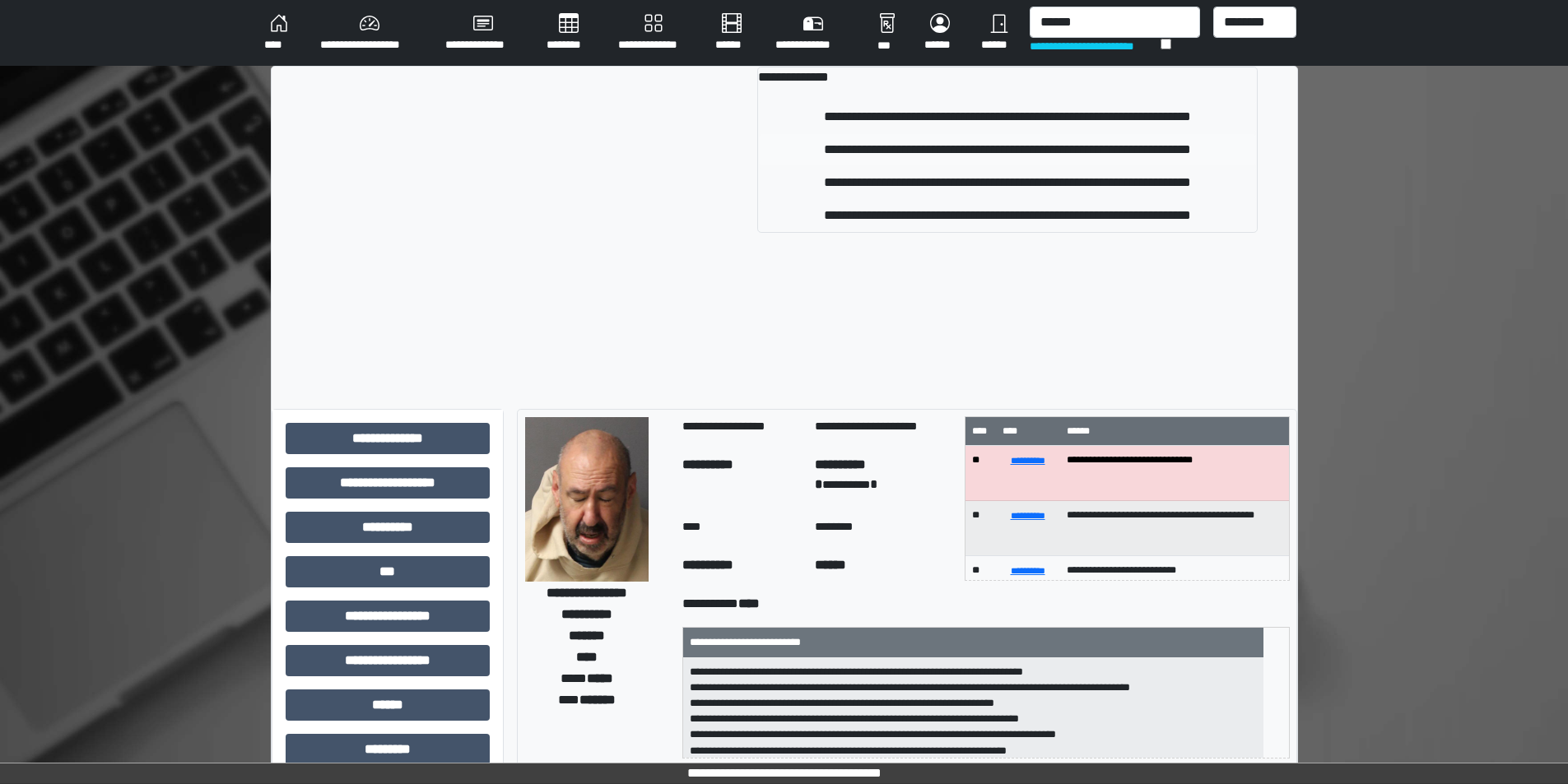type 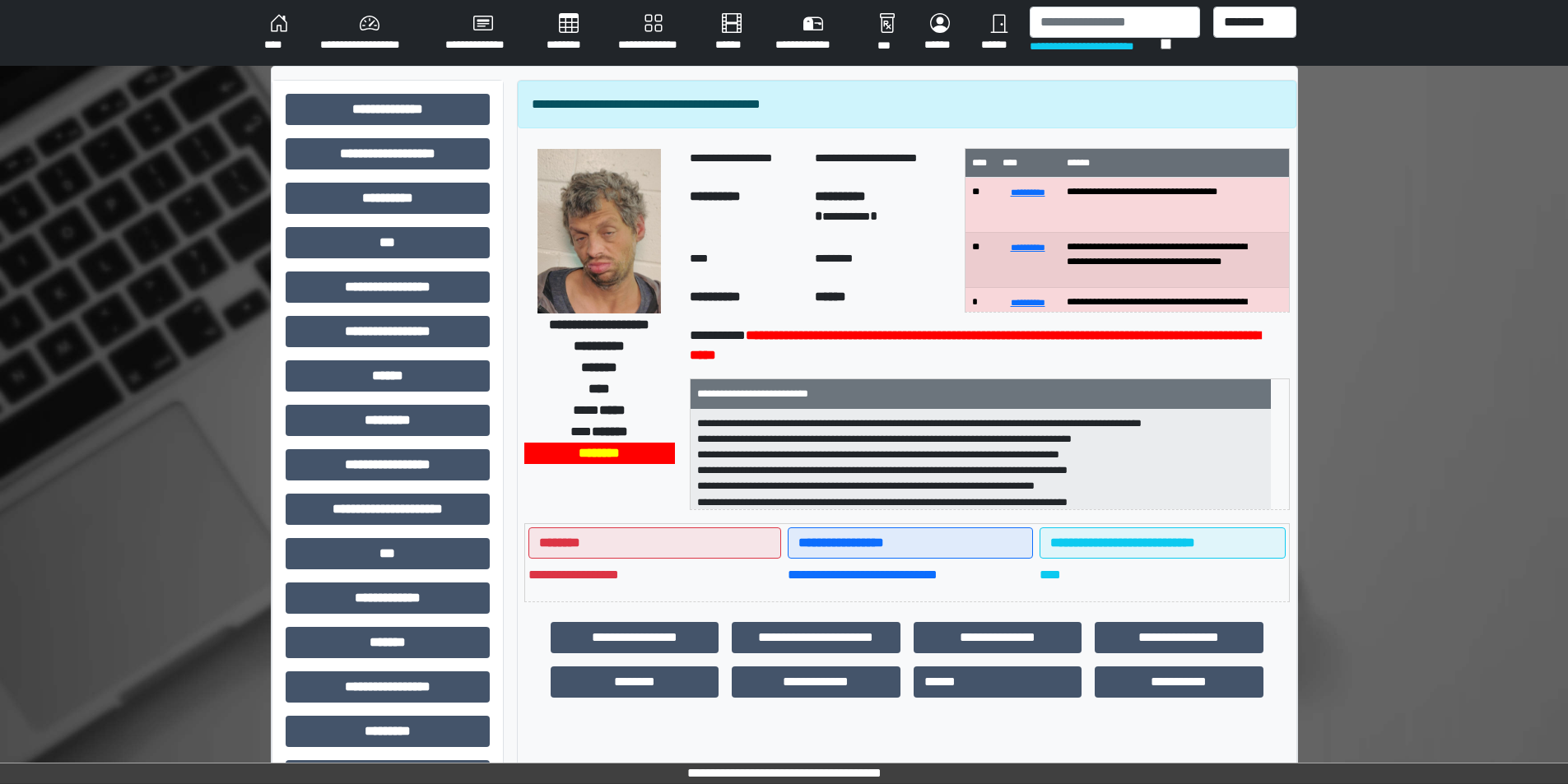 scroll, scrollTop: 2, scrollLeft: 0, axis: vertical 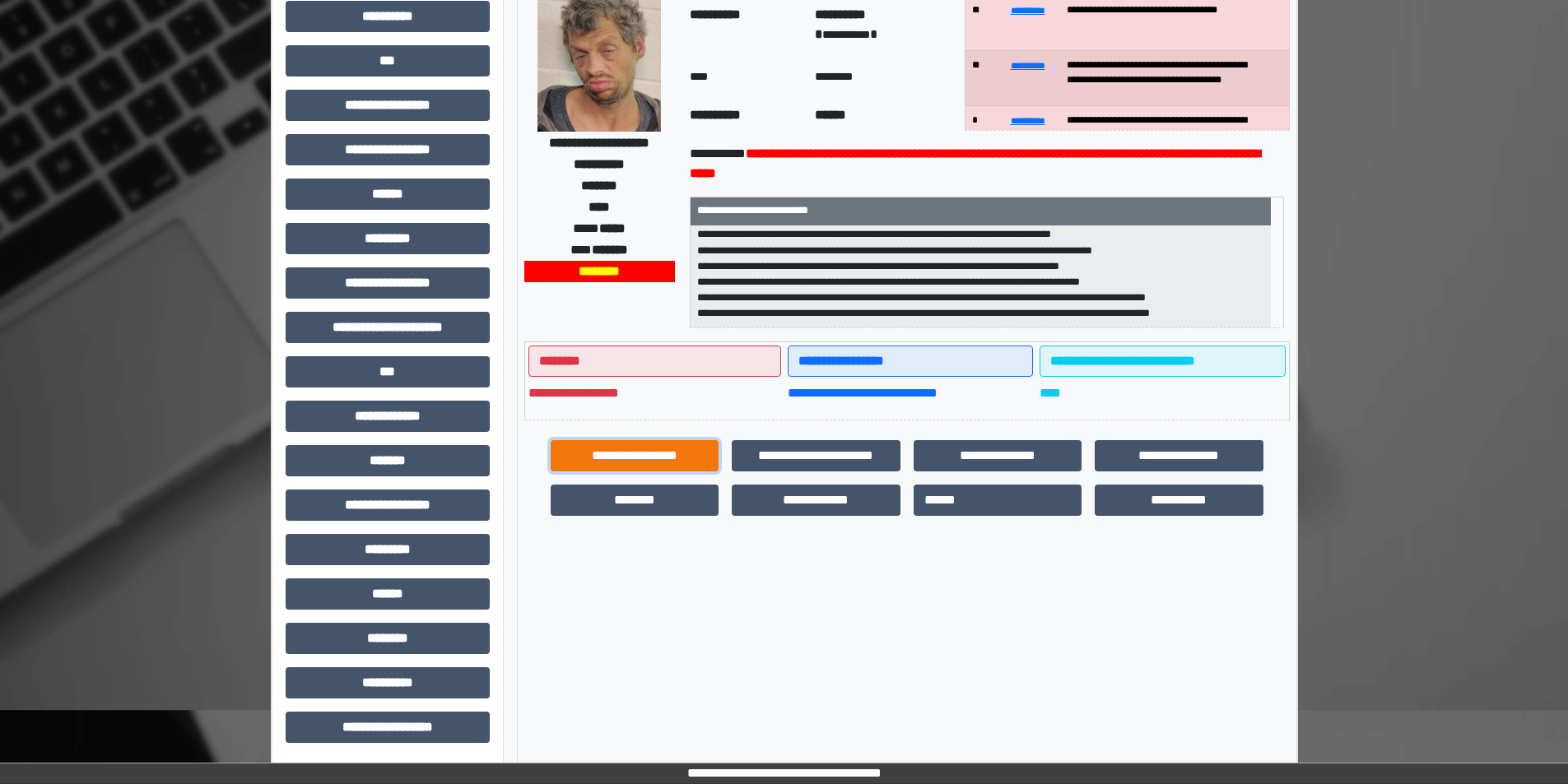 click on "**********" at bounding box center [635, 456] 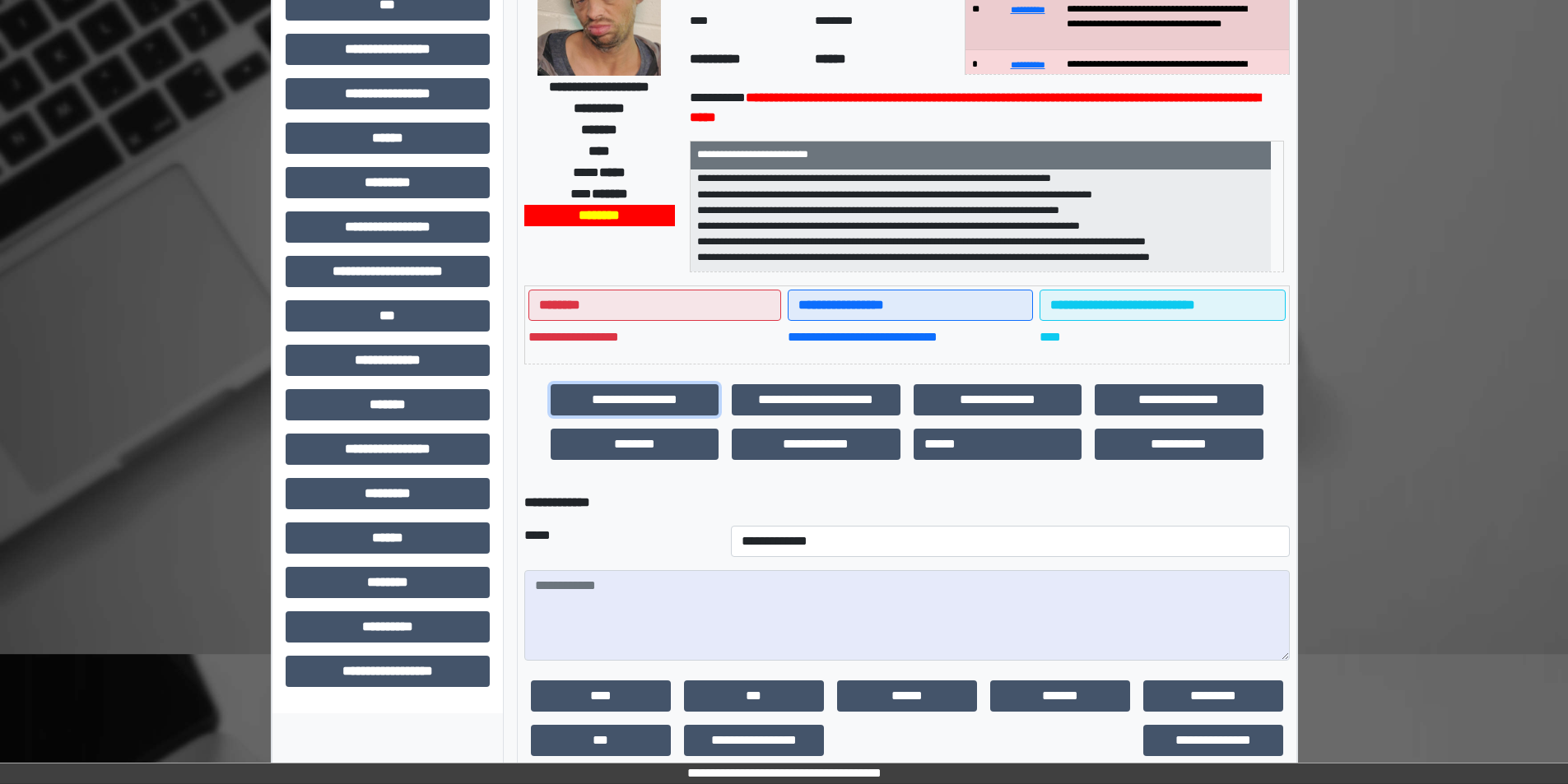 scroll, scrollTop: 308, scrollLeft: 0, axis: vertical 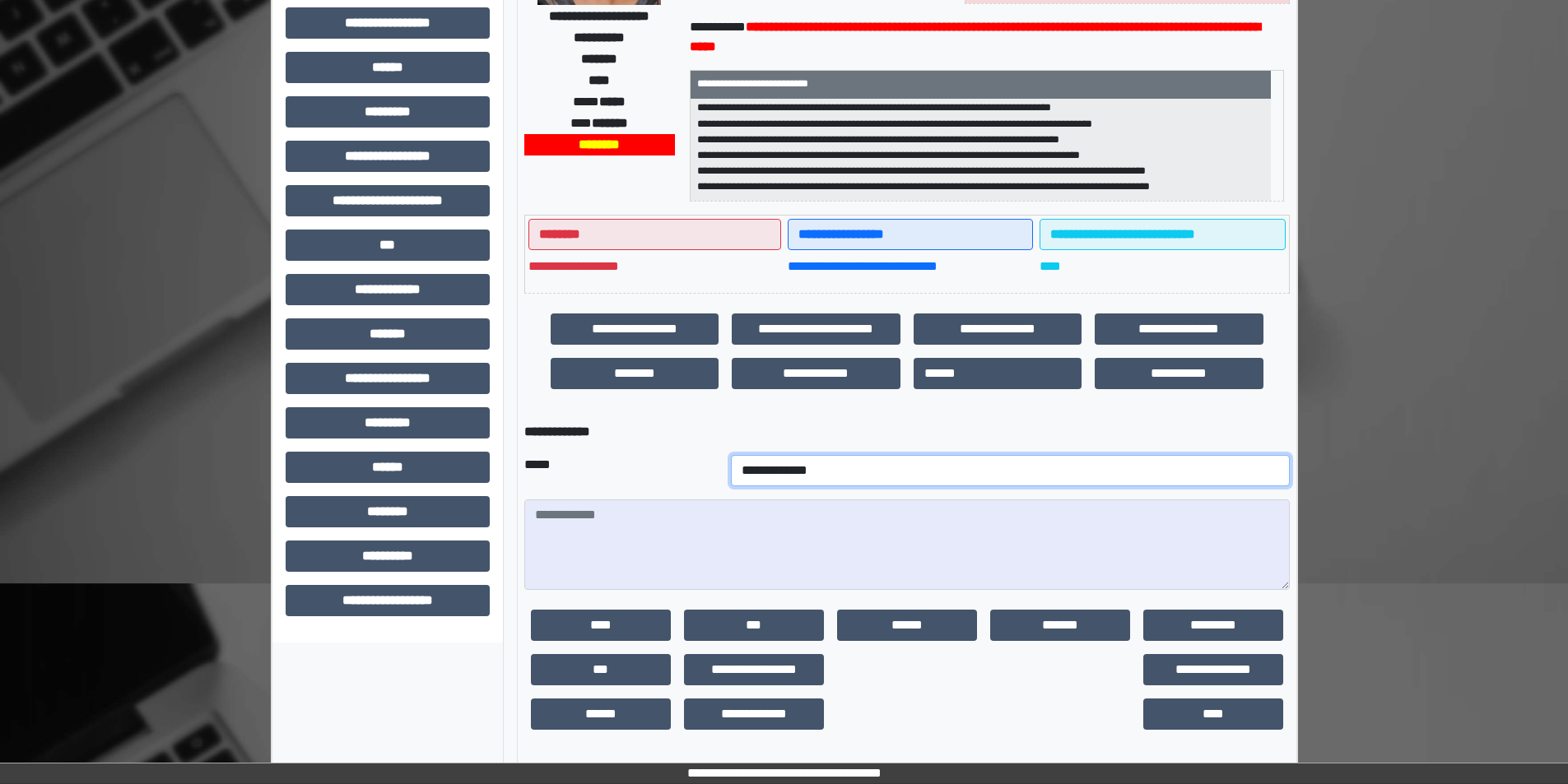 click on "**********" at bounding box center (1010, 471) 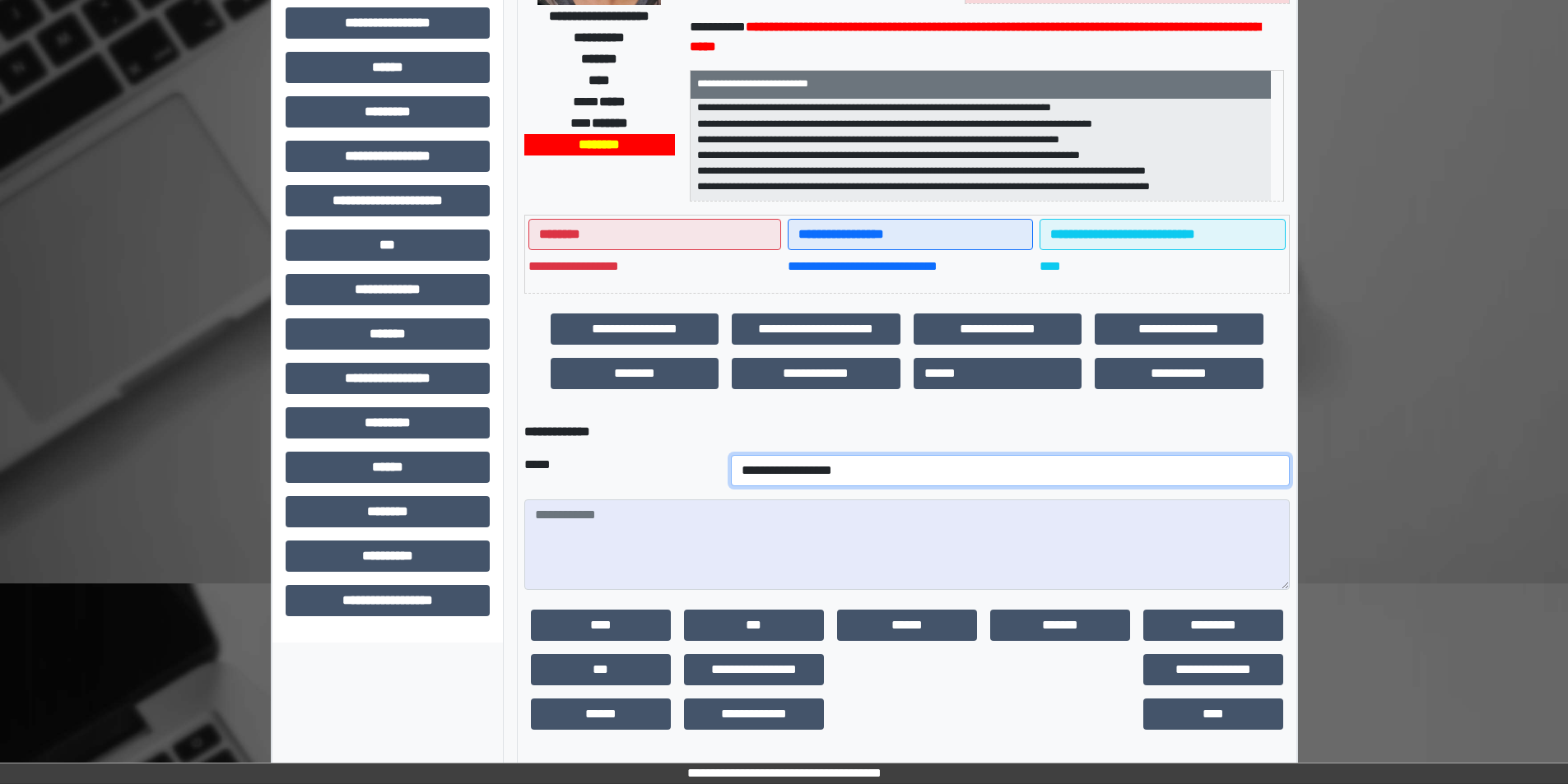 click on "**********" at bounding box center (1010, 471) 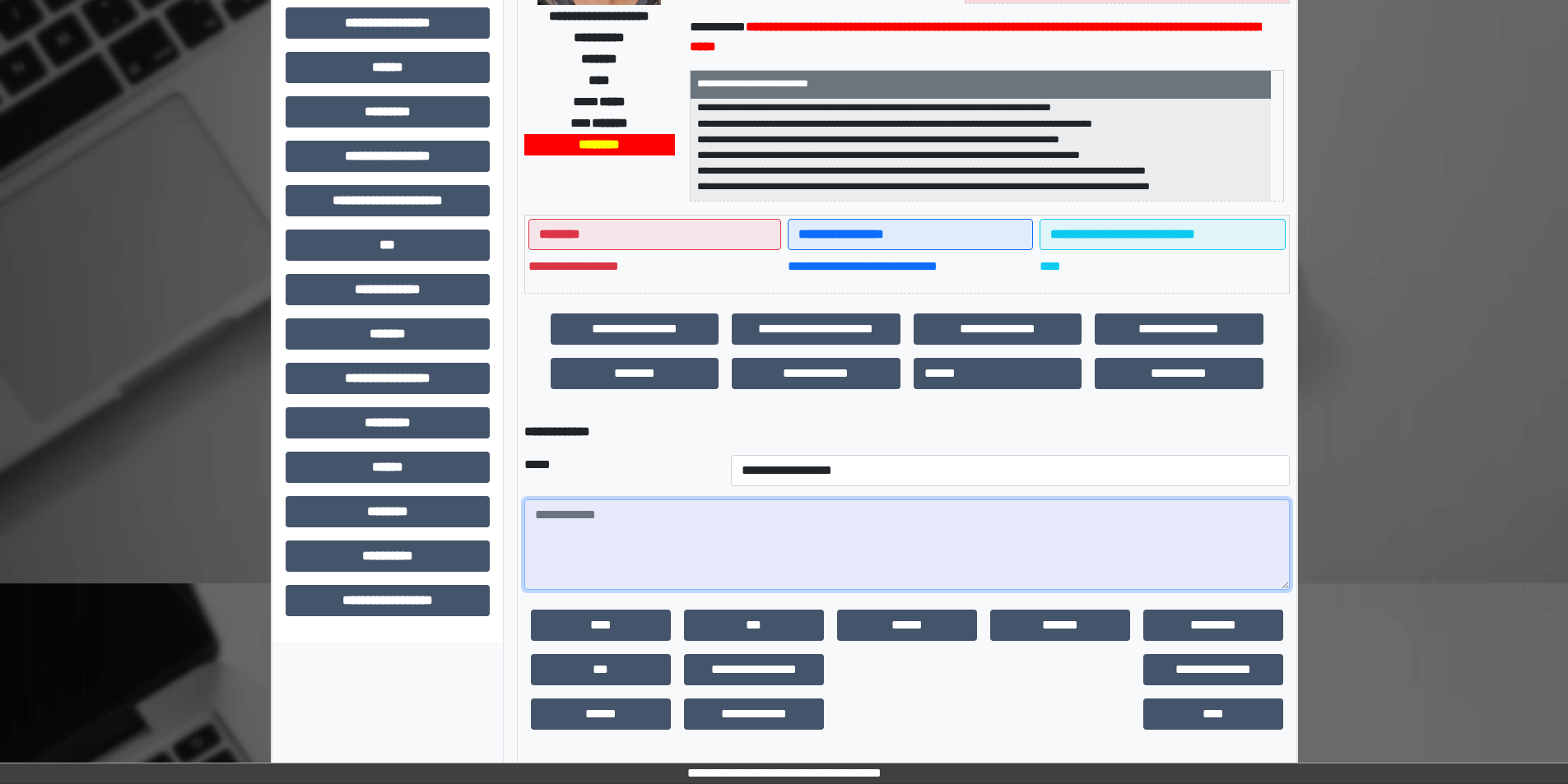 paste on "**********" 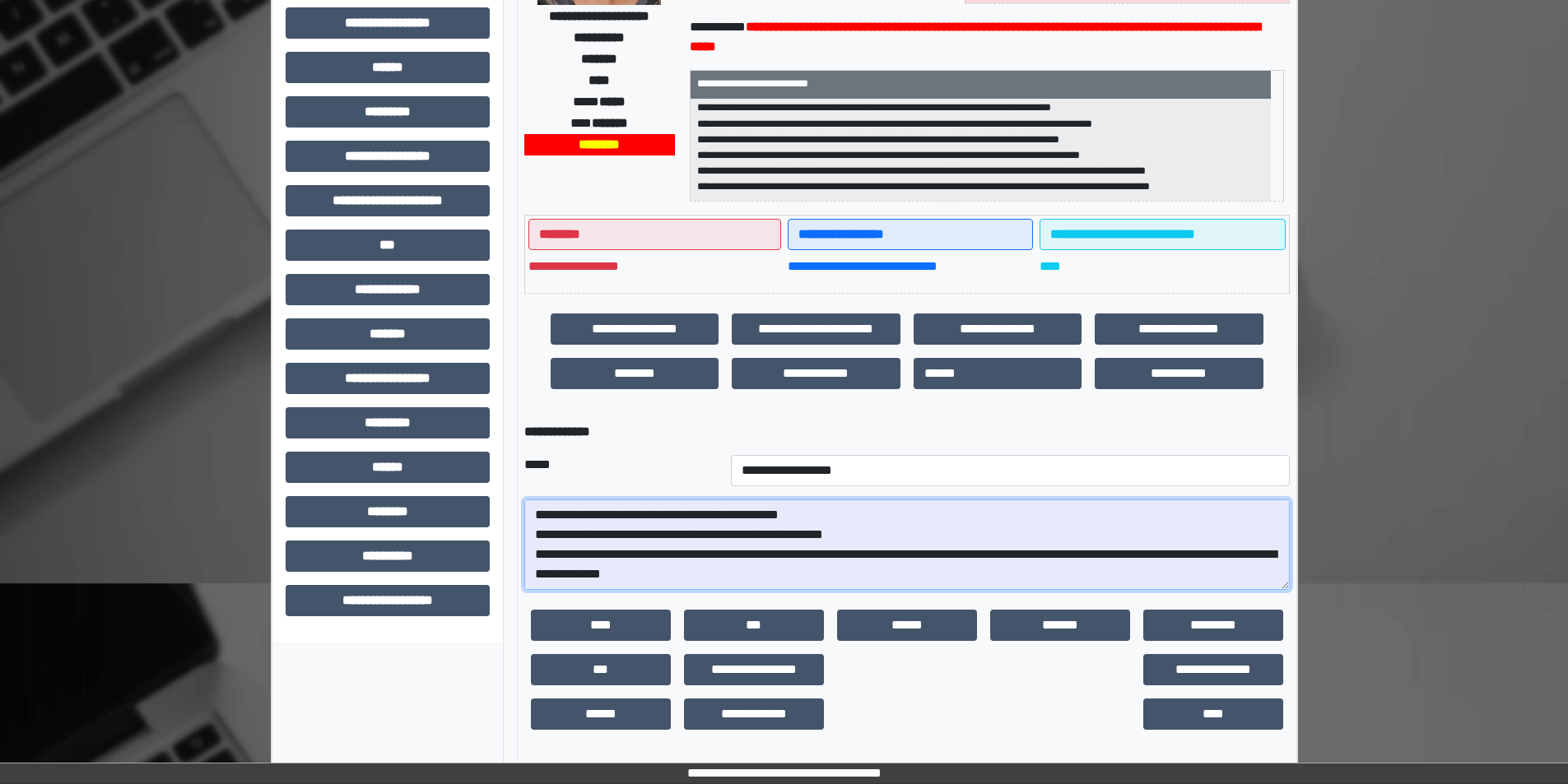scroll, scrollTop: 296, scrollLeft: 0, axis: vertical 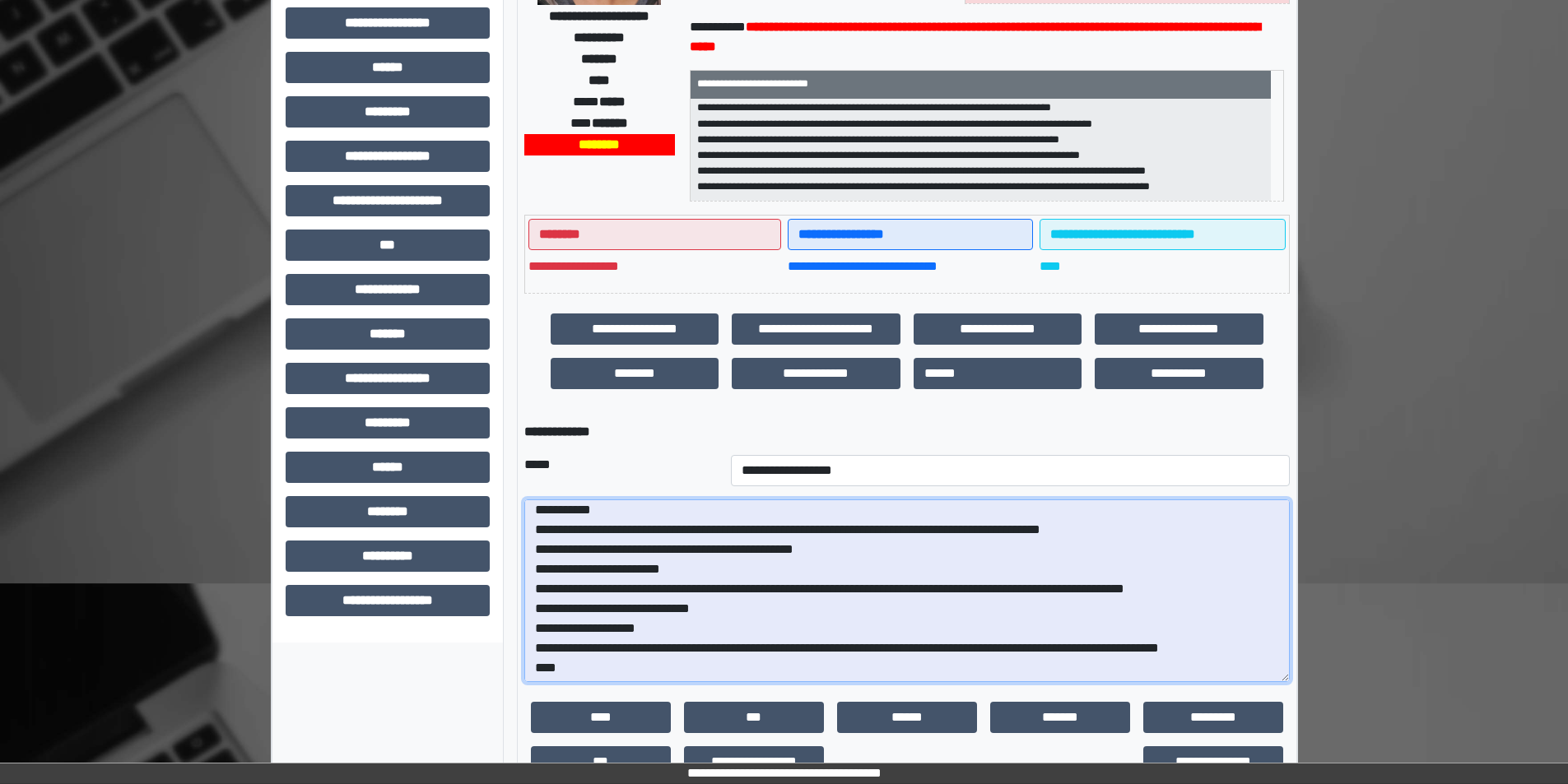 drag, startPoint x: 1280, startPoint y: 584, endPoint x: 1138, endPoint y: 683, distance: 173.10401 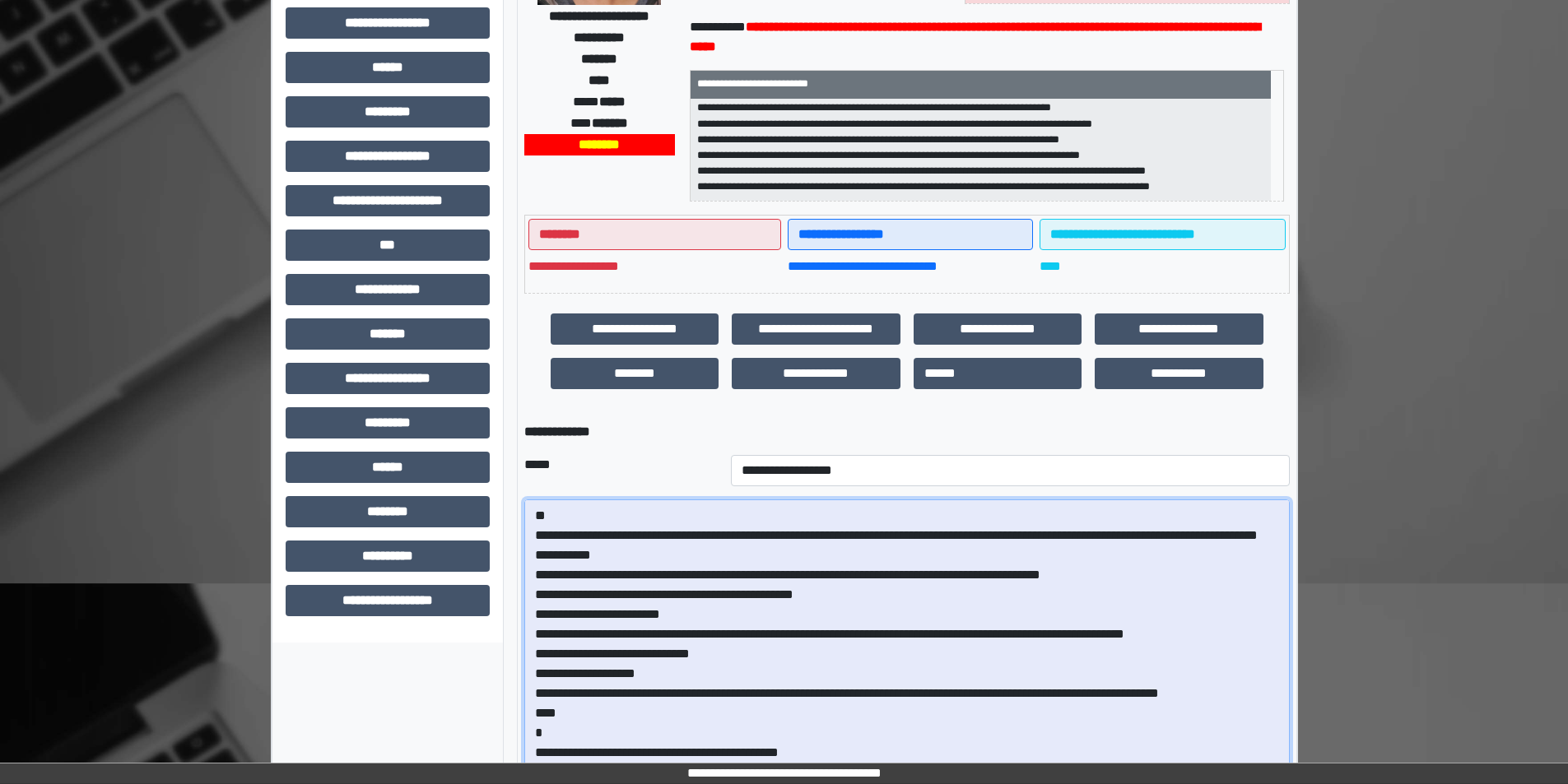 scroll, scrollTop: 0, scrollLeft: 0, axis: both 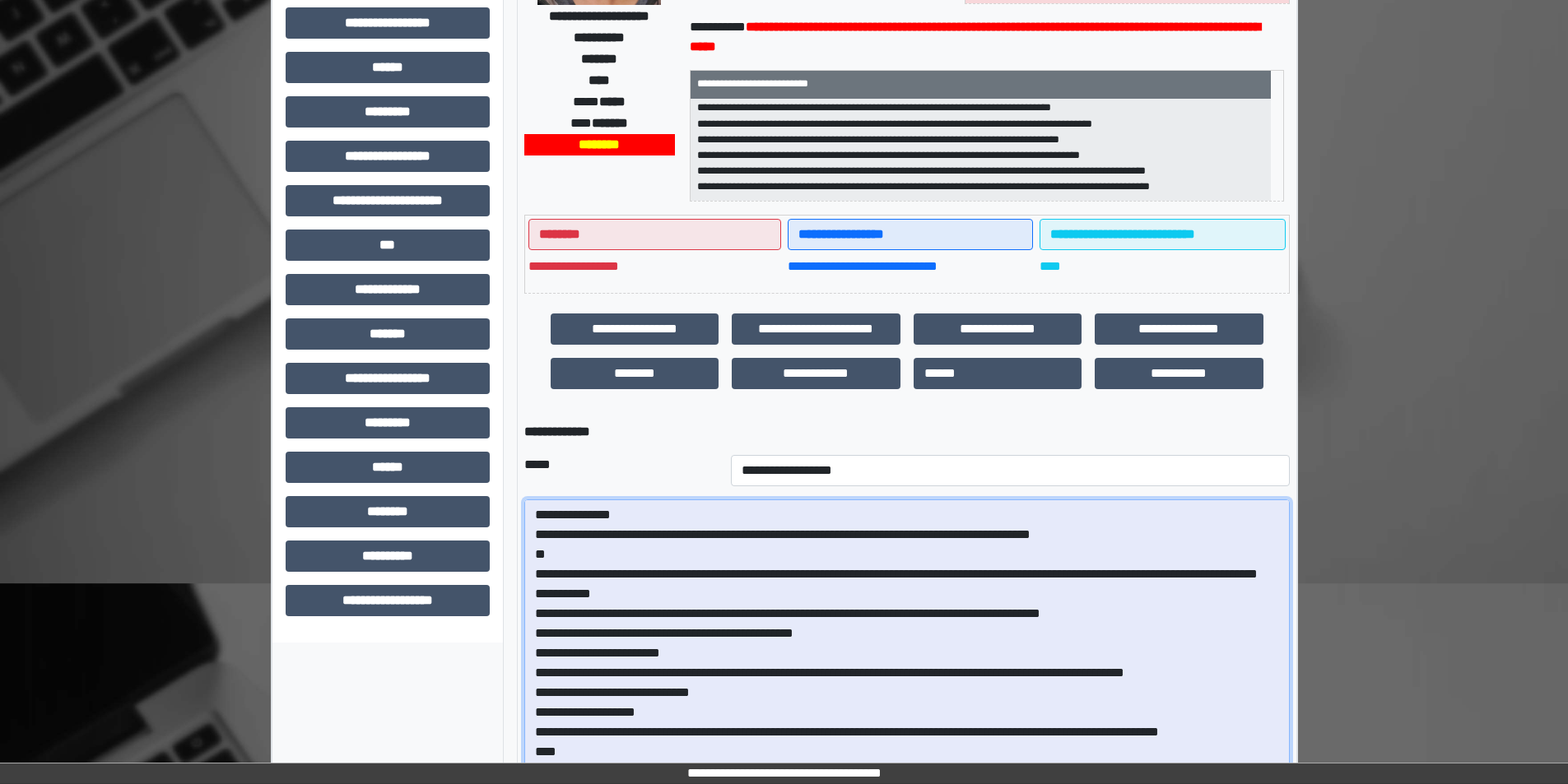 click at bounding box center [907, 653] 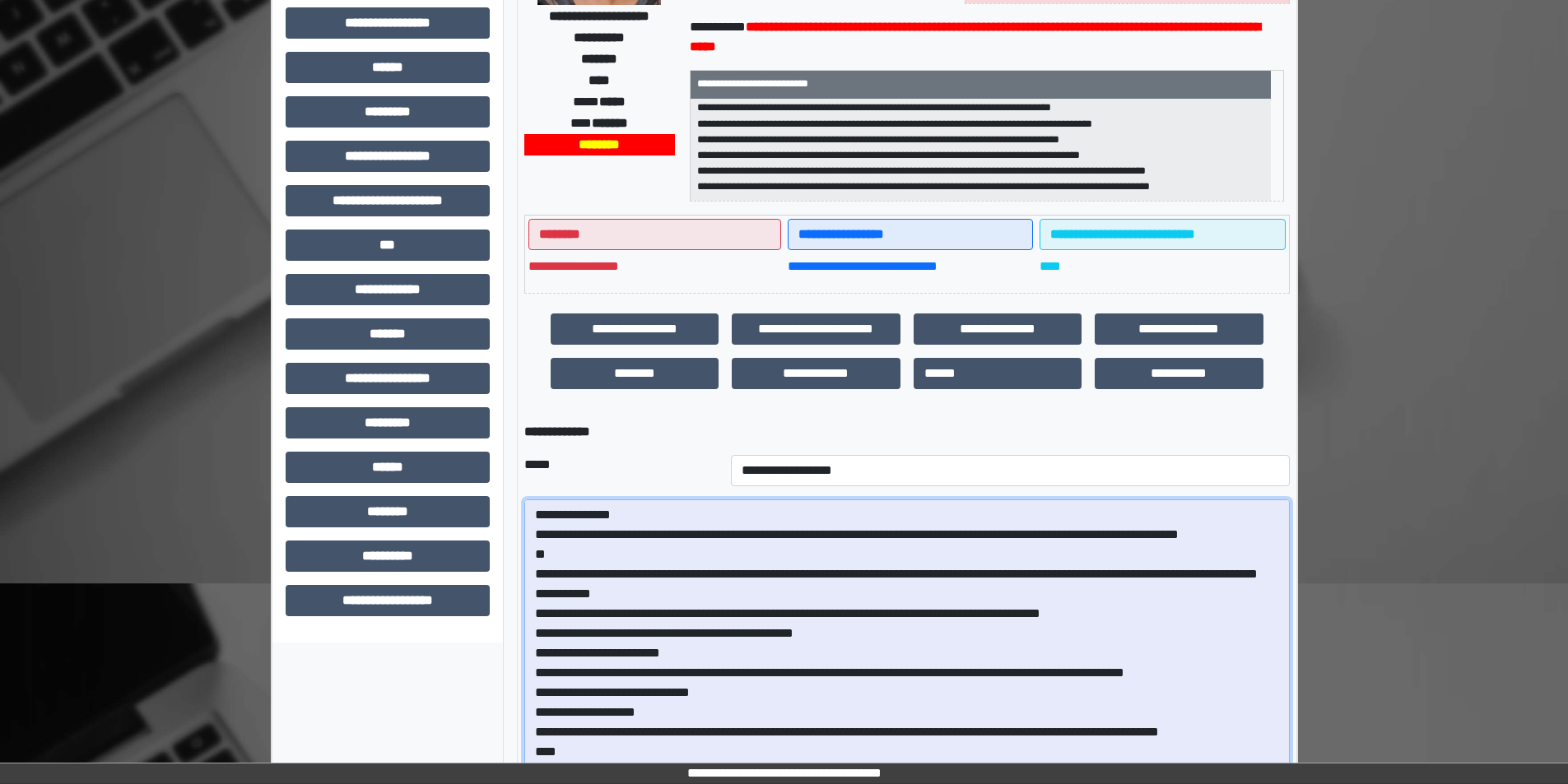 click at bounding box center [907, 653] 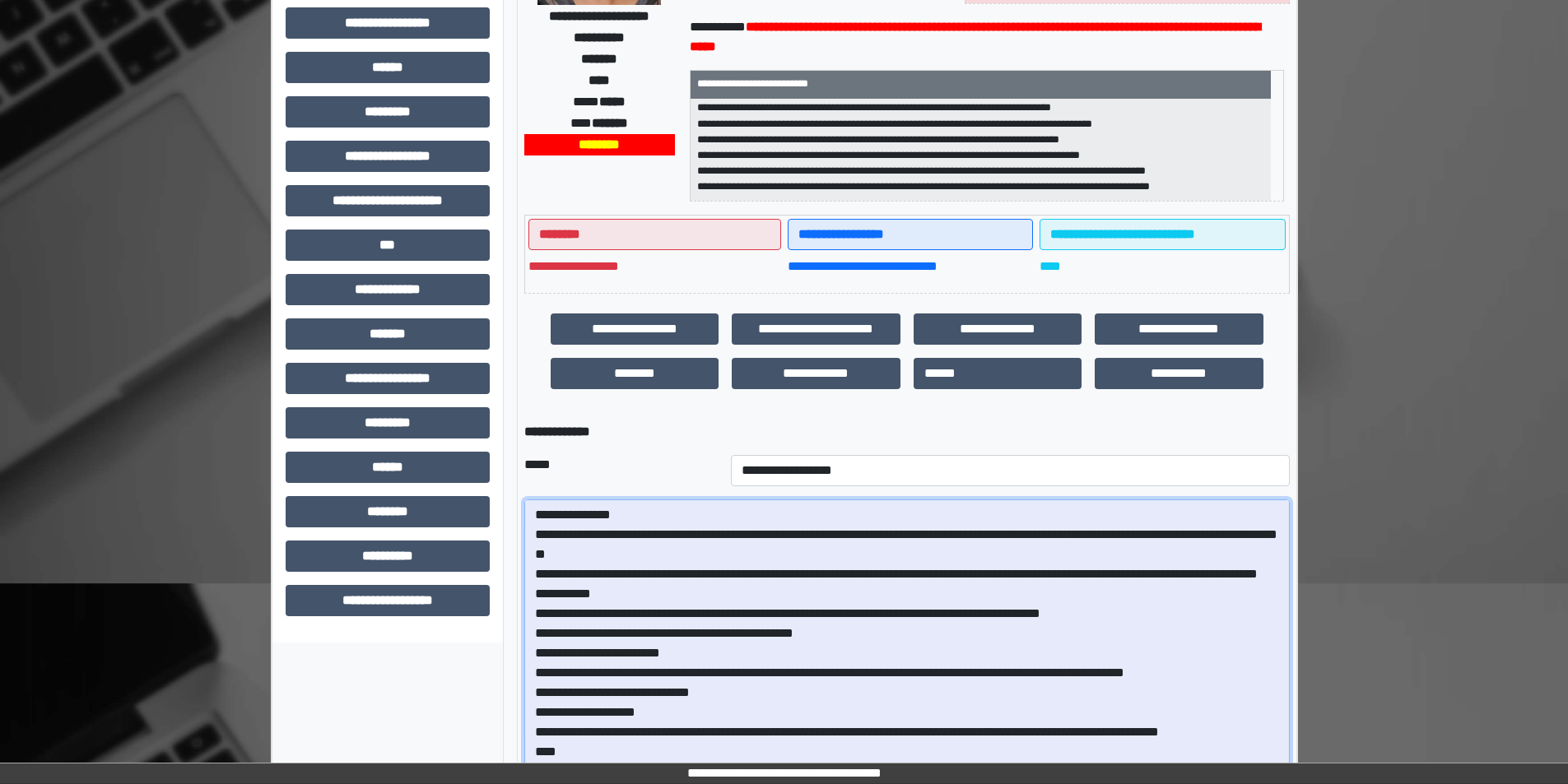 click at bounding box center [907, 653] 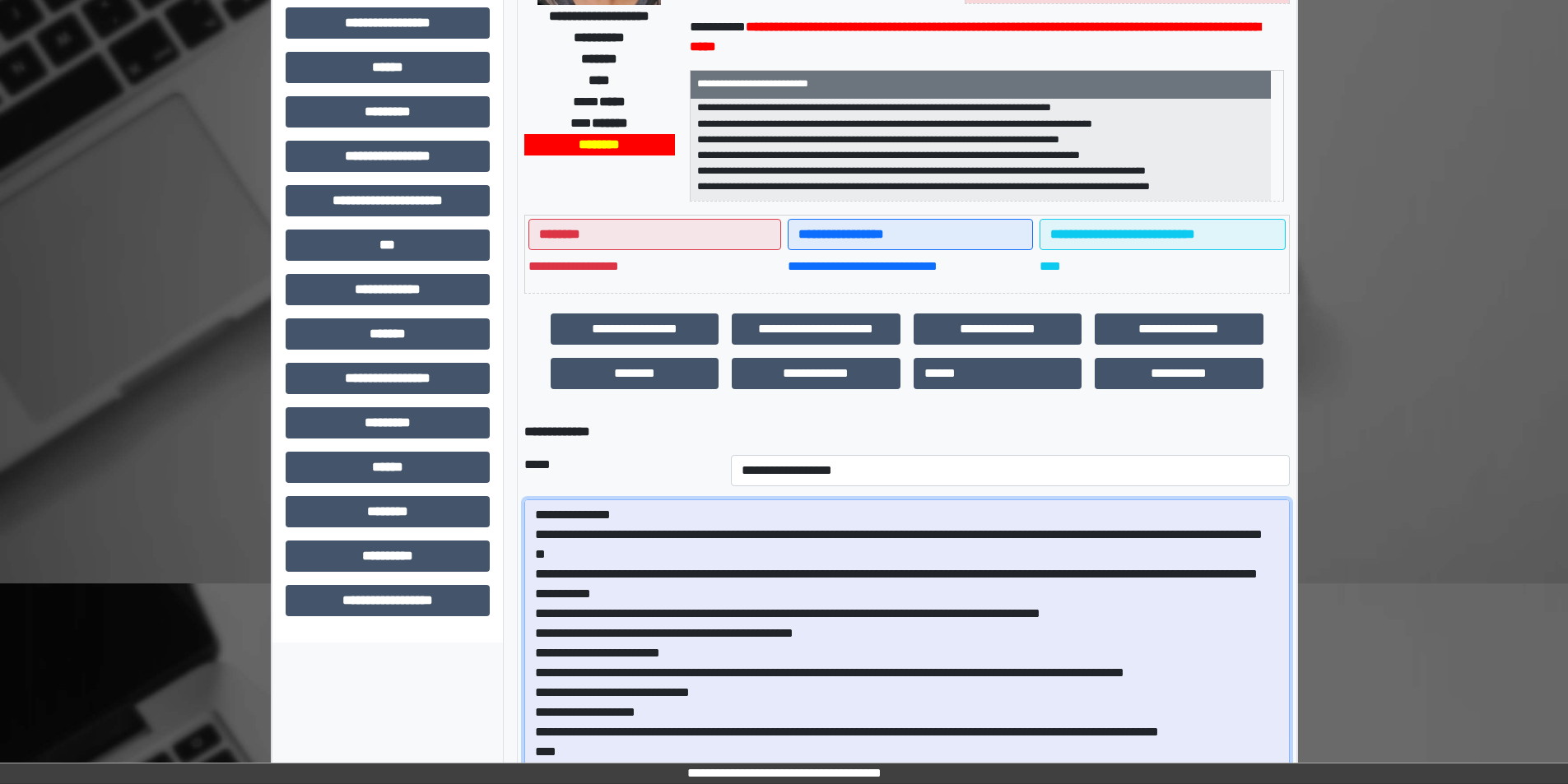 click at bounding box center (907, 653) 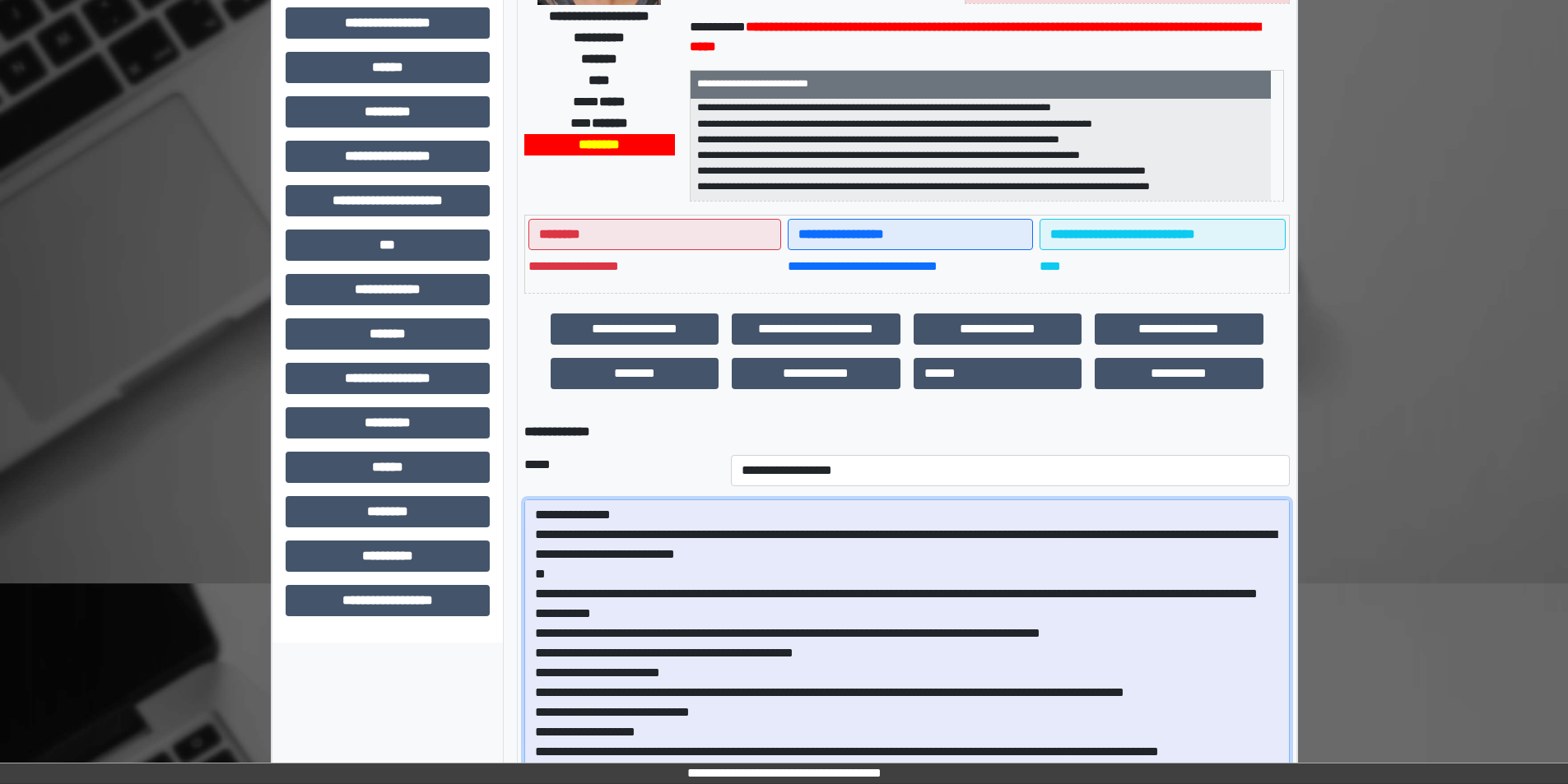 click at bounding box center (907, 653) 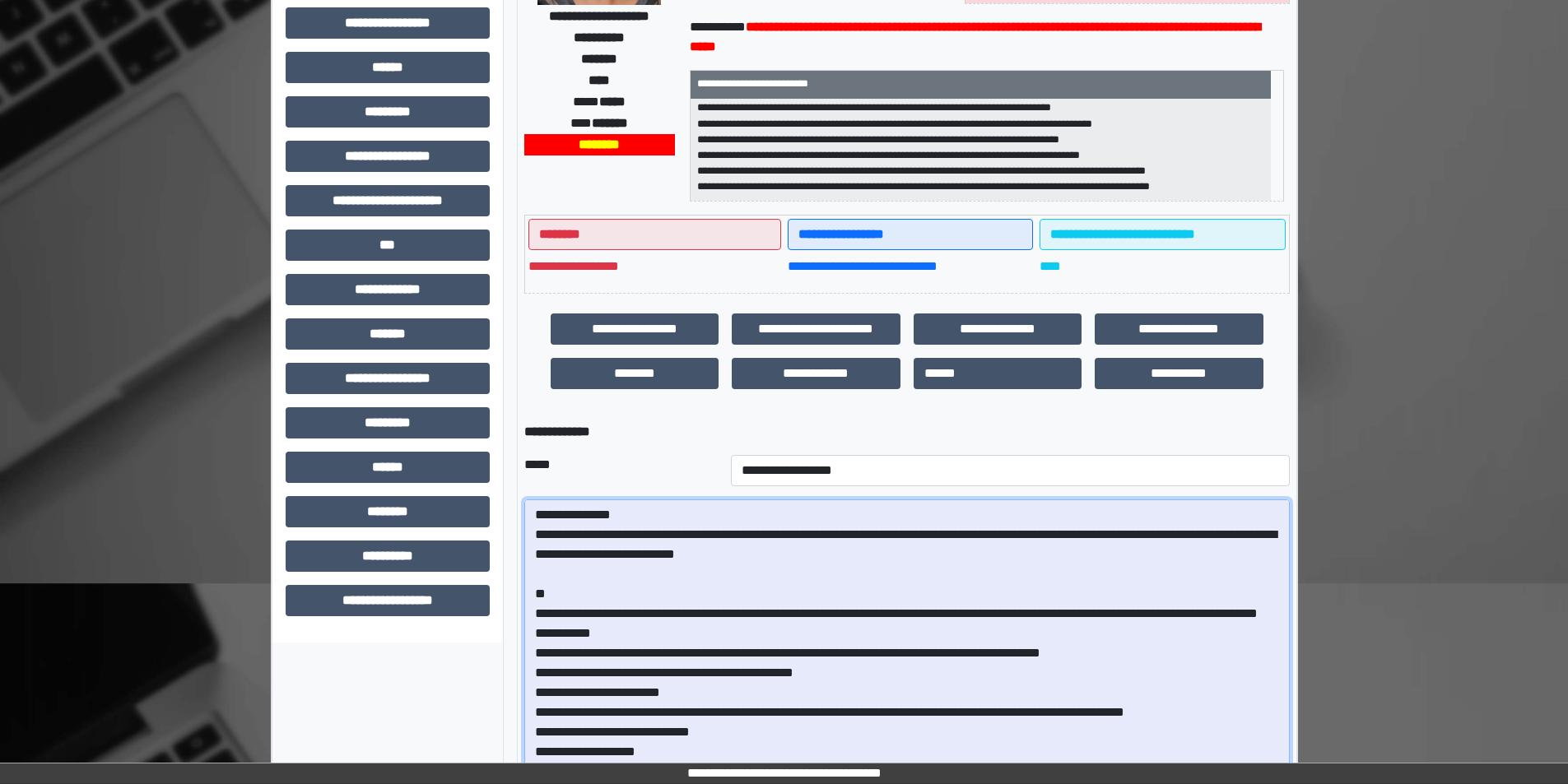 click at bounding box center (907, 653) 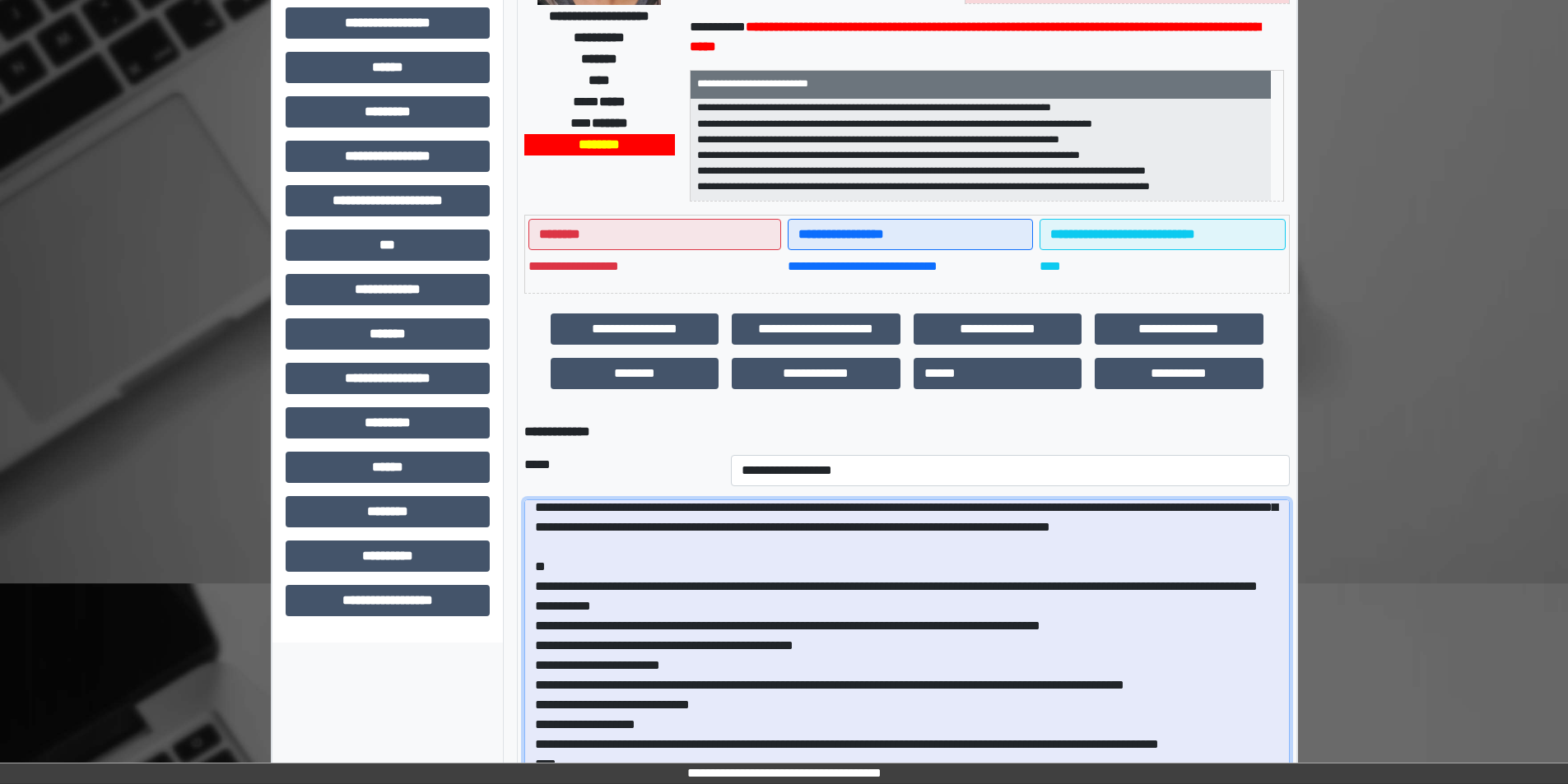 scroll, scrollTop: 0, scrollLeft: 0, axis: both 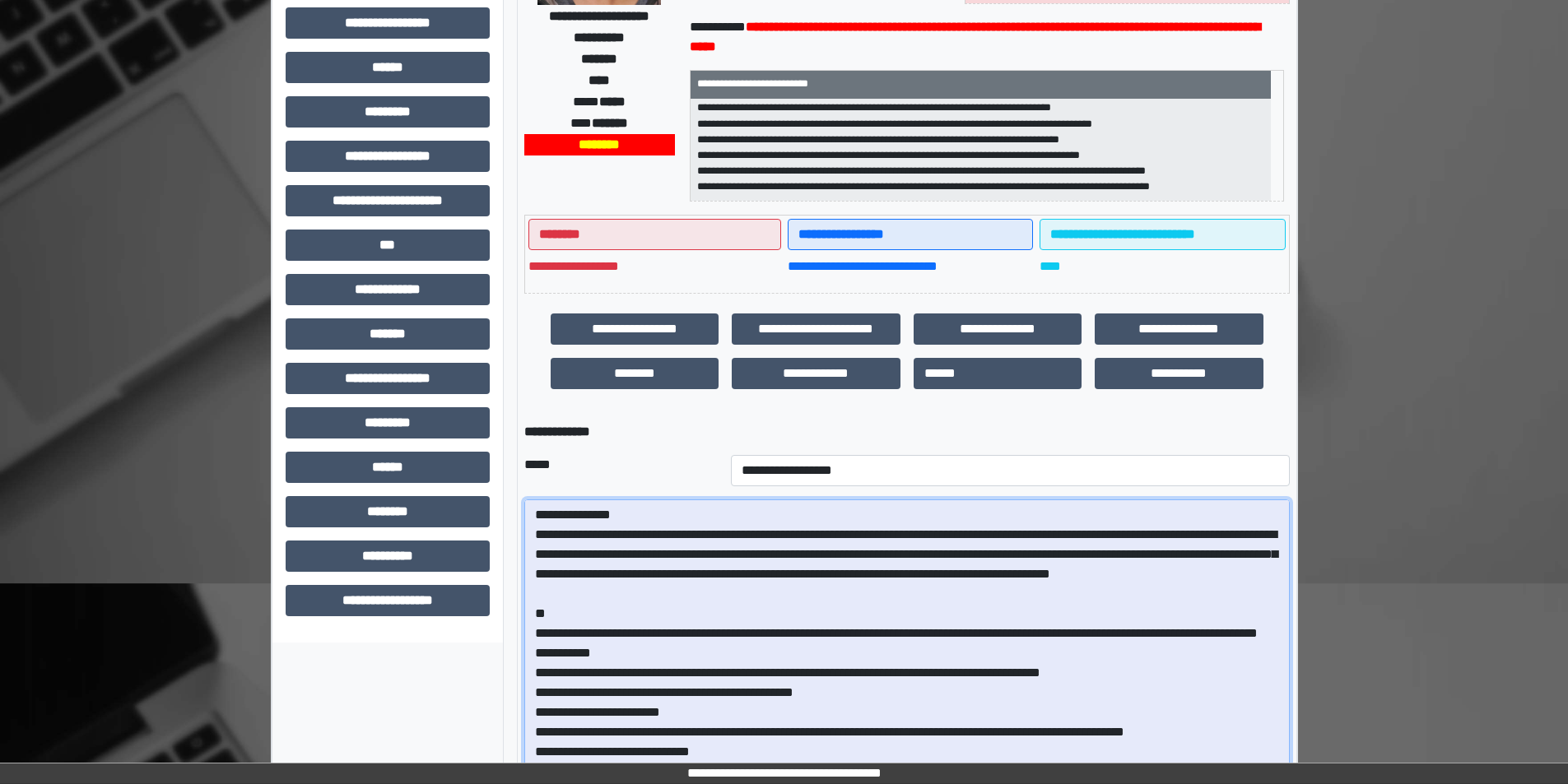 drag, startPoint x: 818, startPoint y: 659, endPoint x: 839, endPoint y: 668, distance: 22.847 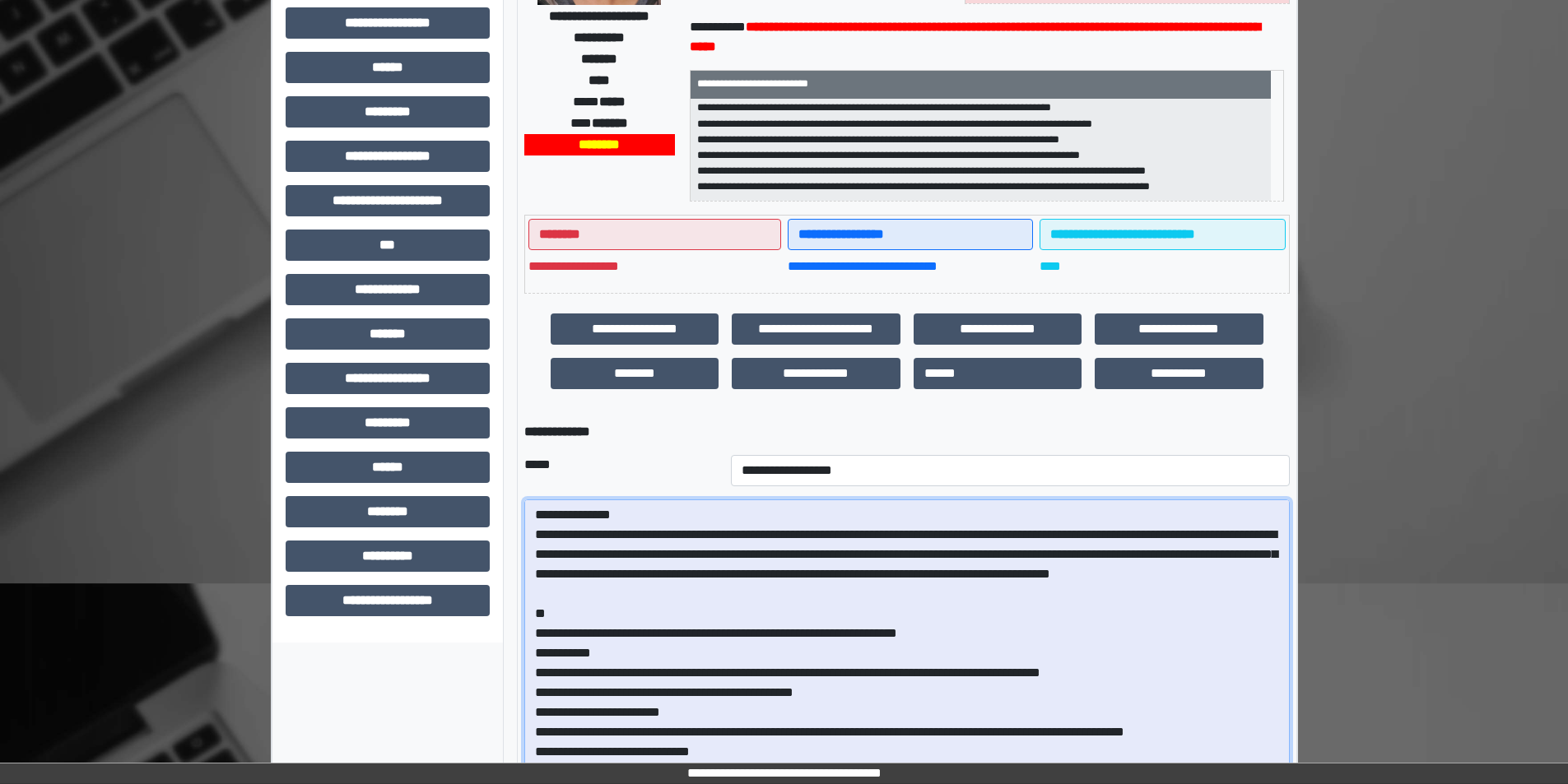 click at bounding box center [907, 653] 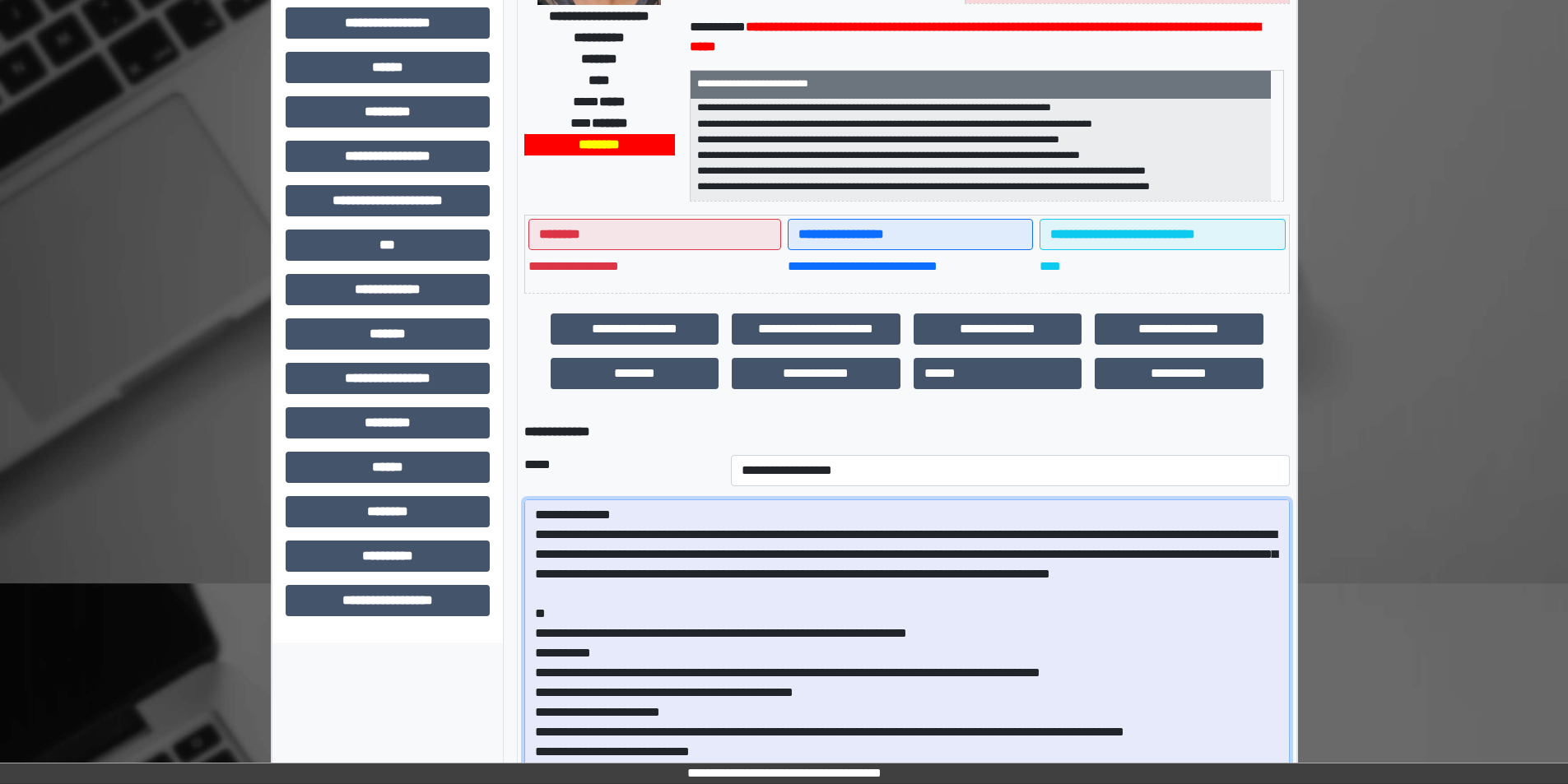 click at bounding box center (907, 653) 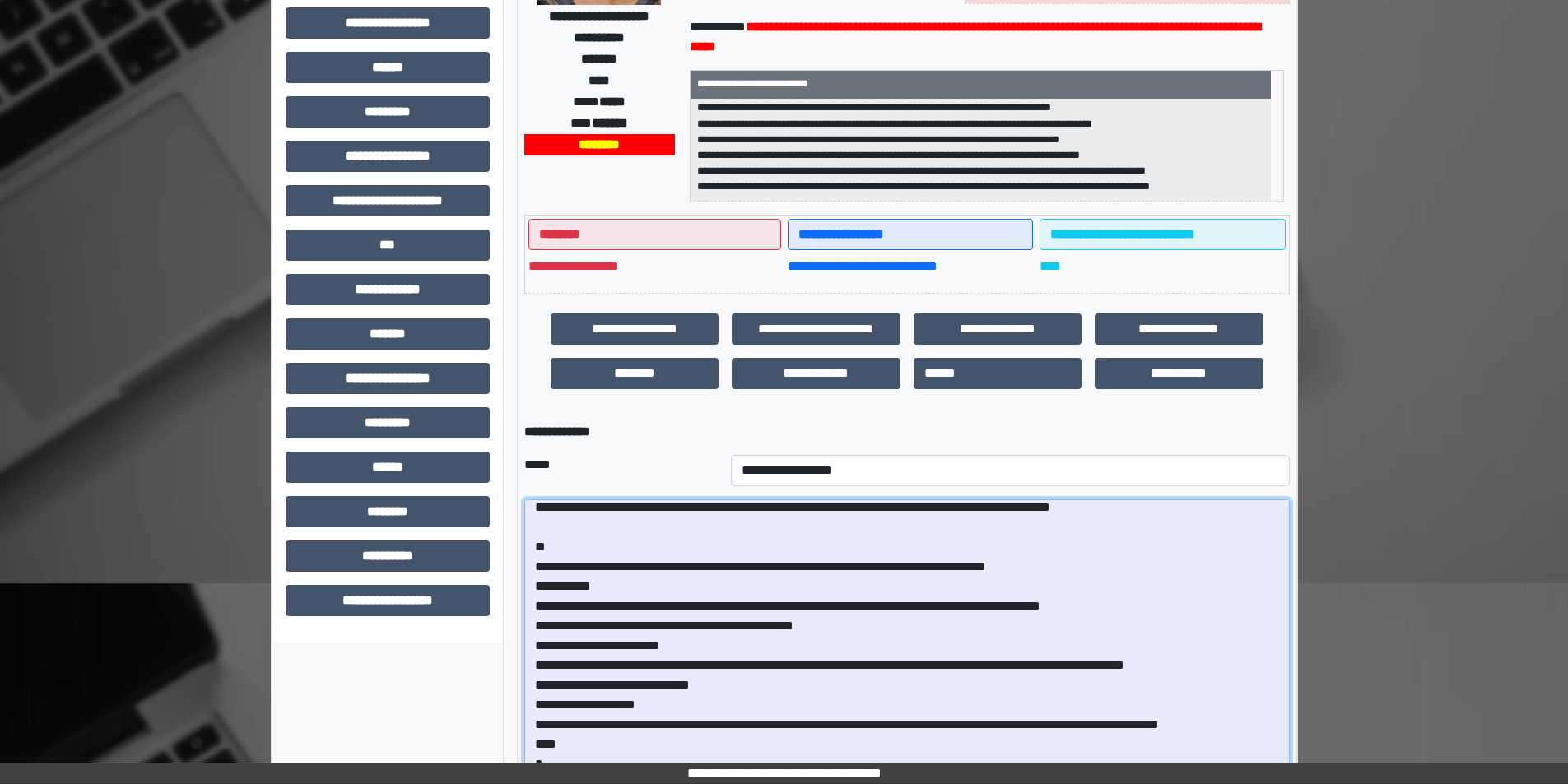 scroll, scrollTop: 157, scrollLeft: 0, axis: vertical 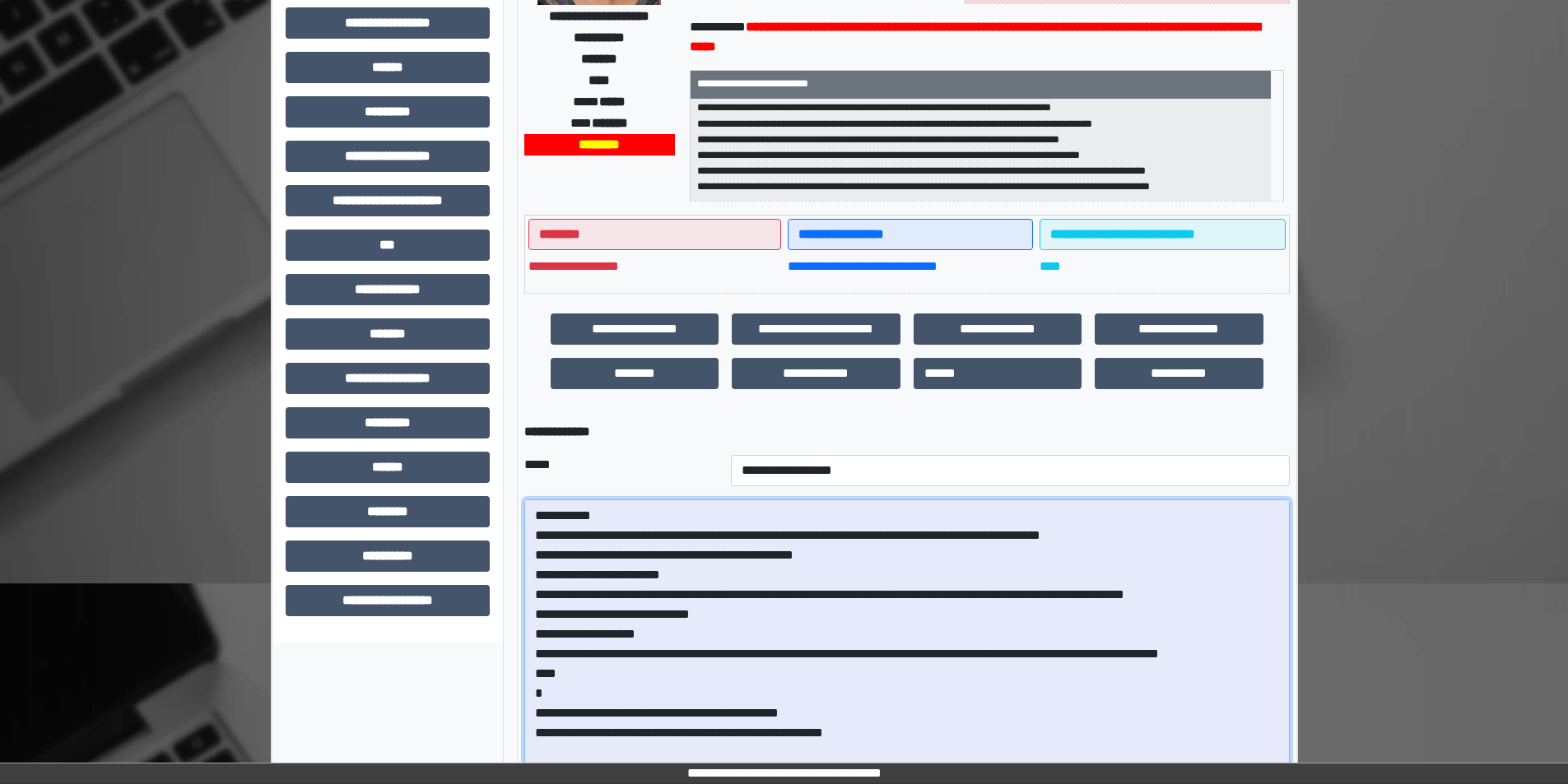 click at bounding box center (907, 653) 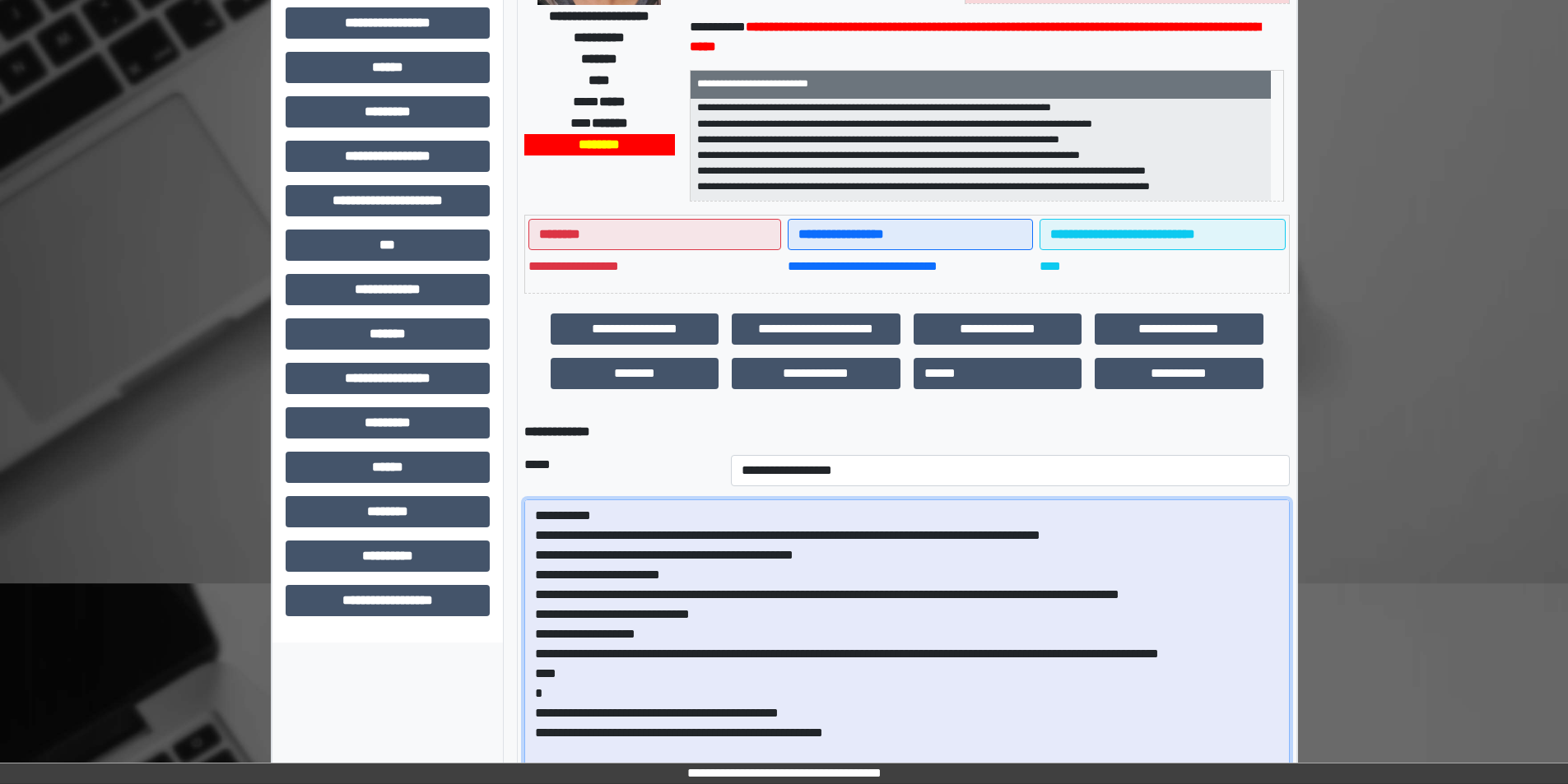 drag, startPoint x: 1090, startPoint y: 596, endPoint x: 1061, endPoint y: 595, distance: 29.017236 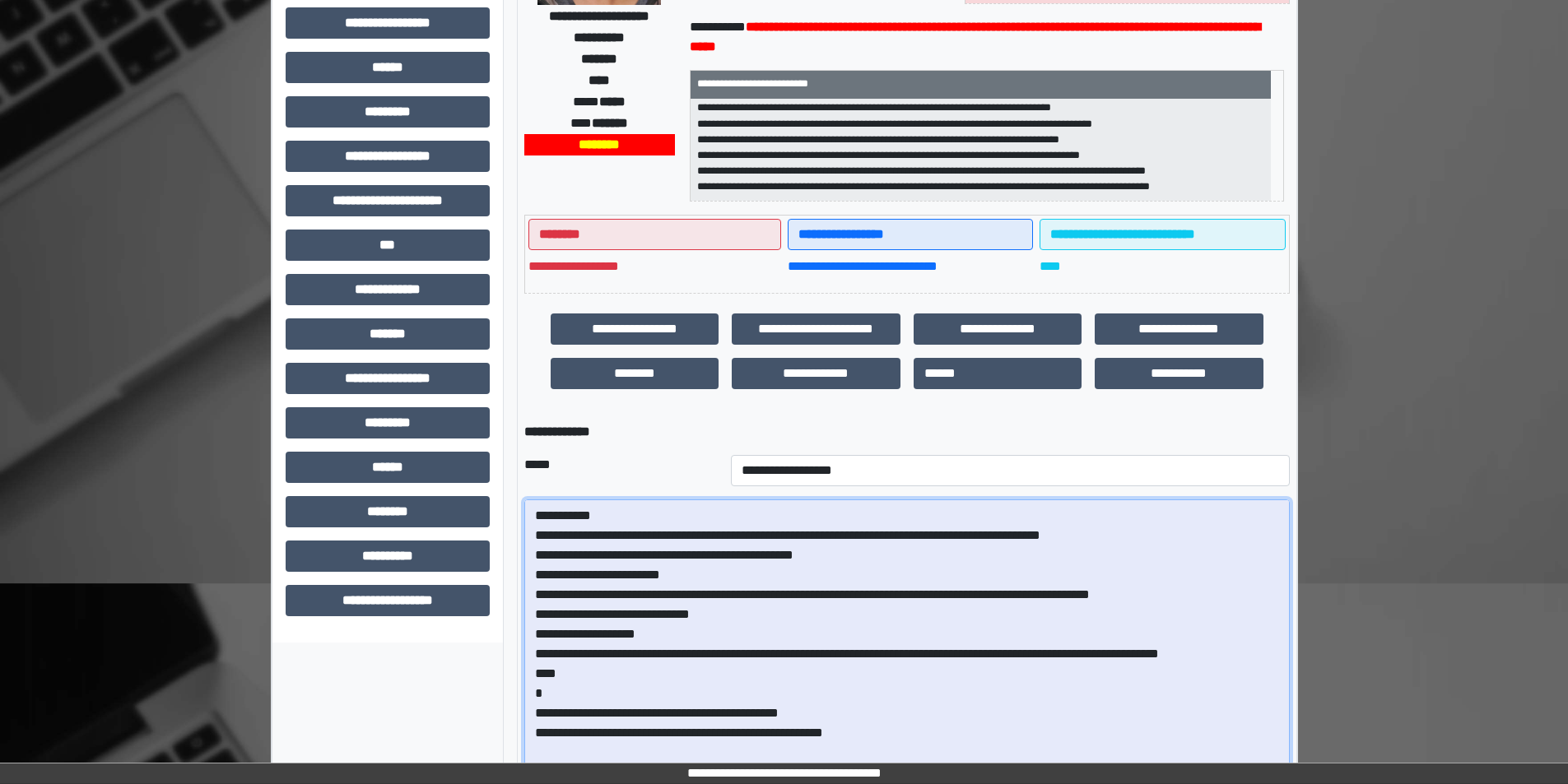 click at bounding box center (907, 653) 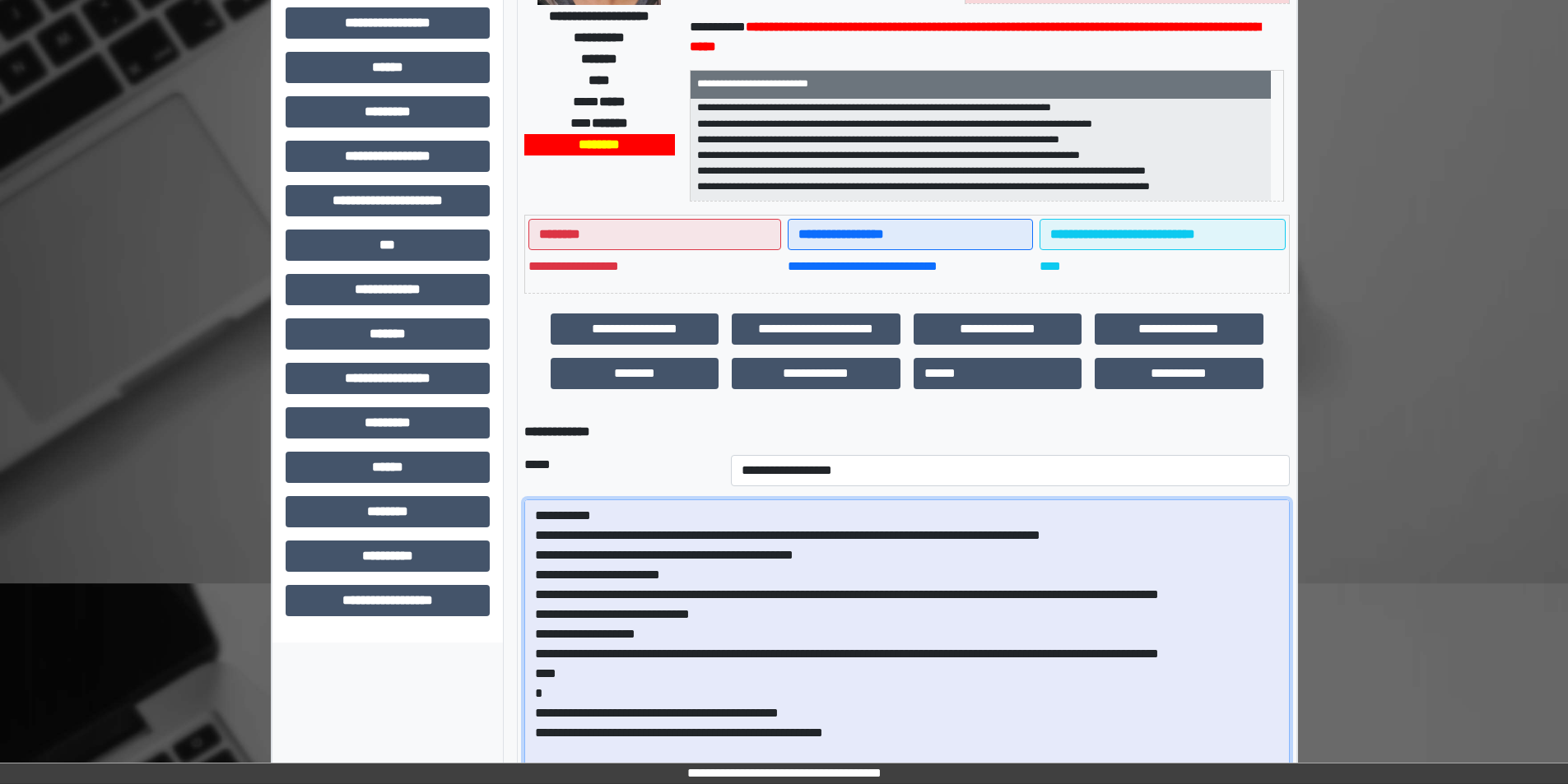 drag, startPoint x: 734, startPoint y: 620, endPoint x: 527, endPoint y: 615, distance: 207.06038 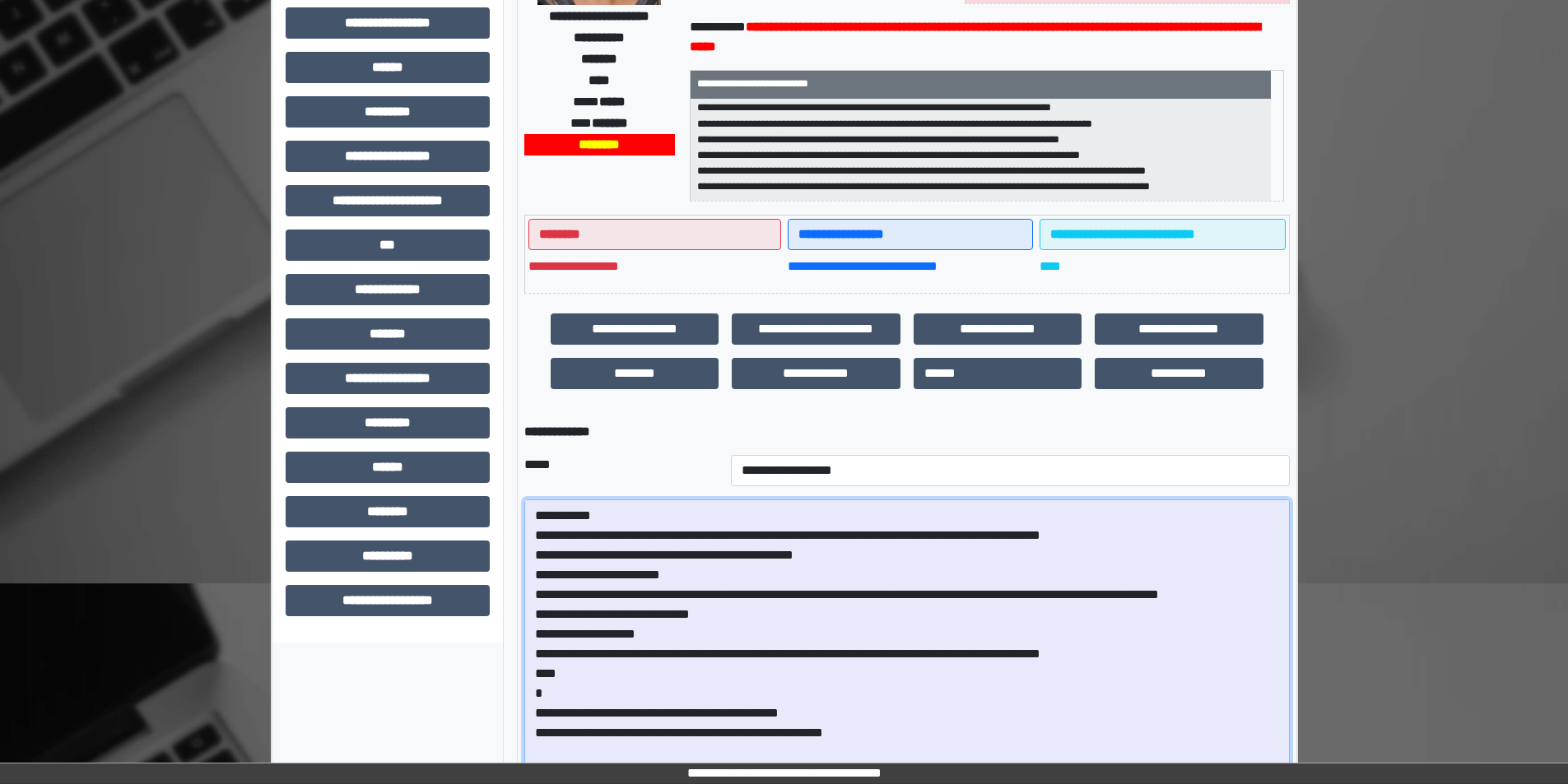 click at bounding box center (907, 653) 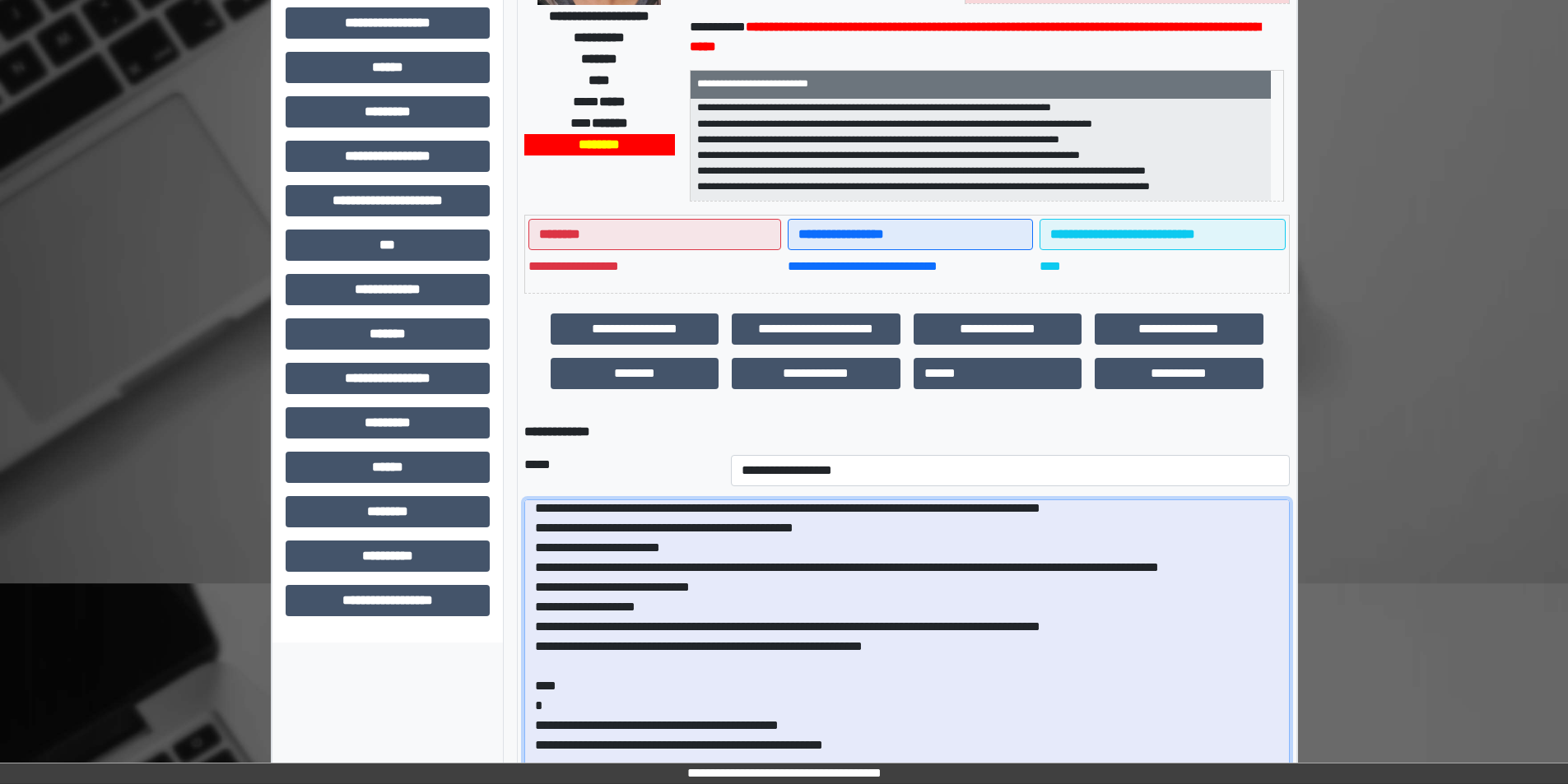 scroll, scrollTop: 82, scrollLeft: 0, axis: vertical 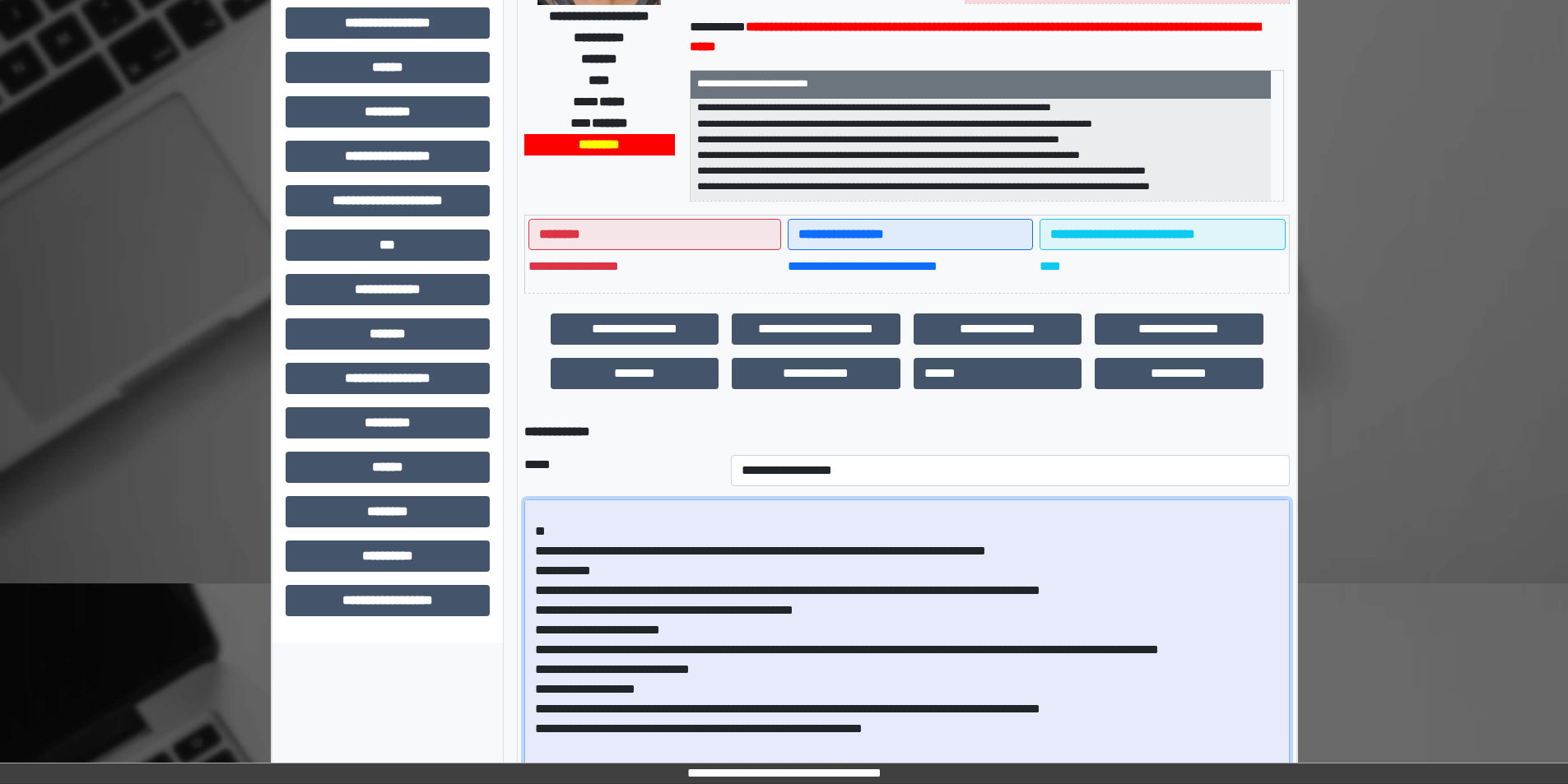 click at bounding box center [907, 653] 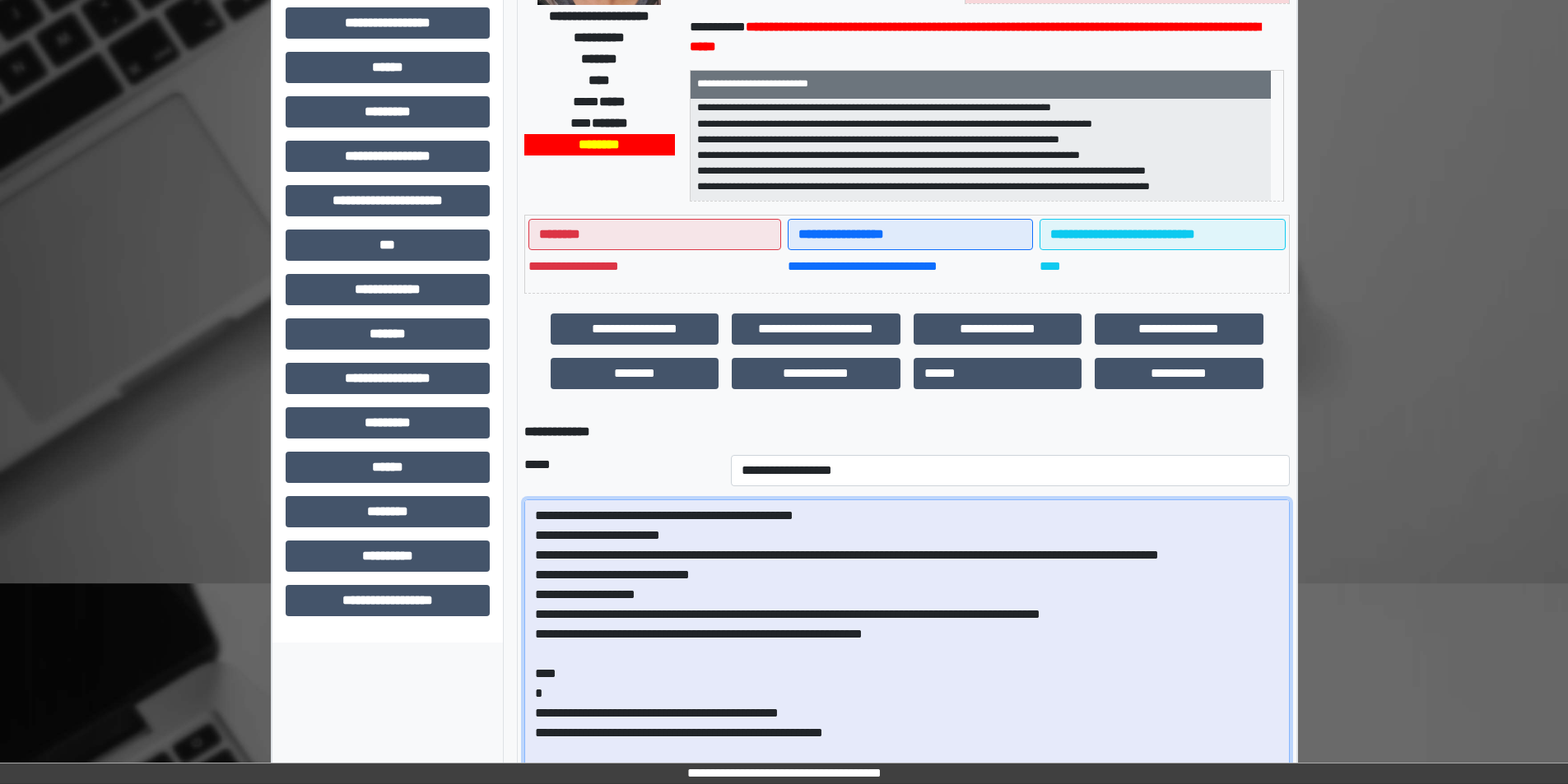 scroll, scrollTop: 197, scrollLeft: 0, axis: vertical 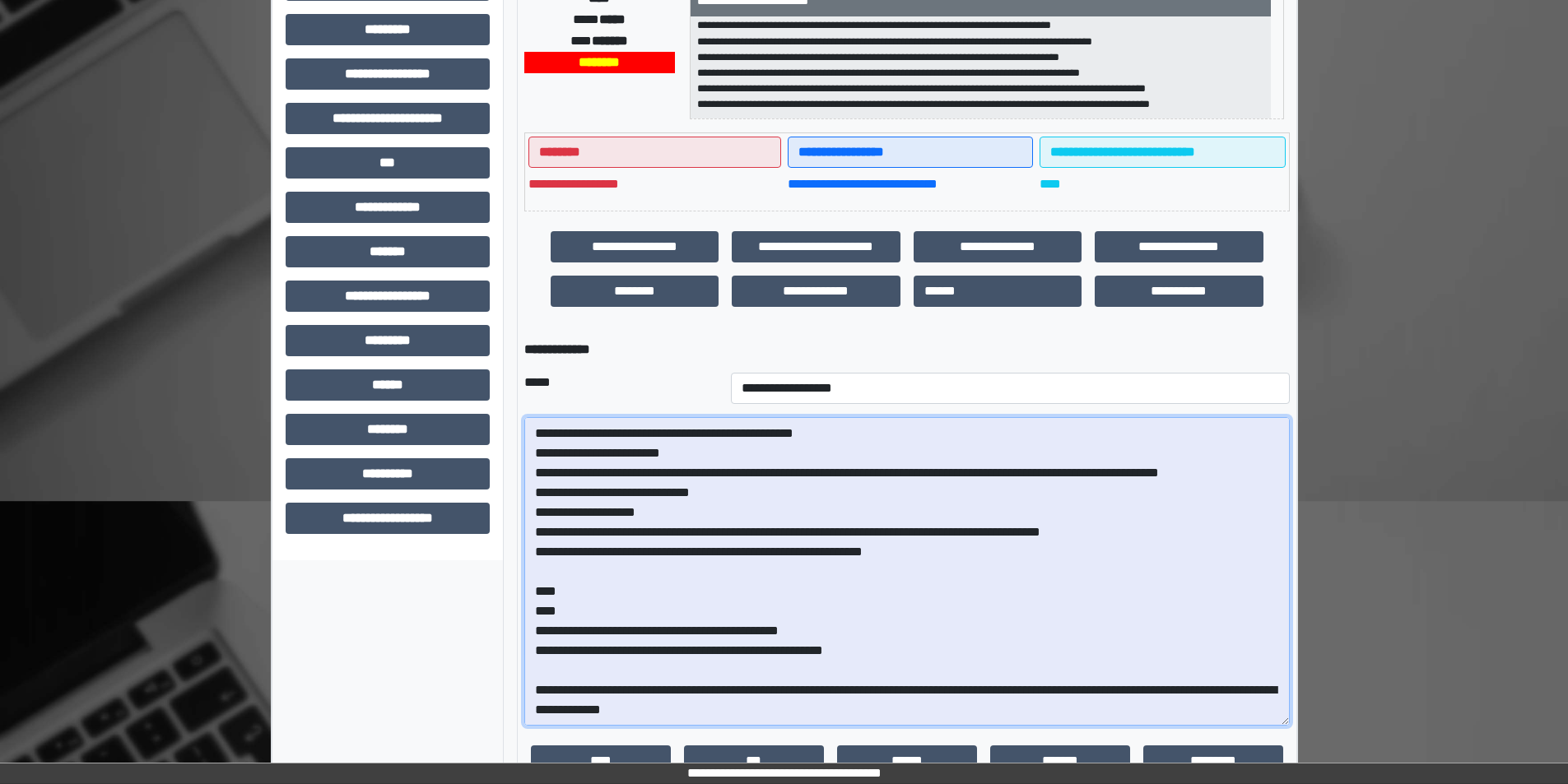 drag, startPoint x: 749, startPoint y: 628, endPoint x: 866, endPoint y: 621, distance: 117.20921 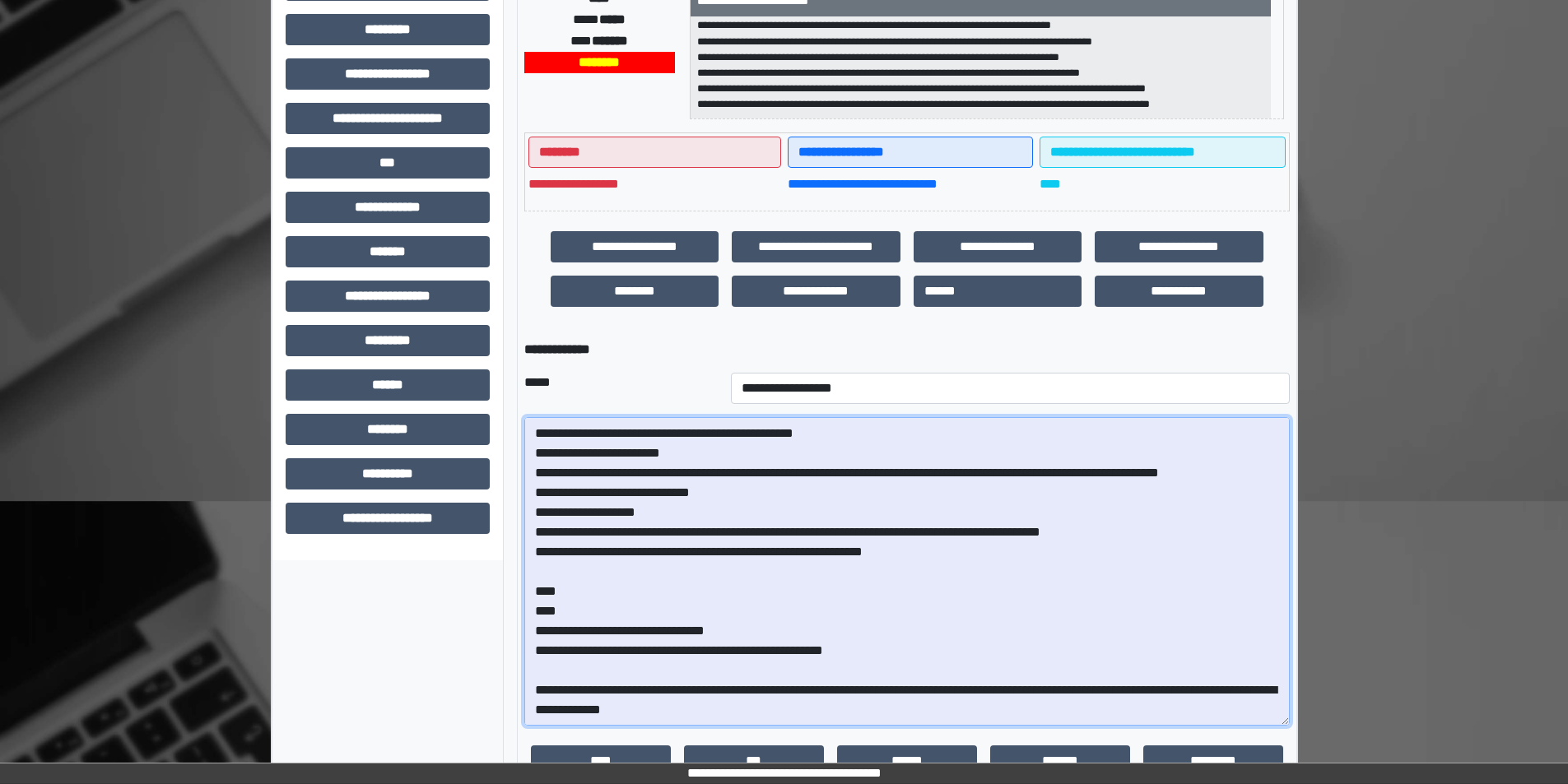 scroll, scrollTop: 0, scrollLeft: 0, axis: both 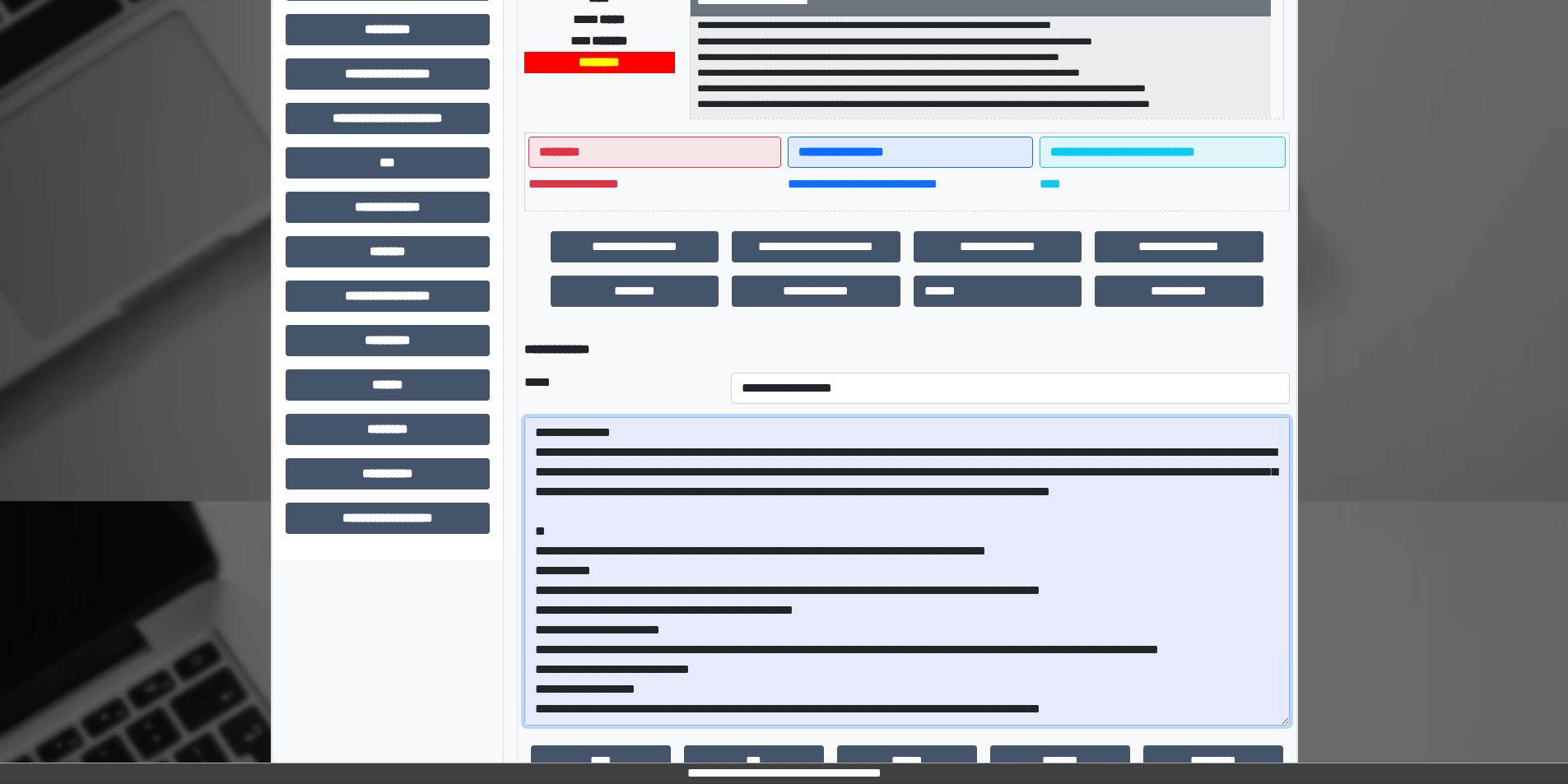 click at bounding box center (907, 571) 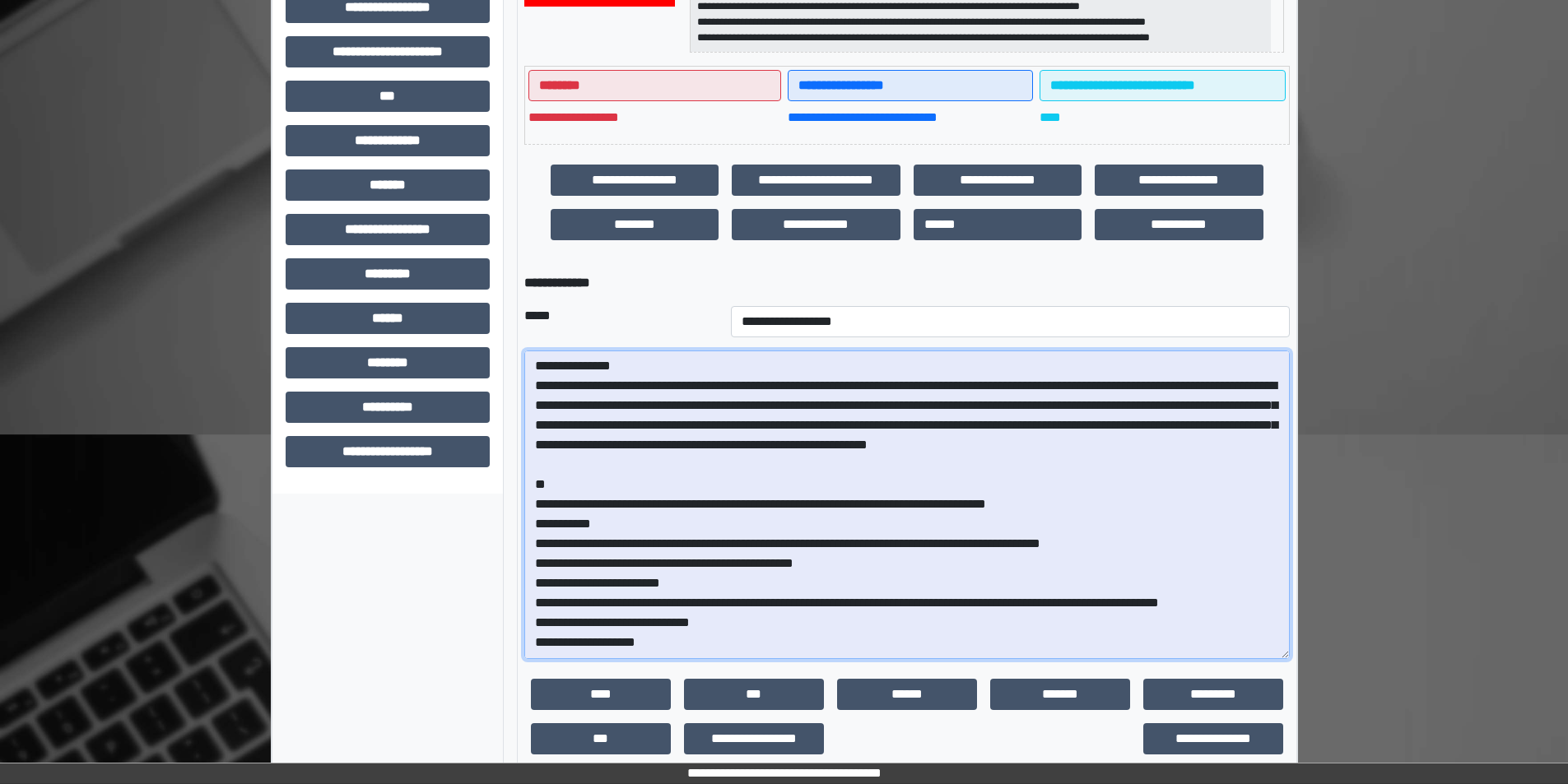 scroll, scrollTop: 527, scrollLeft: 0, axis: vertical 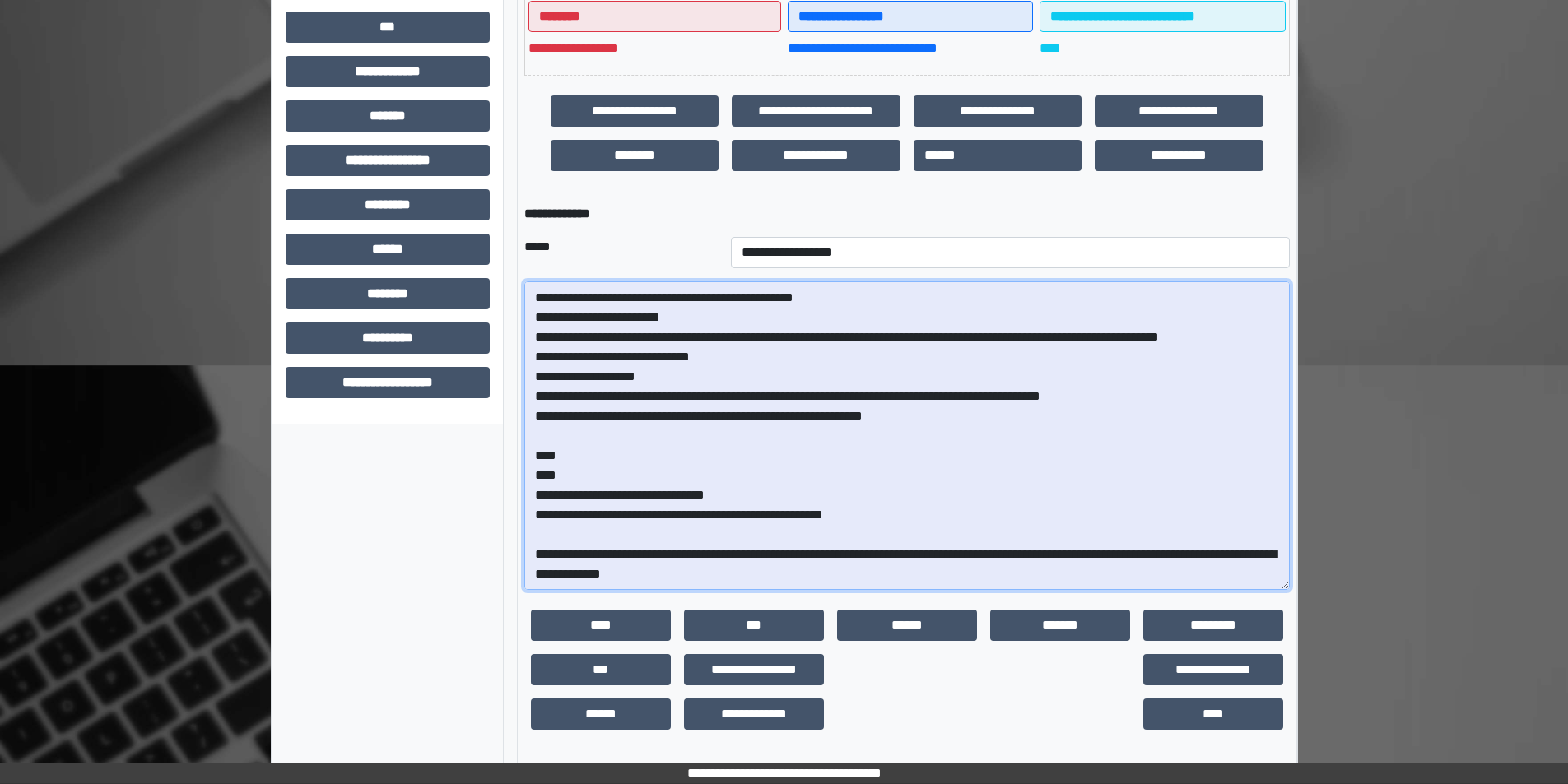 click at bounding box center [907, 435] 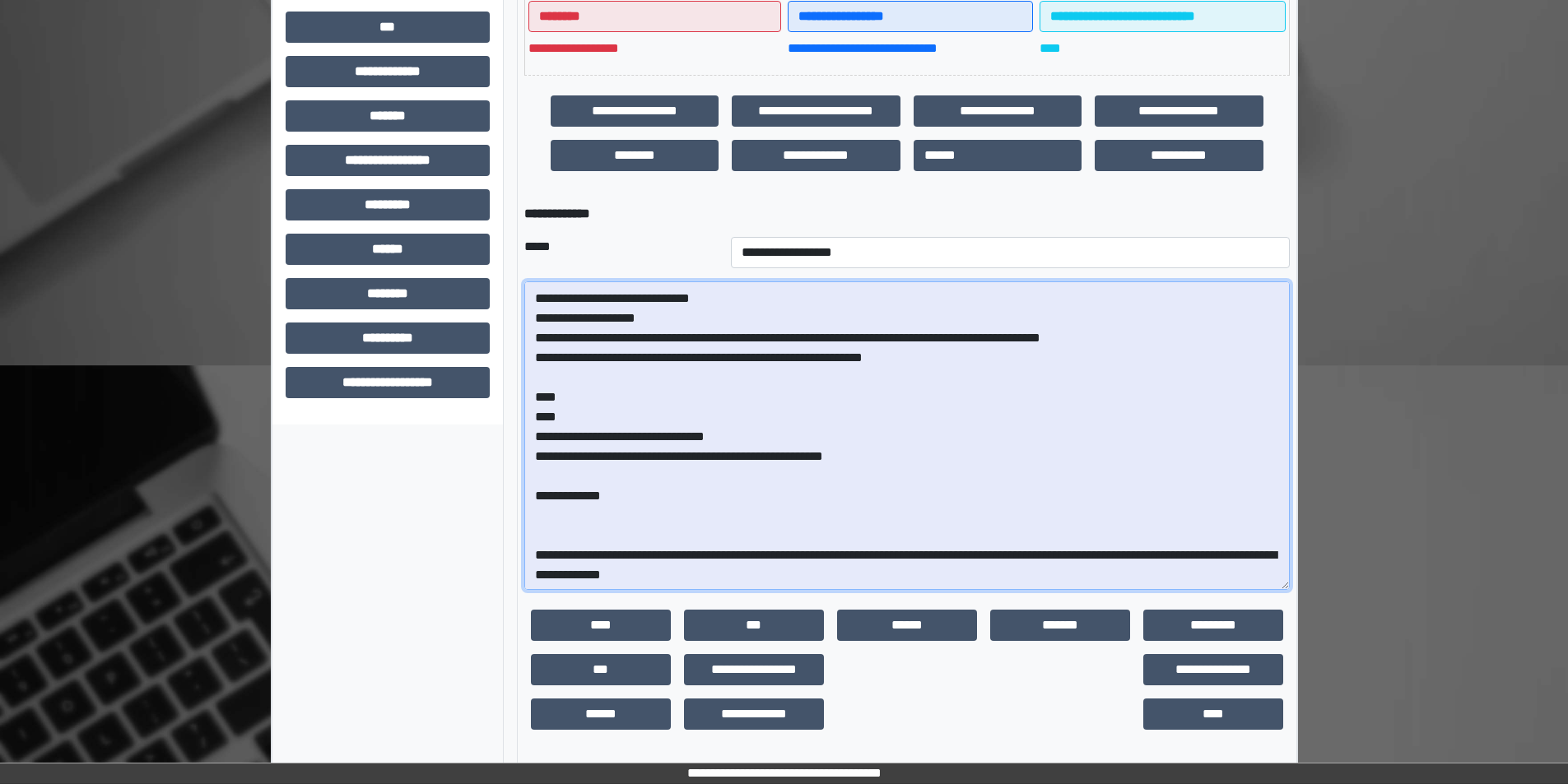 scroll, scrollTop: 276, scrollLeft: 0, axis: vertical 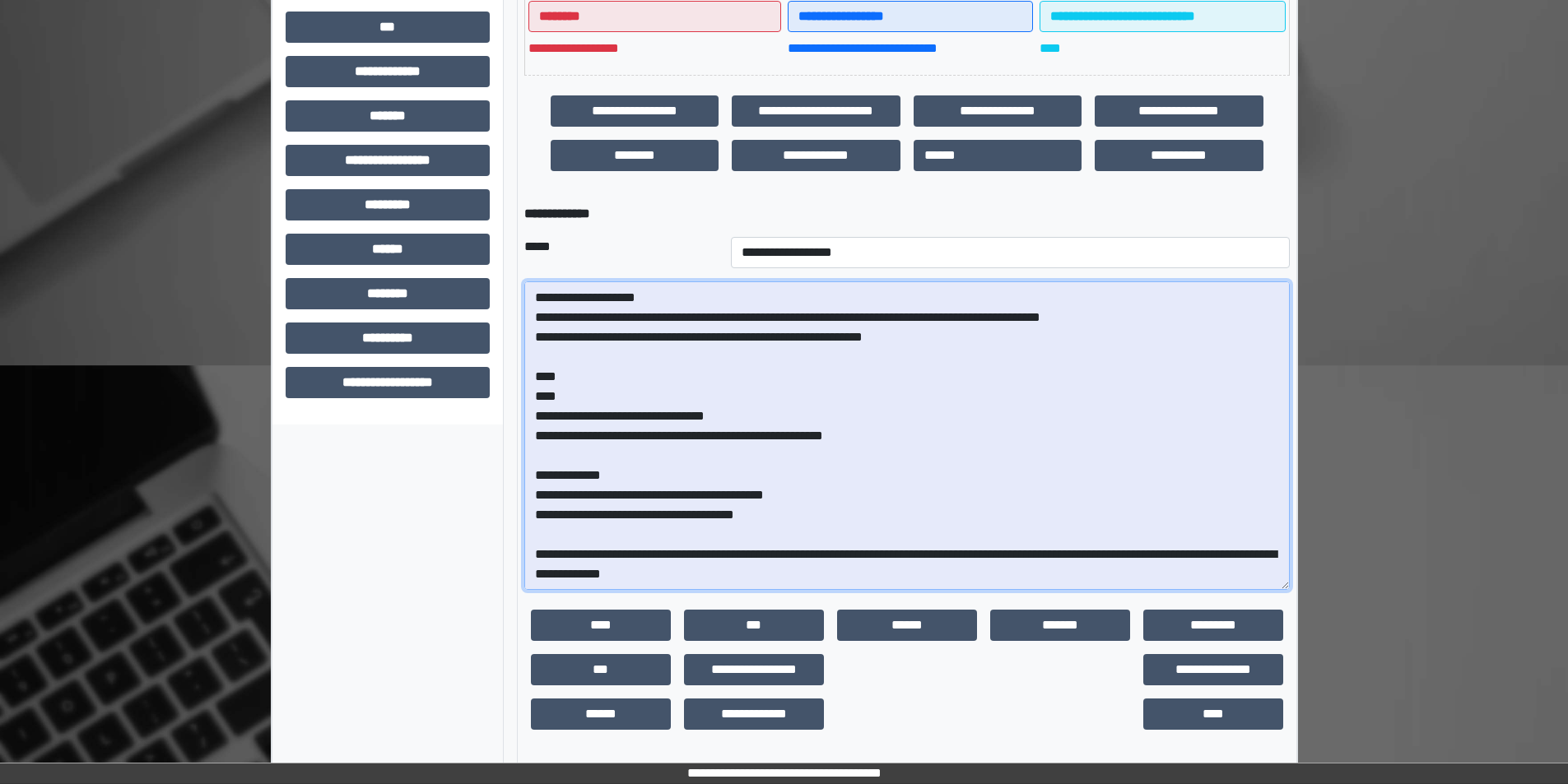 click at bounding box center (907, 435) 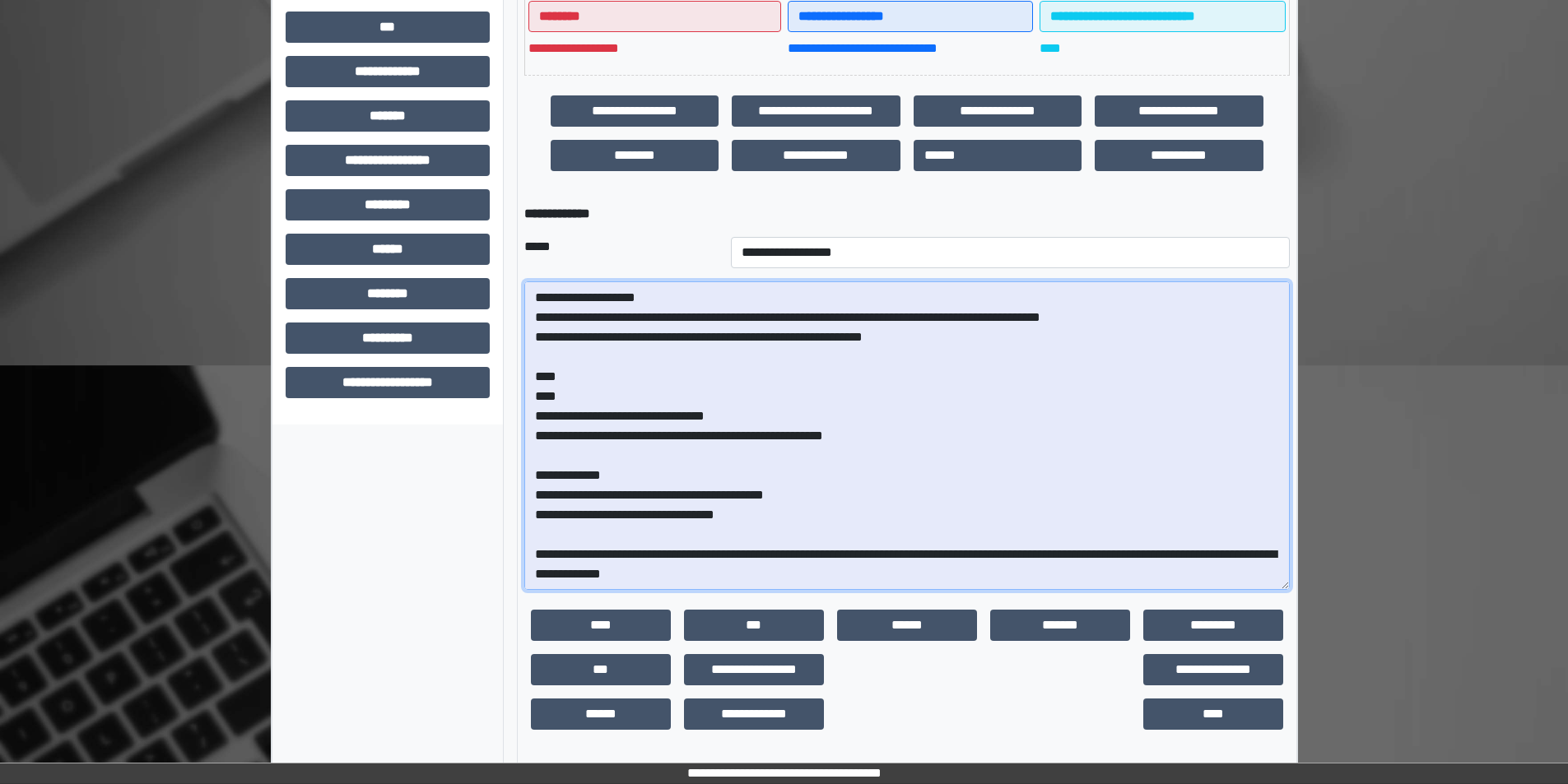 click at bounding box center [907, 435] 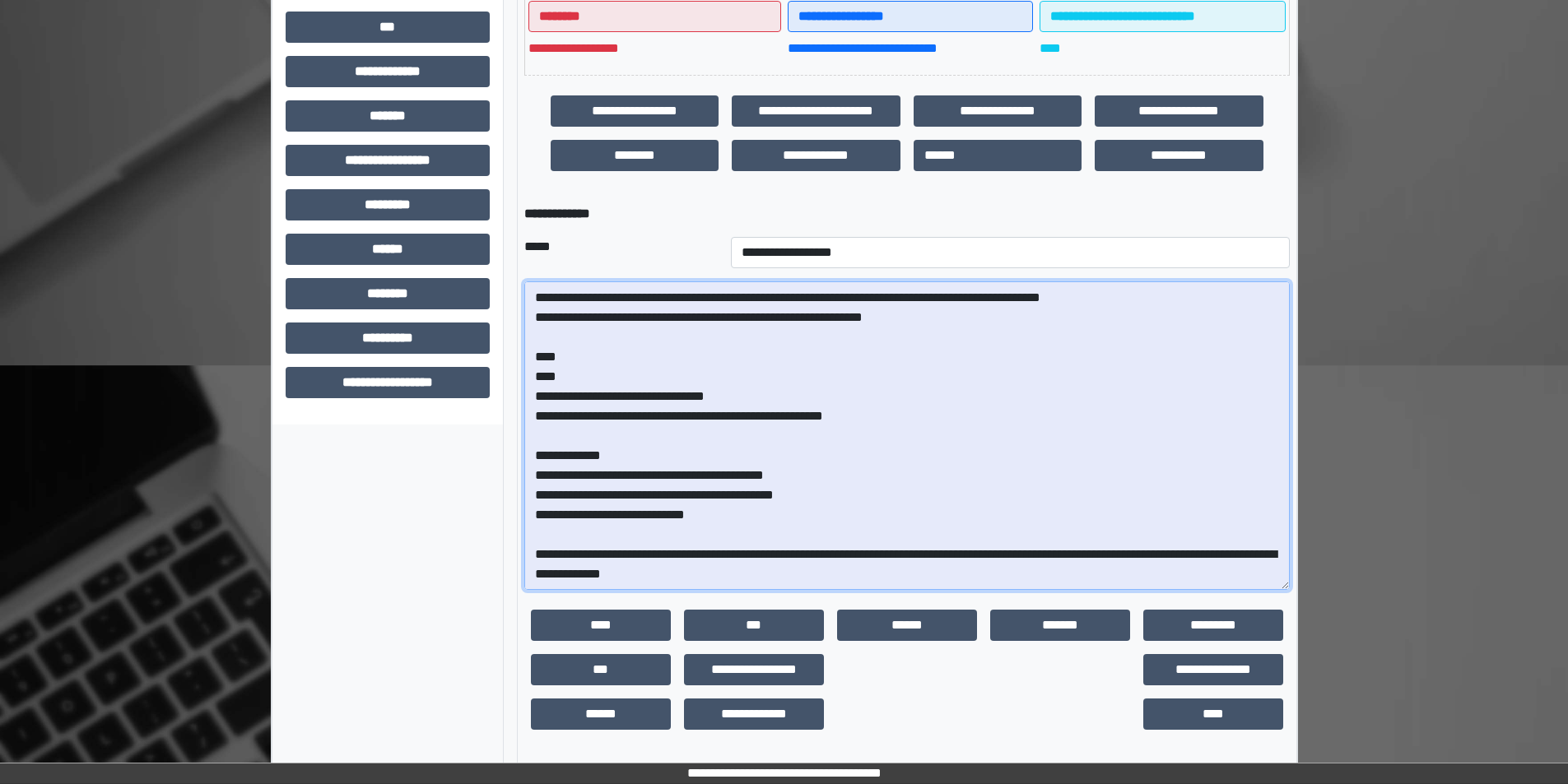 scroll, scrollTop: 315, scrollLeft: 0, axis: vertical 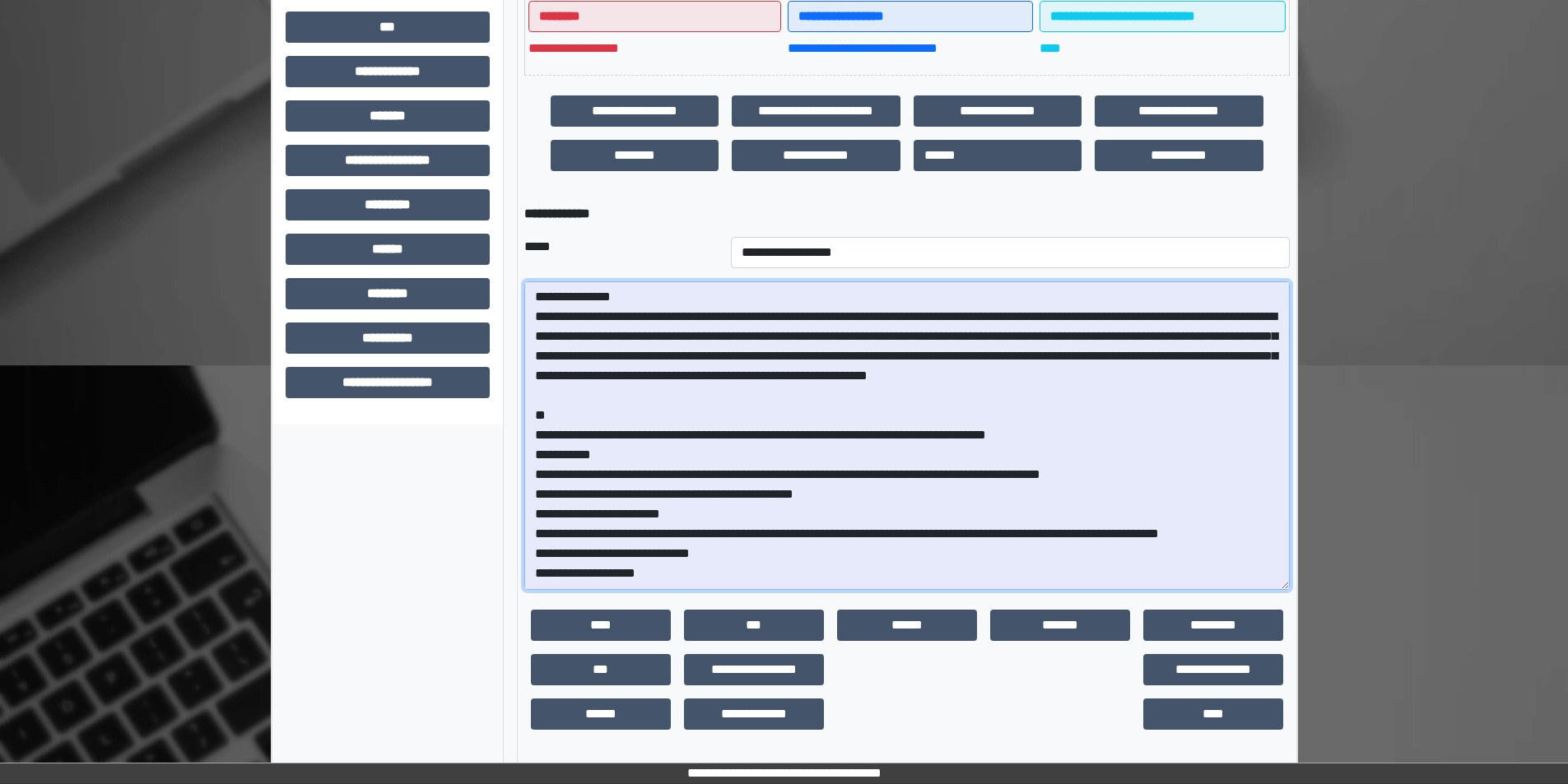 drag, startPoint x: 788, startPoint y: 582, endPoint x: 197, endPoint y: 35, distance: 805.2888 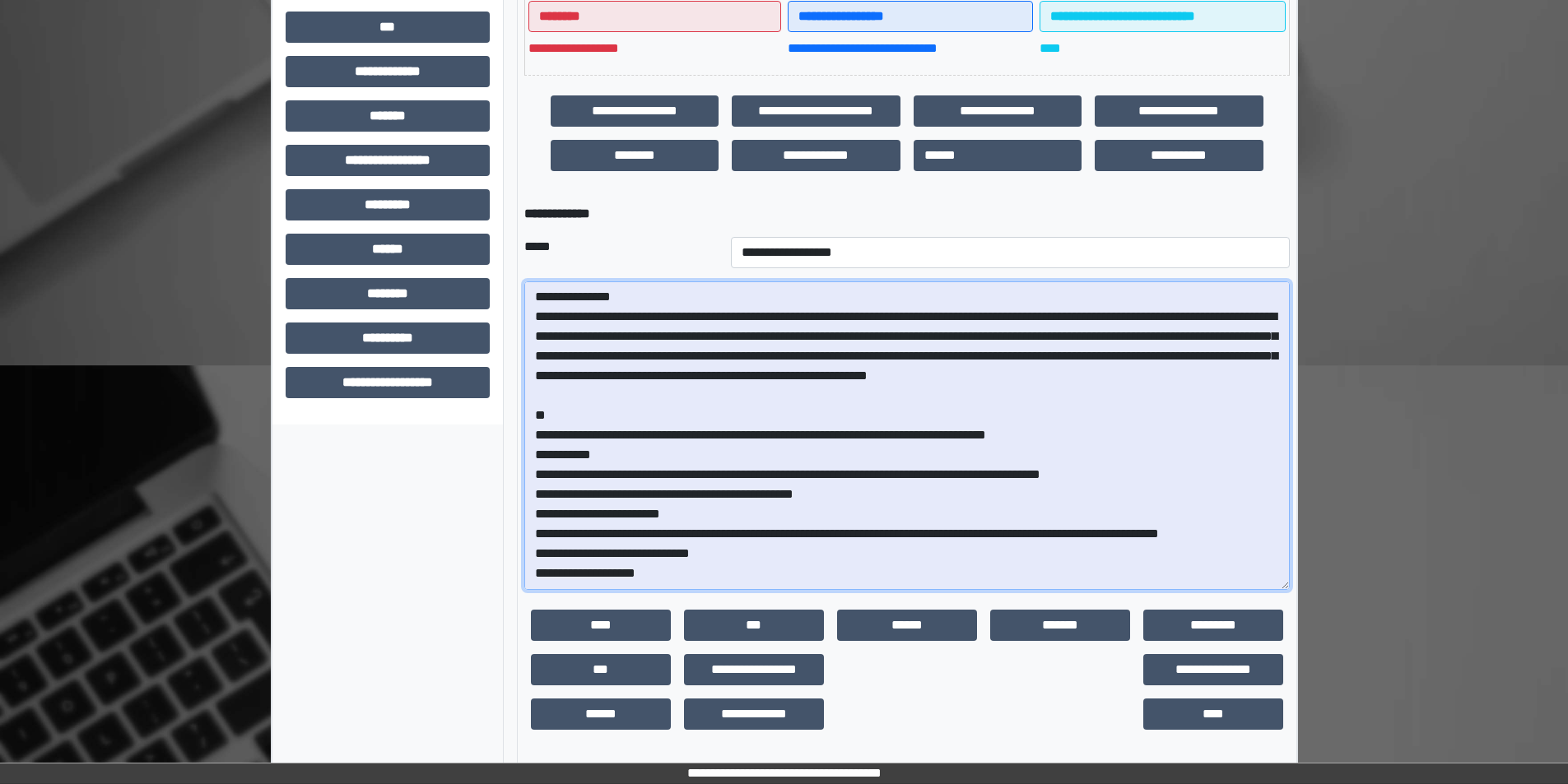 click at bounding box center (907, 435) 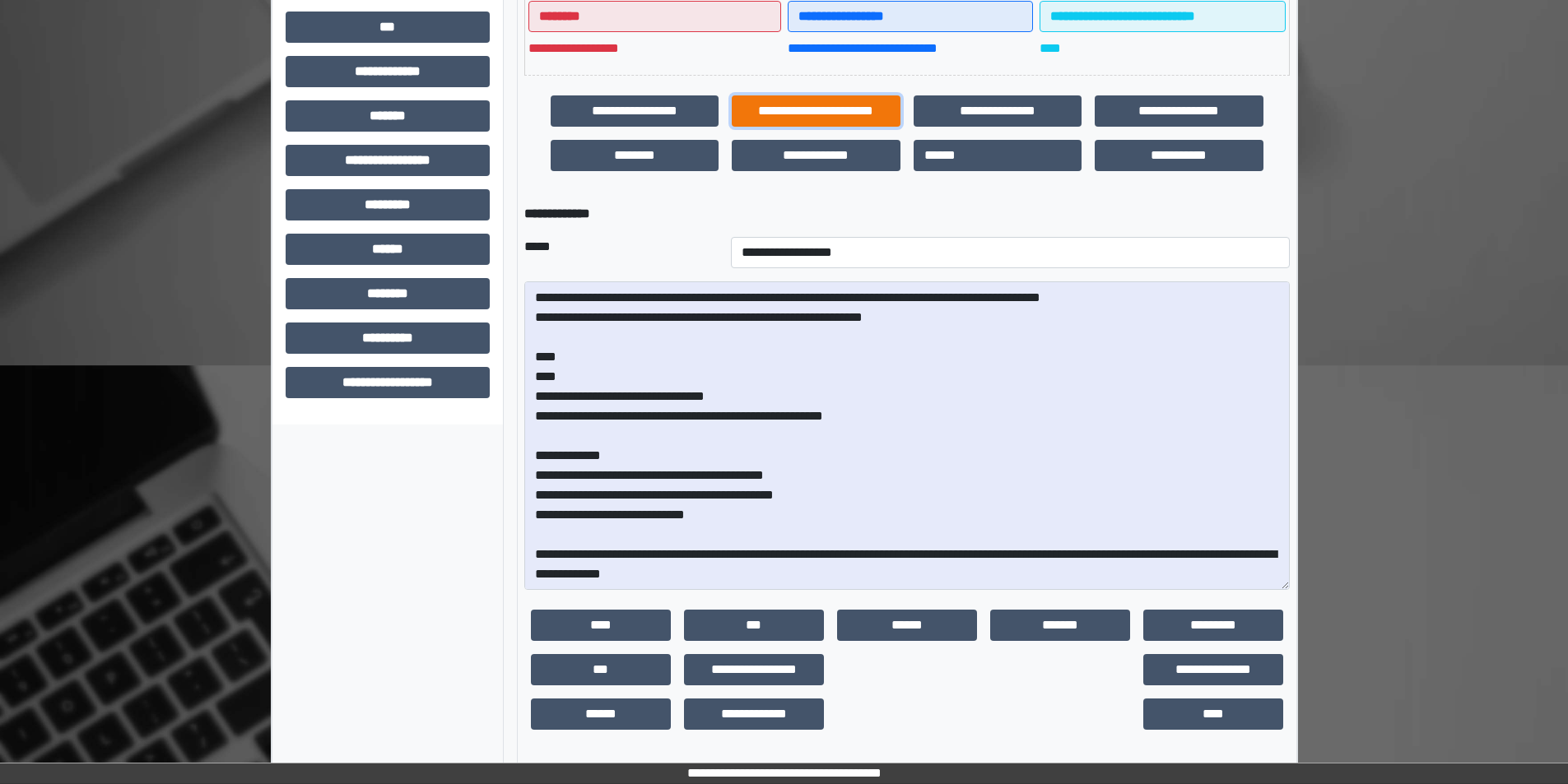 click on "**********" at bounding box center [816, 111] 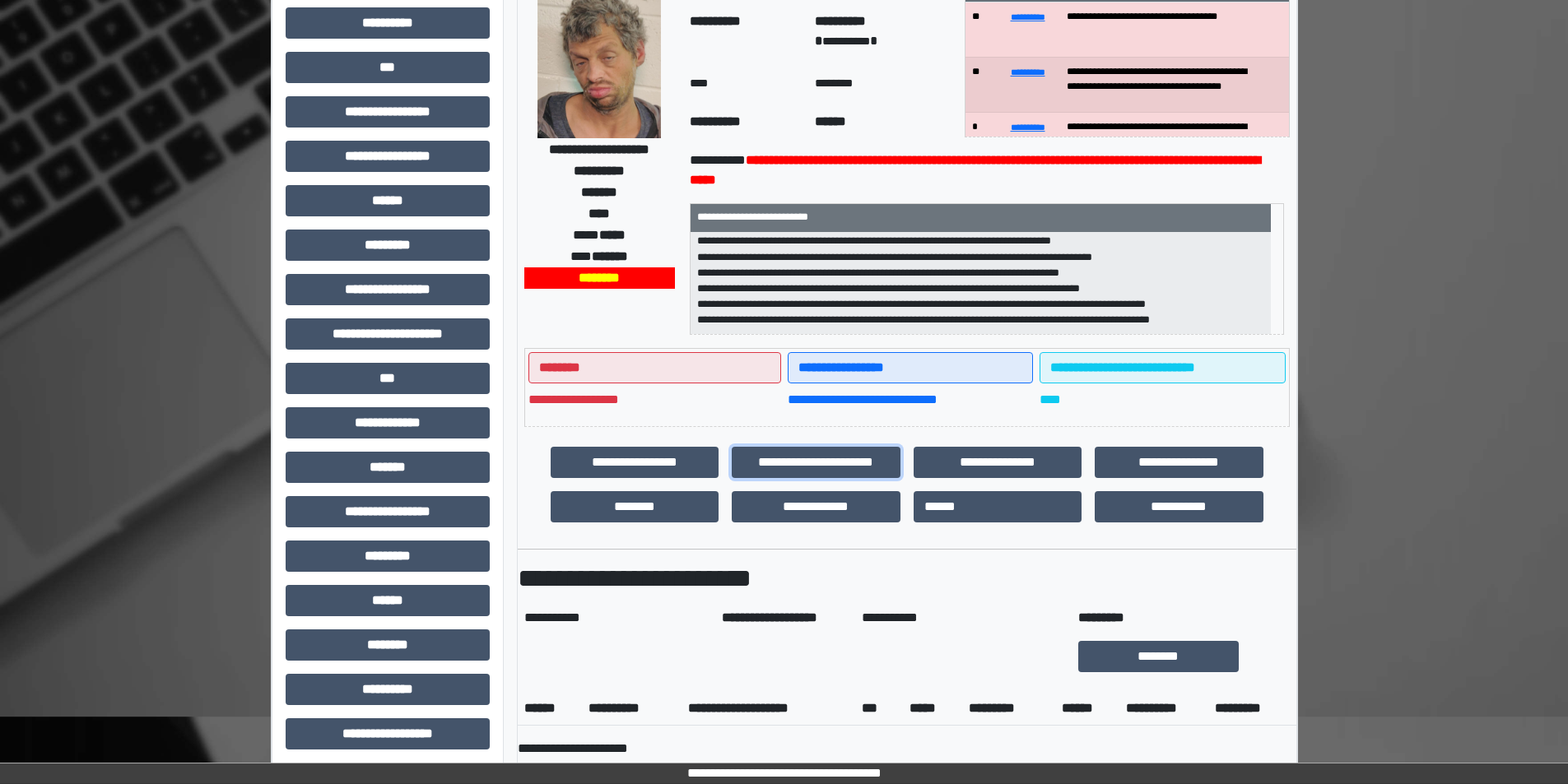 scroll, scrollTop: 173, scrollLeft: 0, axis: vertical 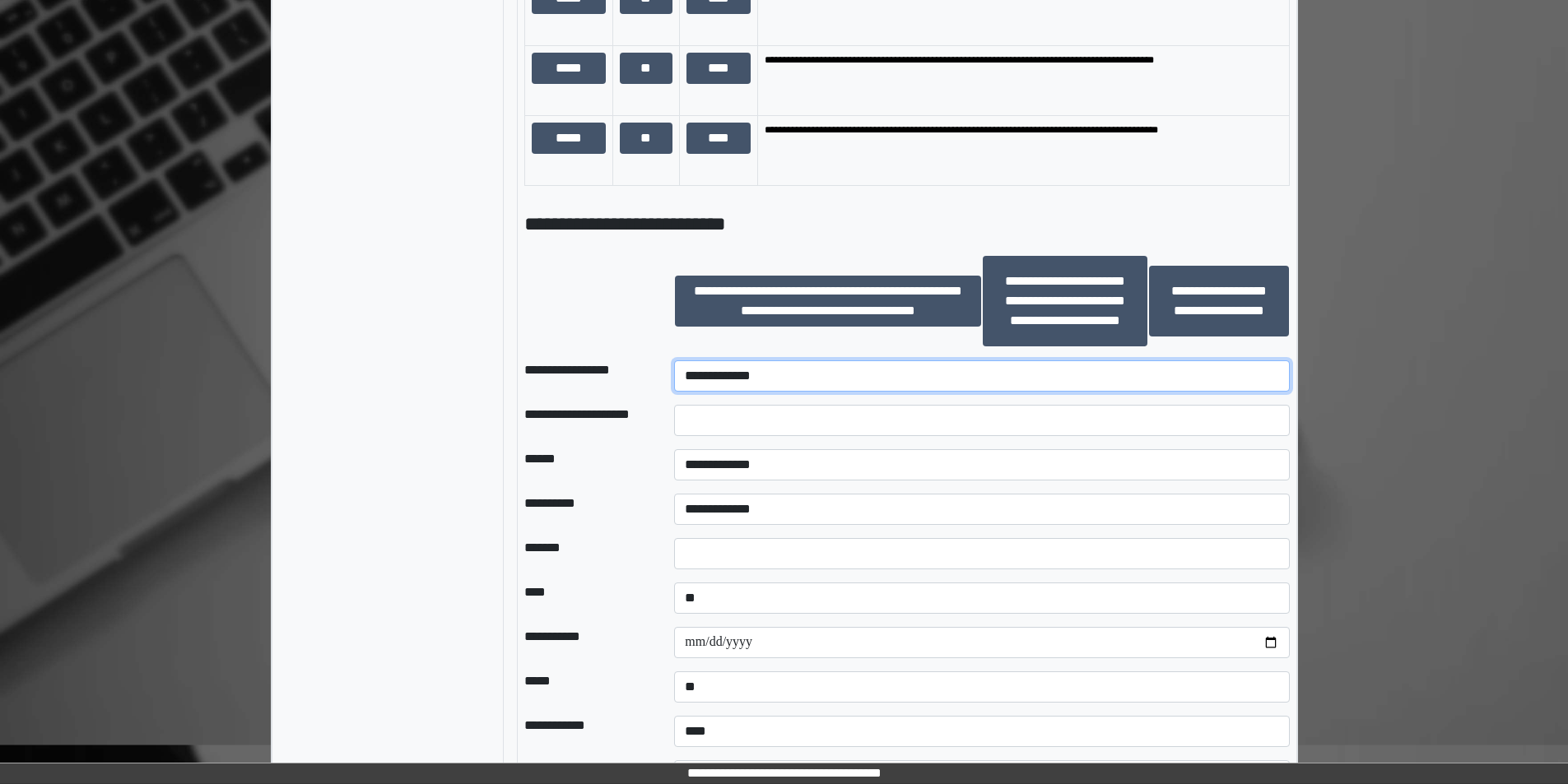 click on "**********" at bounding box center [981, 376] 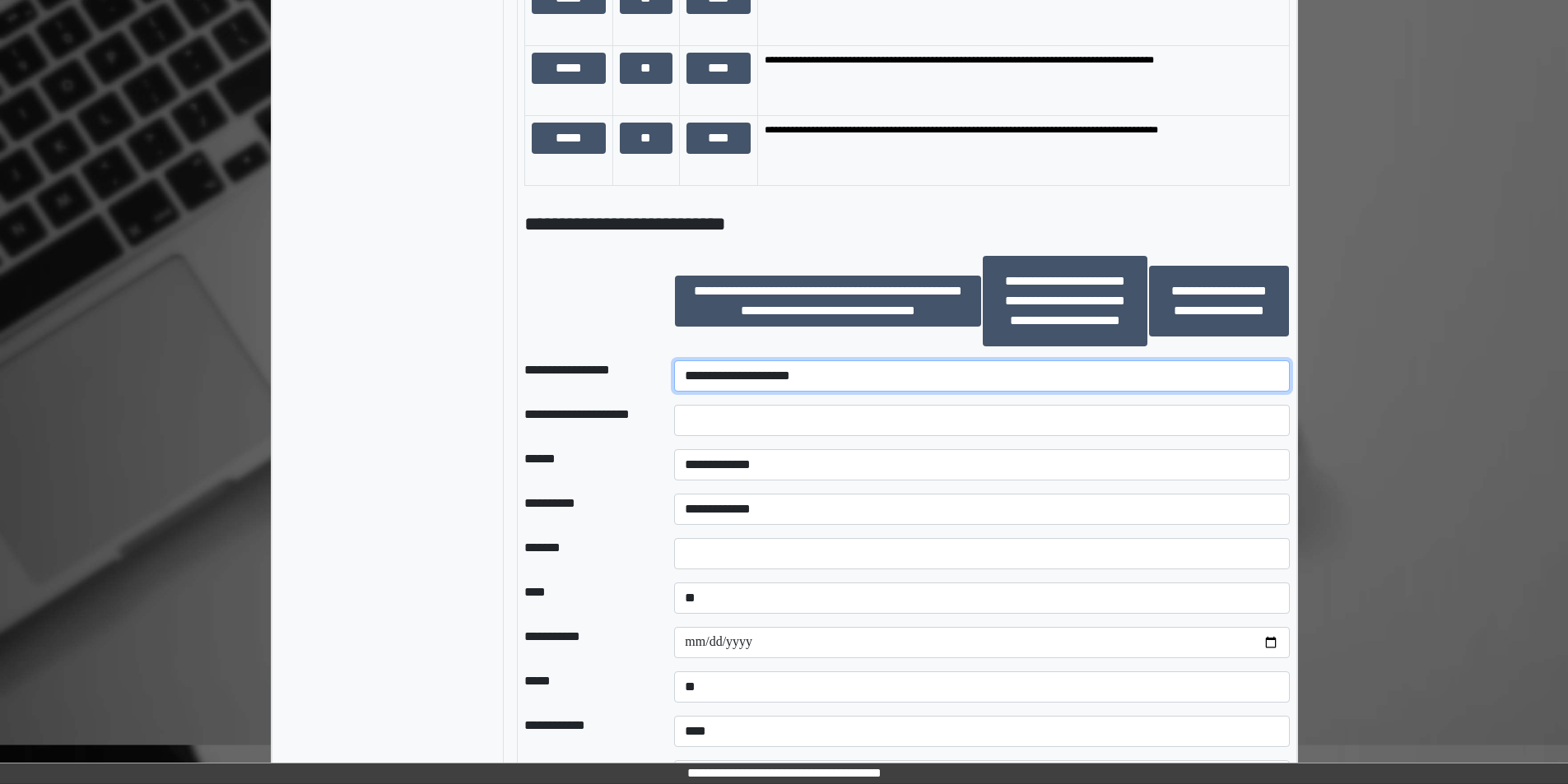 click on "**********" at bounding box center (981, 376) 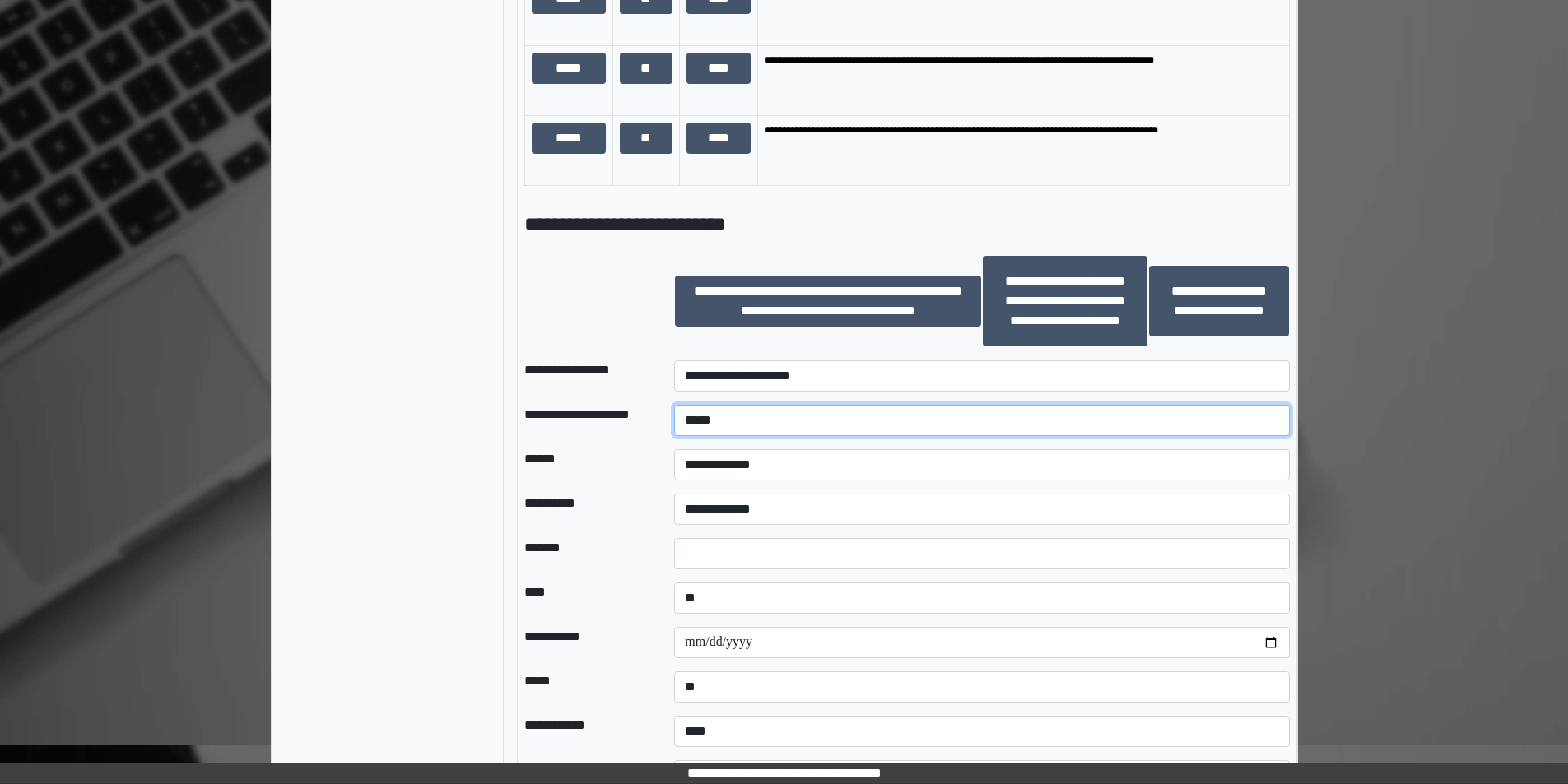 type on "*****" 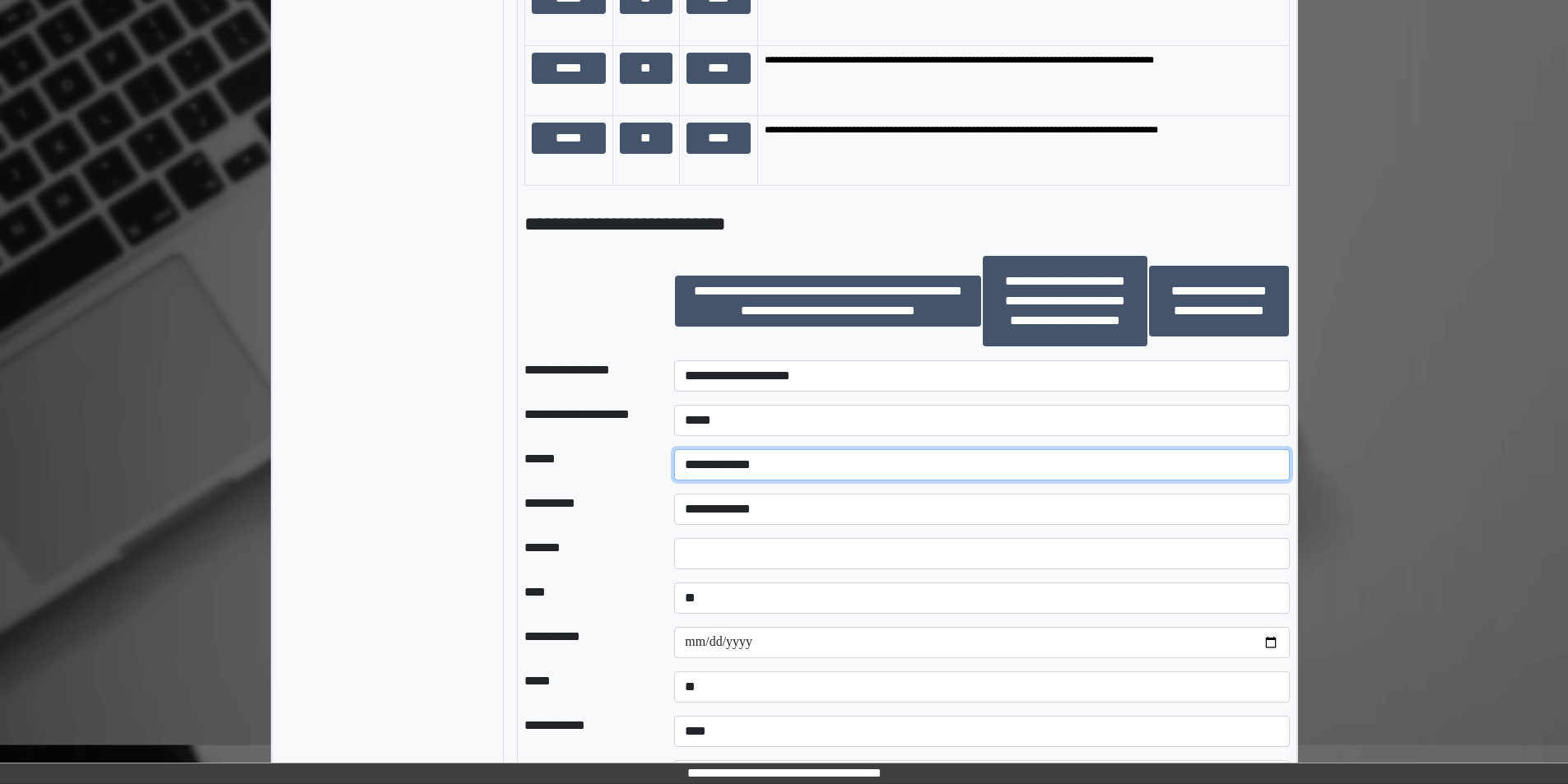 select on "*" 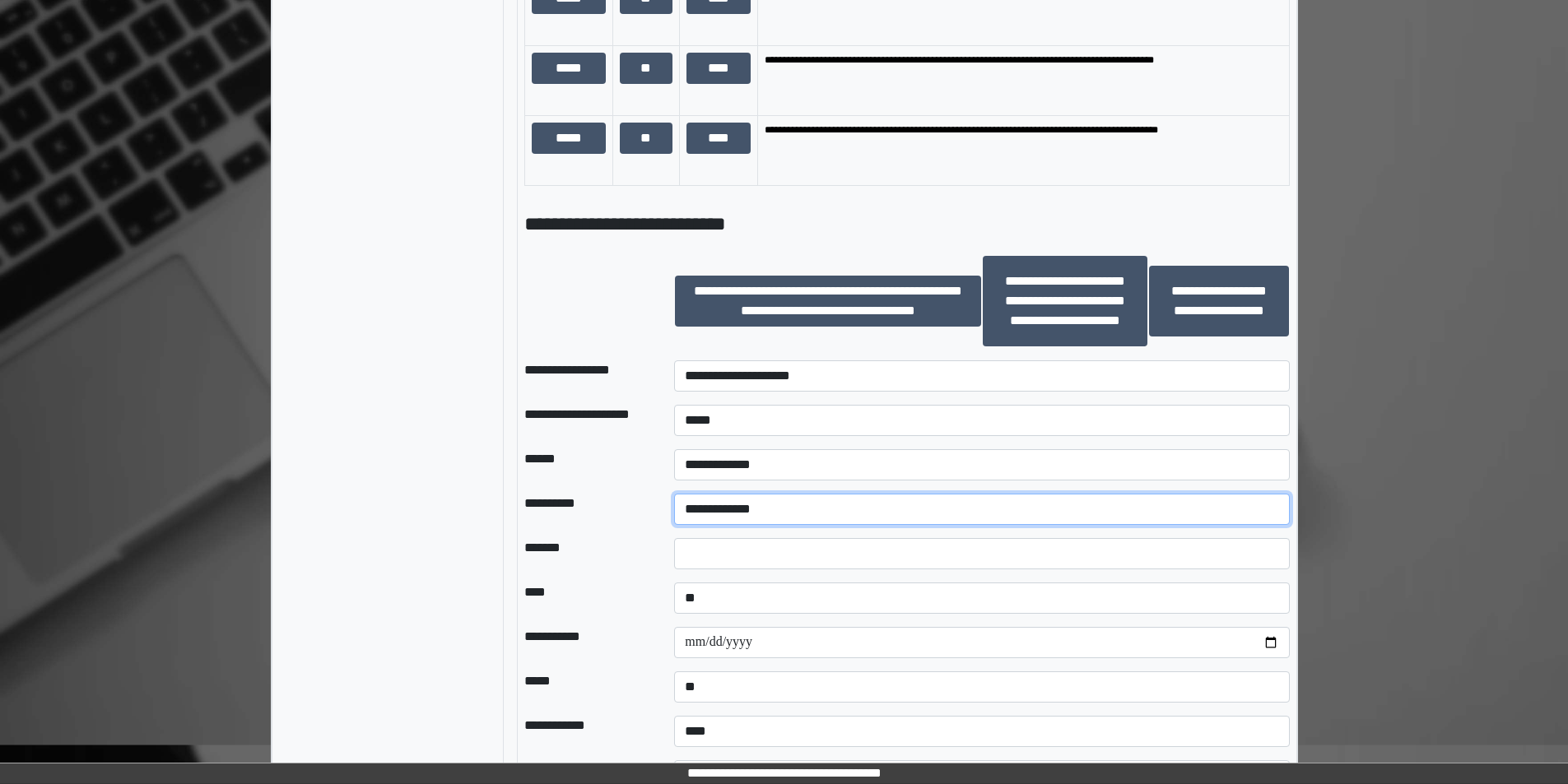 select on "*" 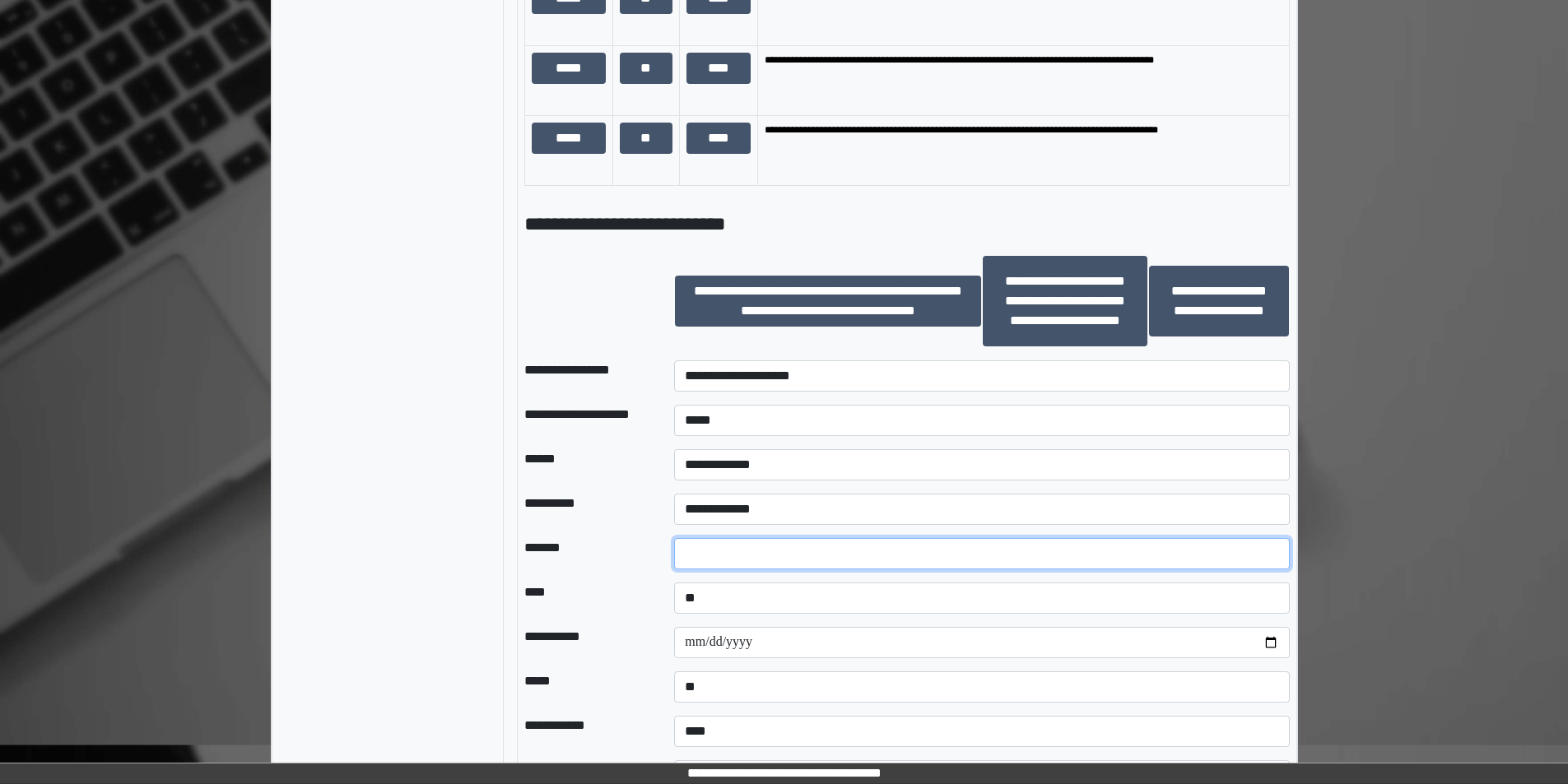 type on "*" 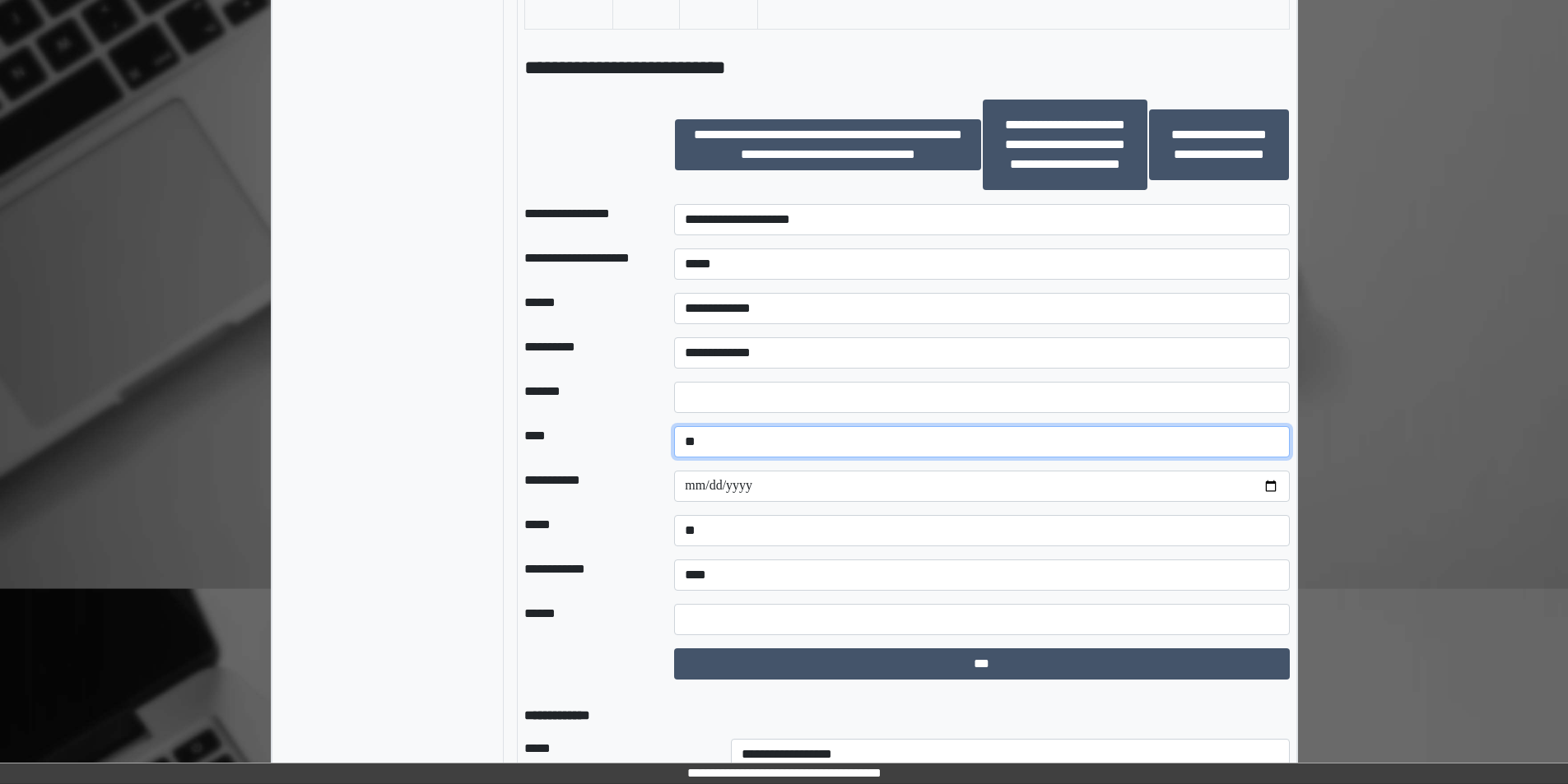 scroll, scrollTop: 2394, scrollLeft: 0, axis: vertical 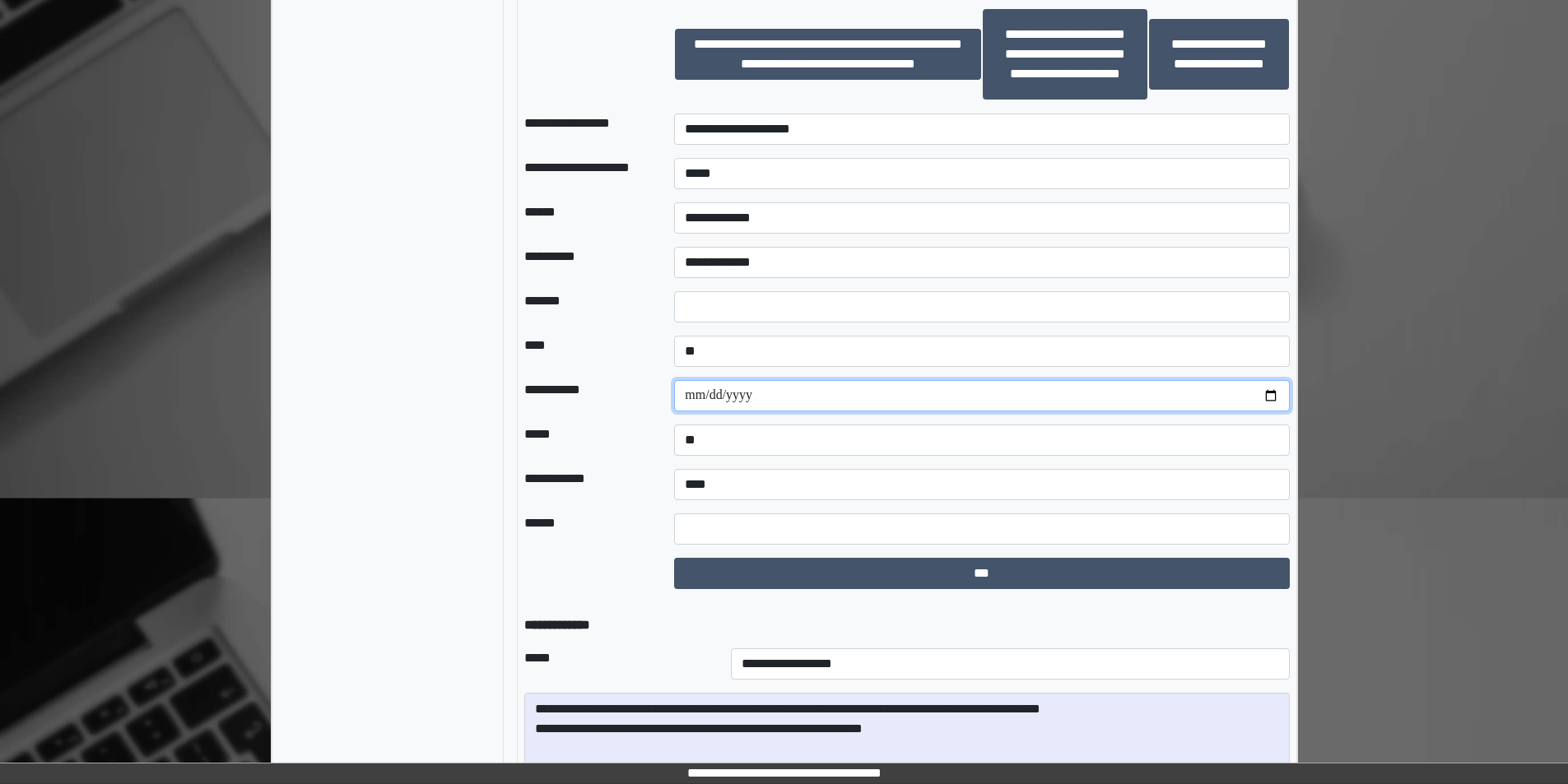 click at bounding box center (981, 396) 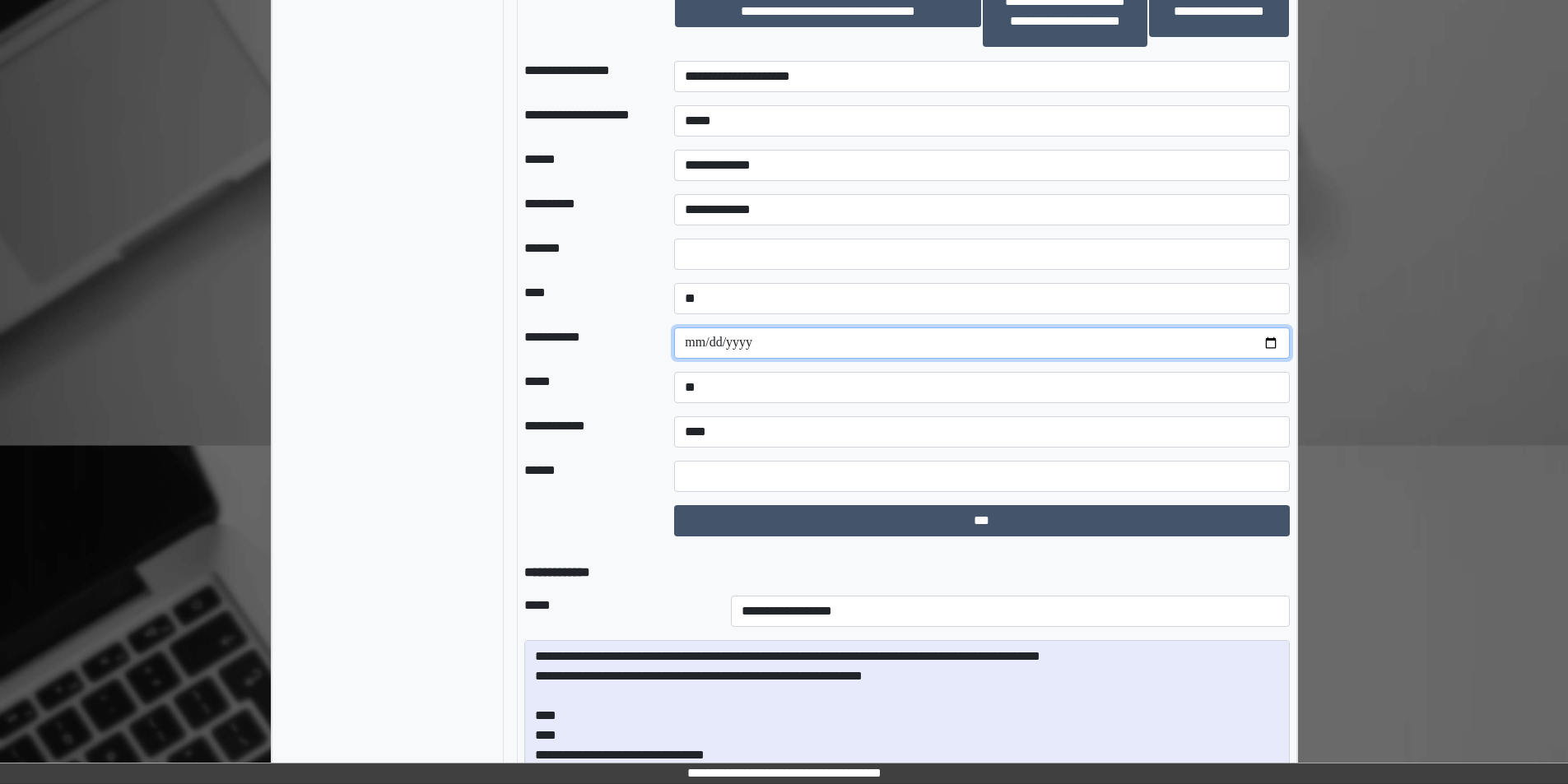 scroll, scrollTop: 2476, scrollLeft: 0, axis: vertical 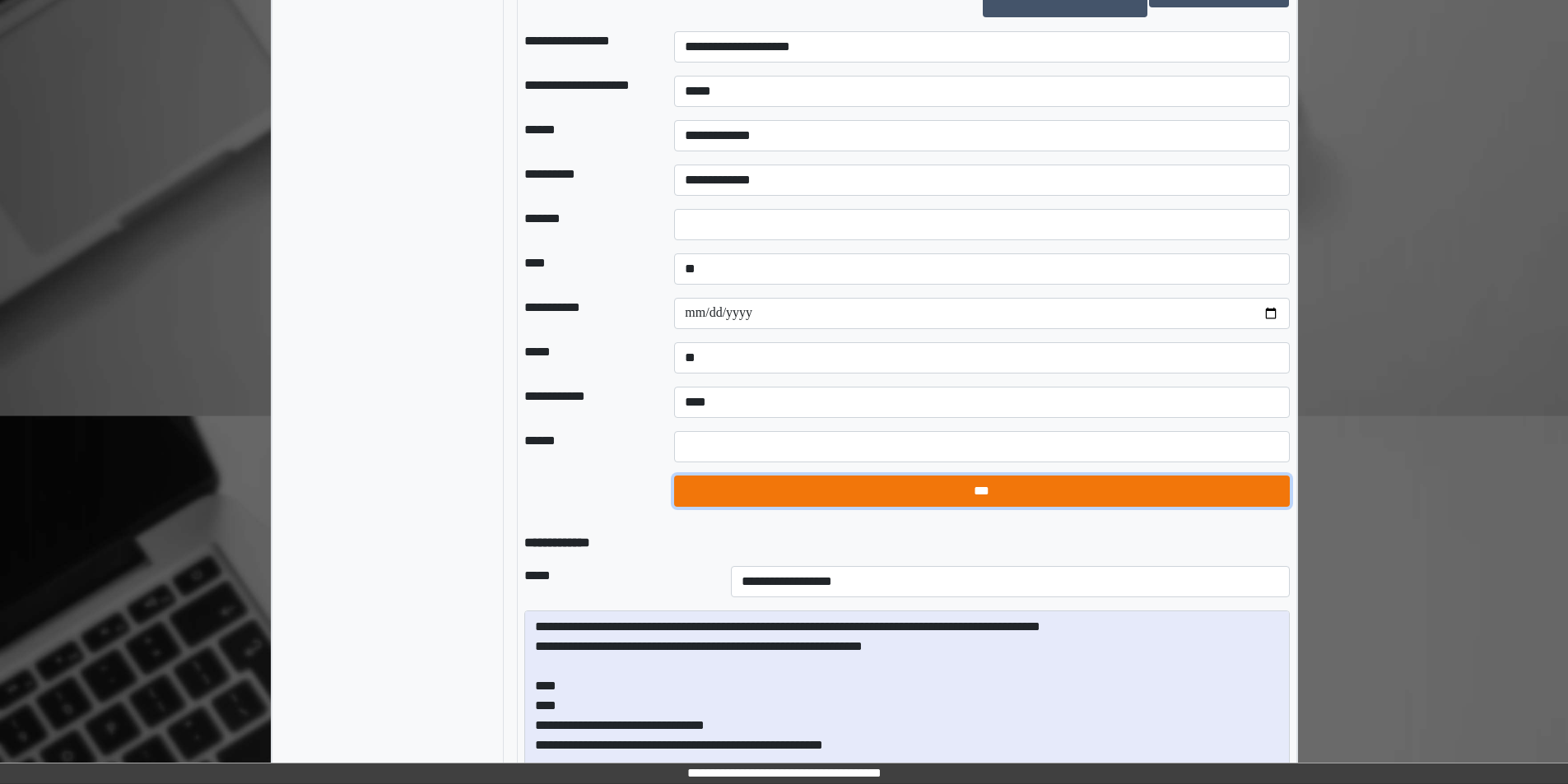 click on "***" at bounding box center (981, 491) 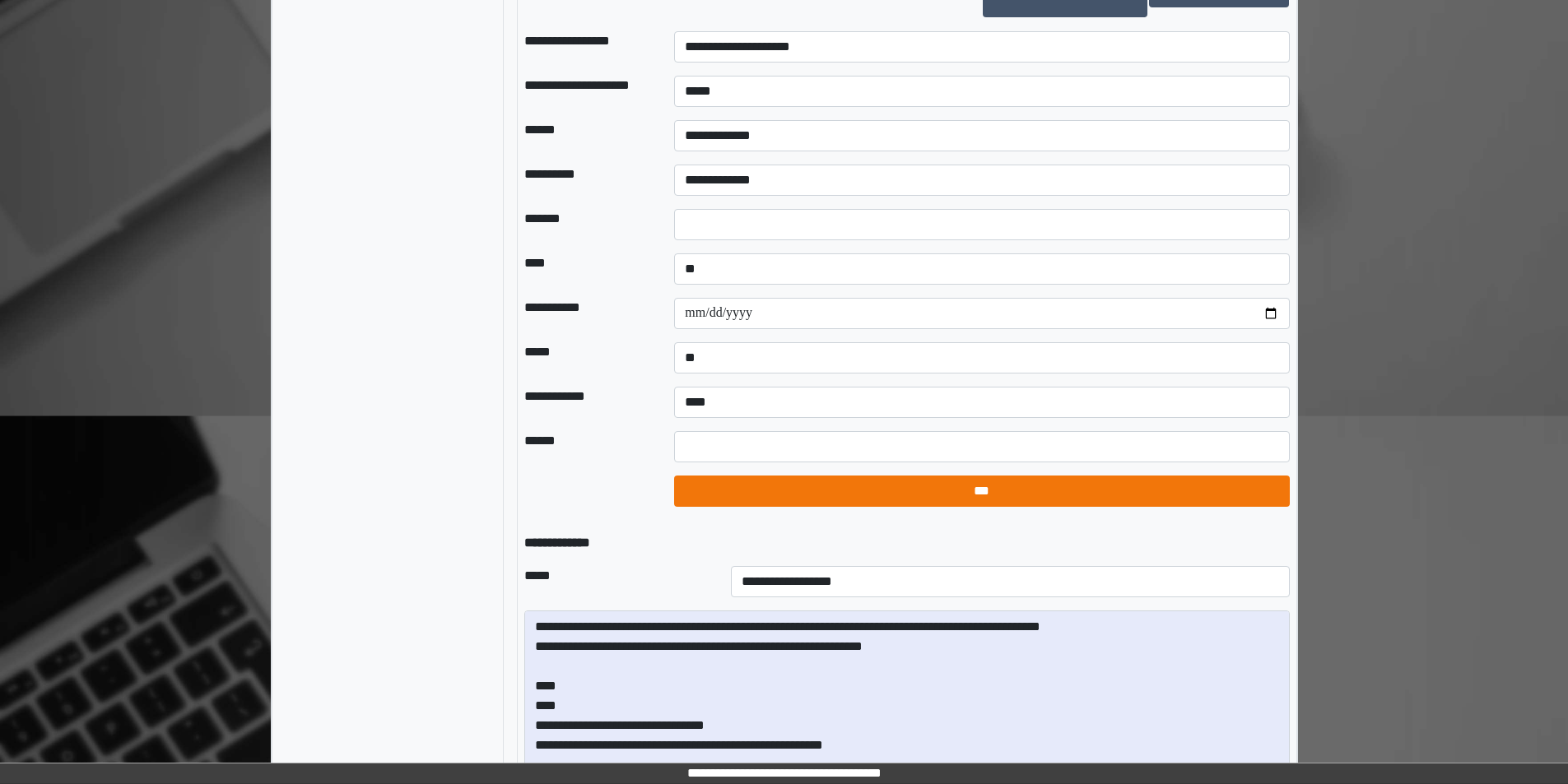 select on "*" 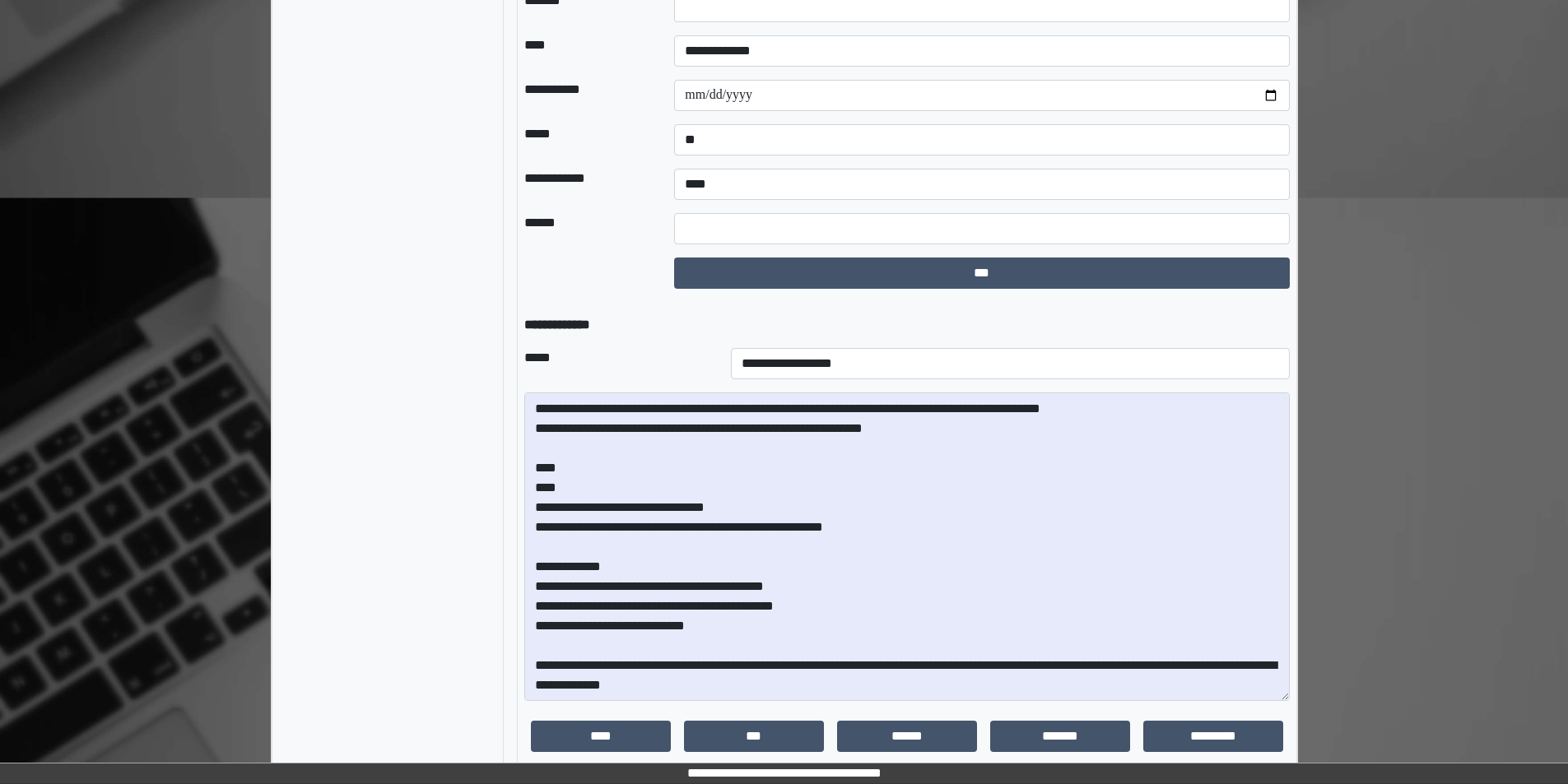 scroll, scrollTop: 2805, scrollLeft: 0, axis: vertical 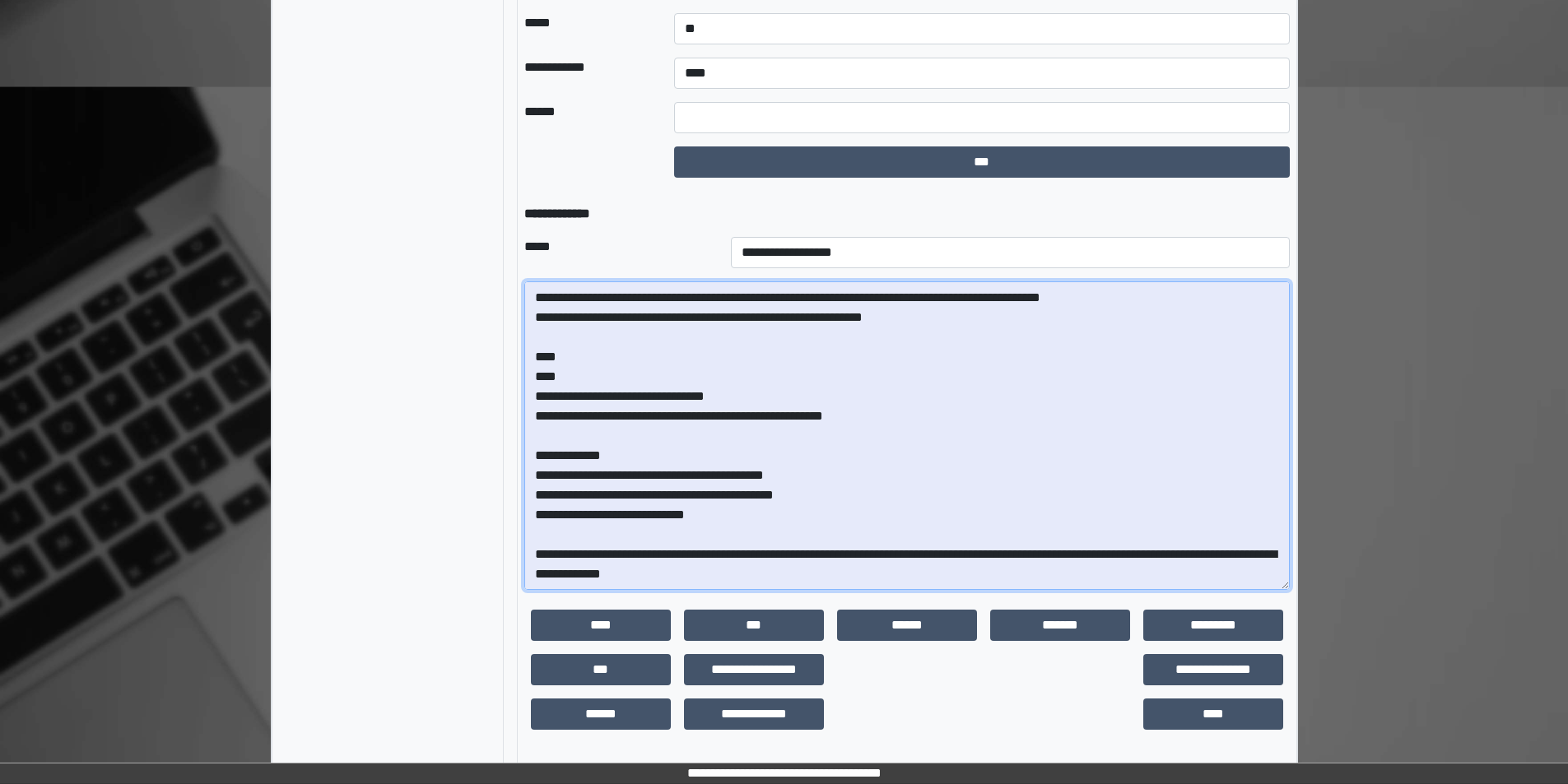 click at bounding box center (907, 435) 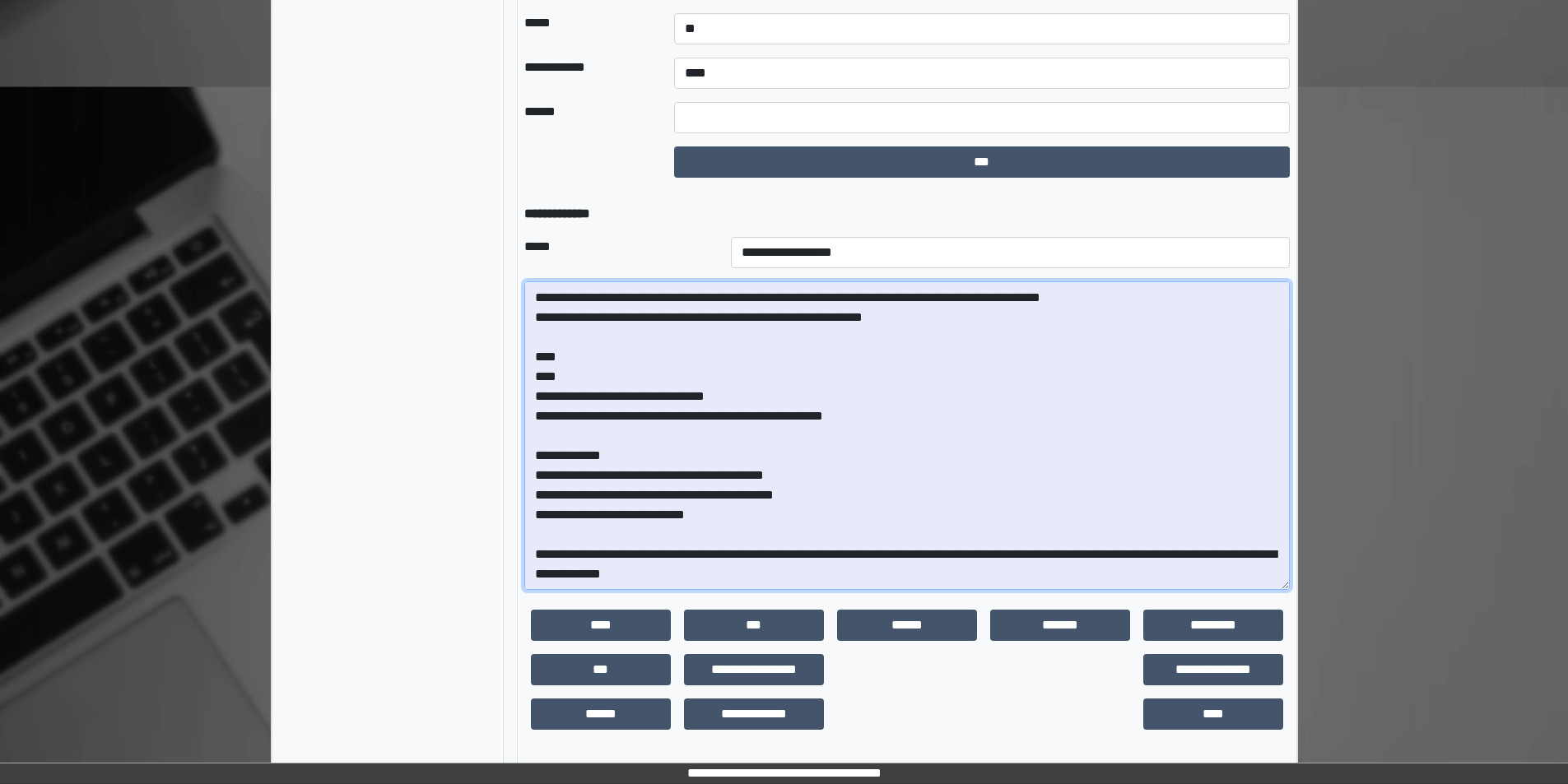 click at bounding box center (907, 435) 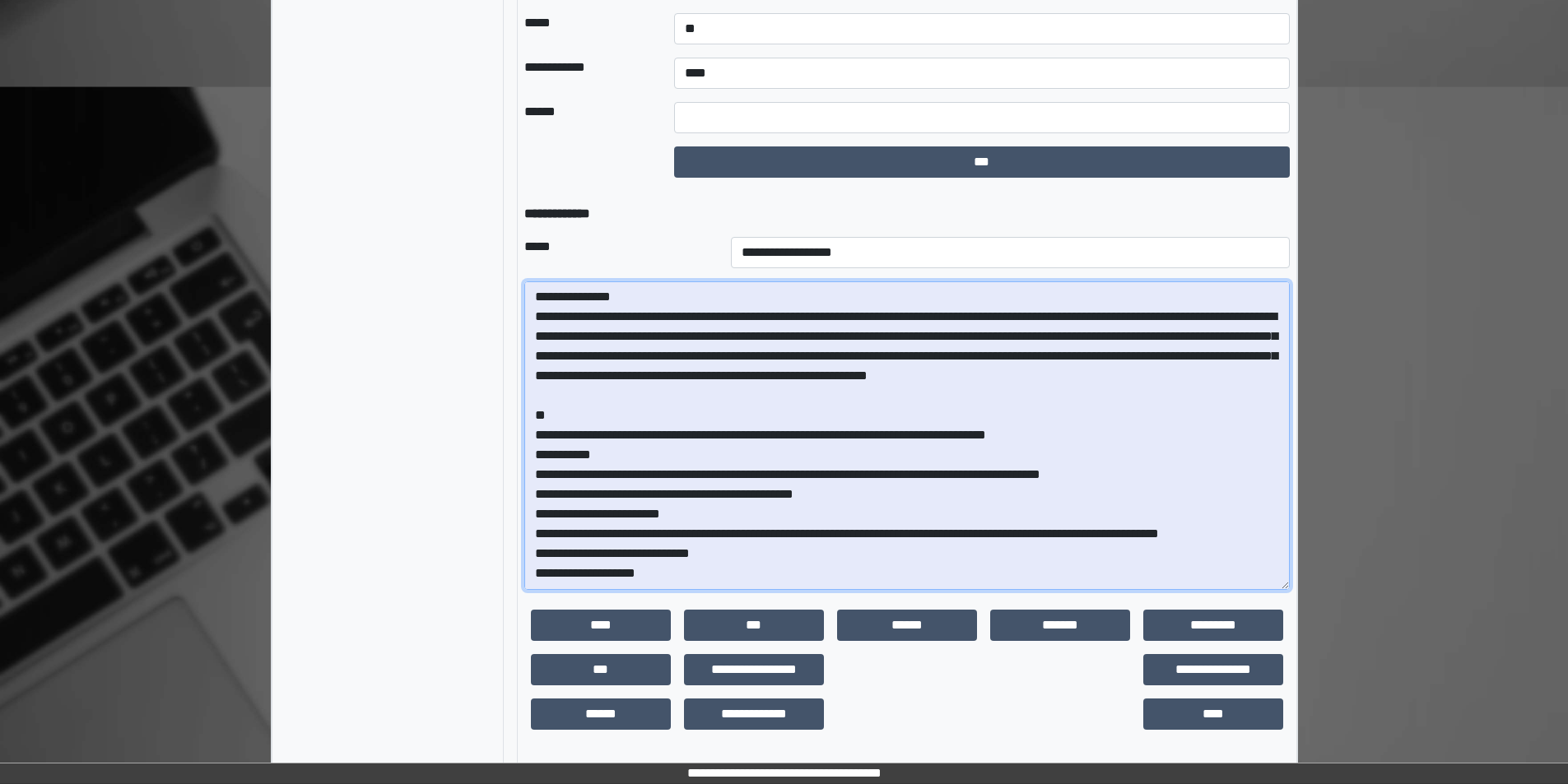 scroll, scrollTop: 335, scrollLeft: 0, axis: vertical 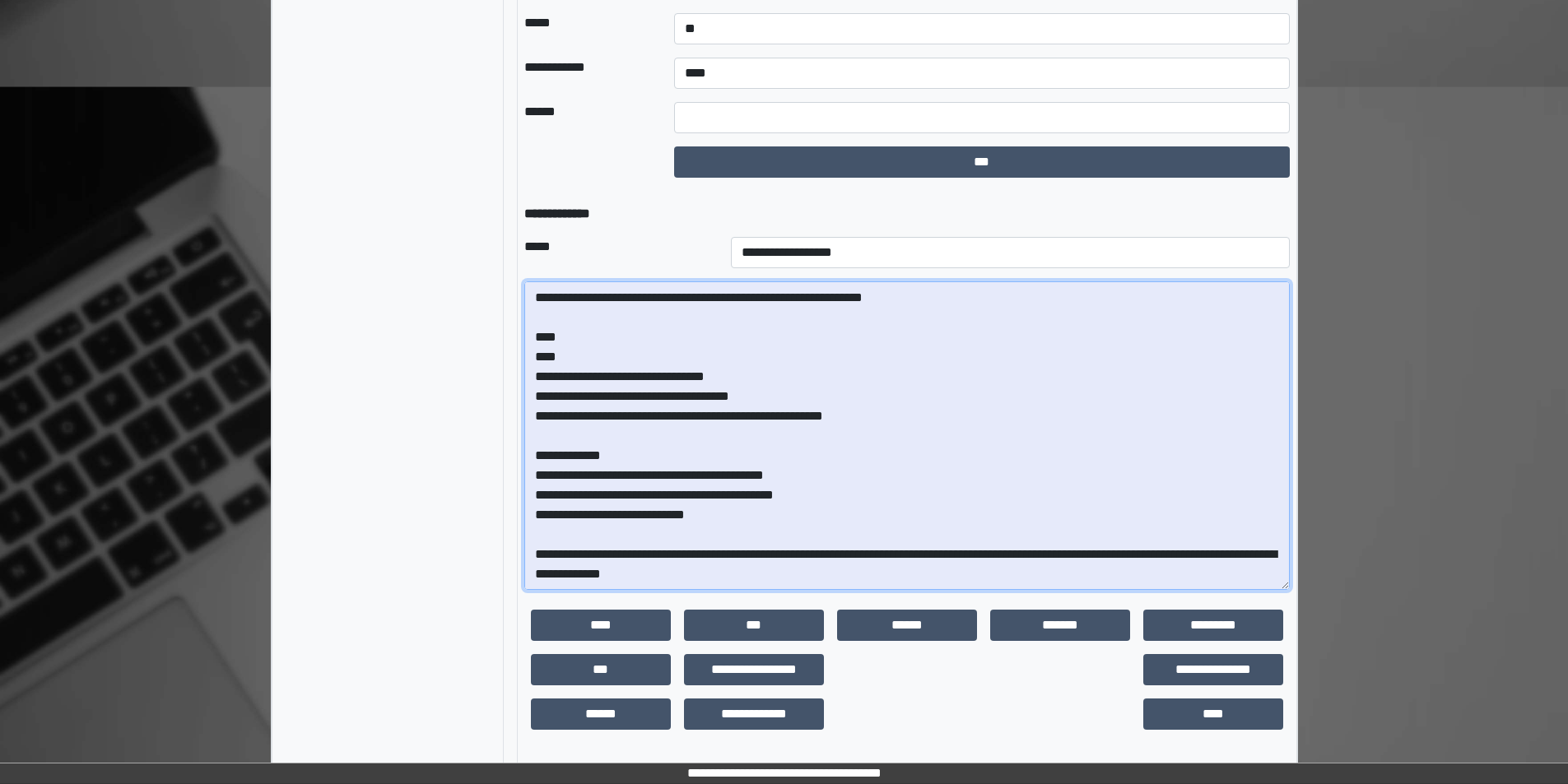 click at bounding box center [907, 435] 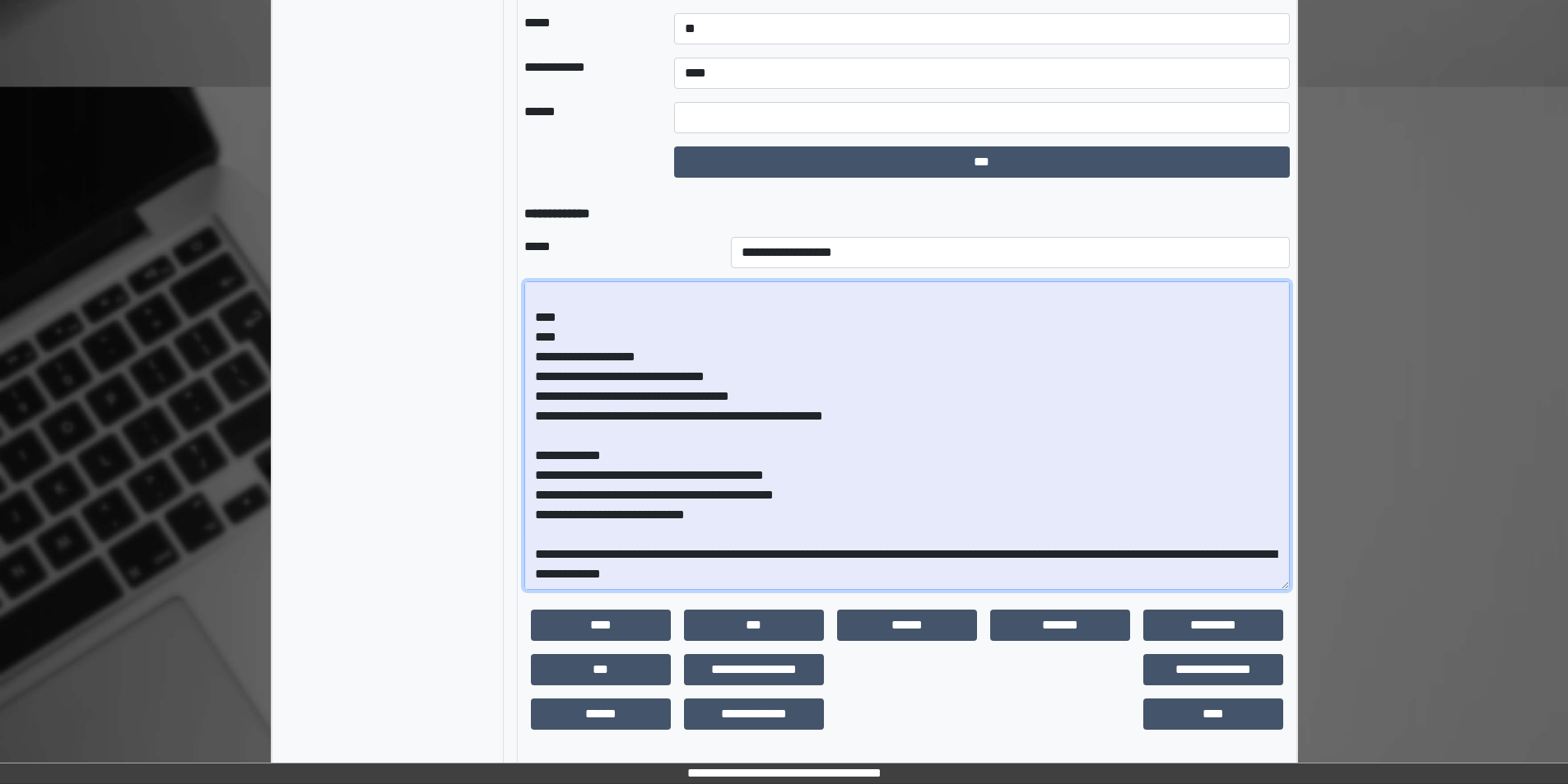 click at bounding box center (907, 435) 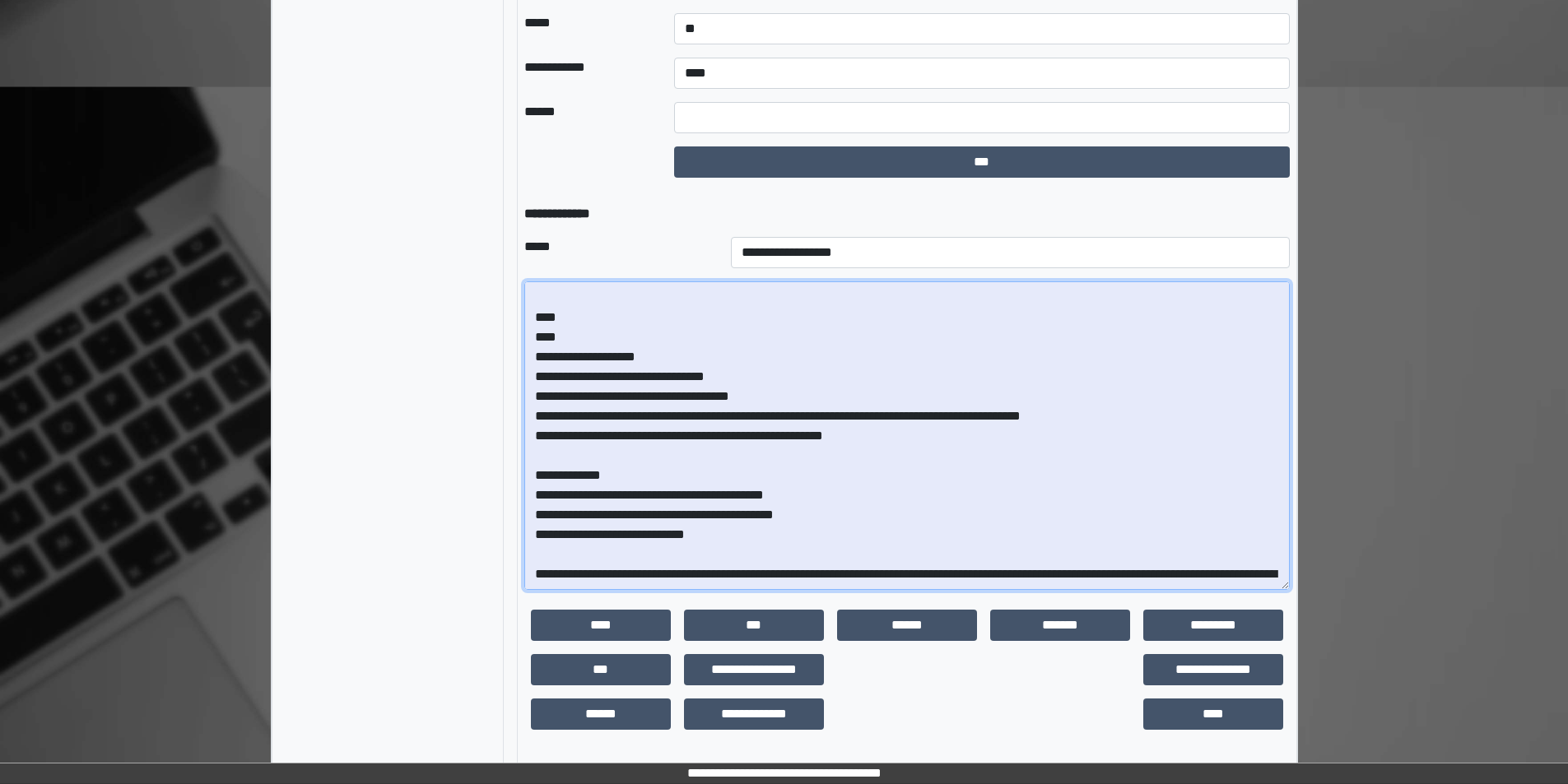 scroll, scrollTop: 374, scrollLeft: 0, axis: vertical 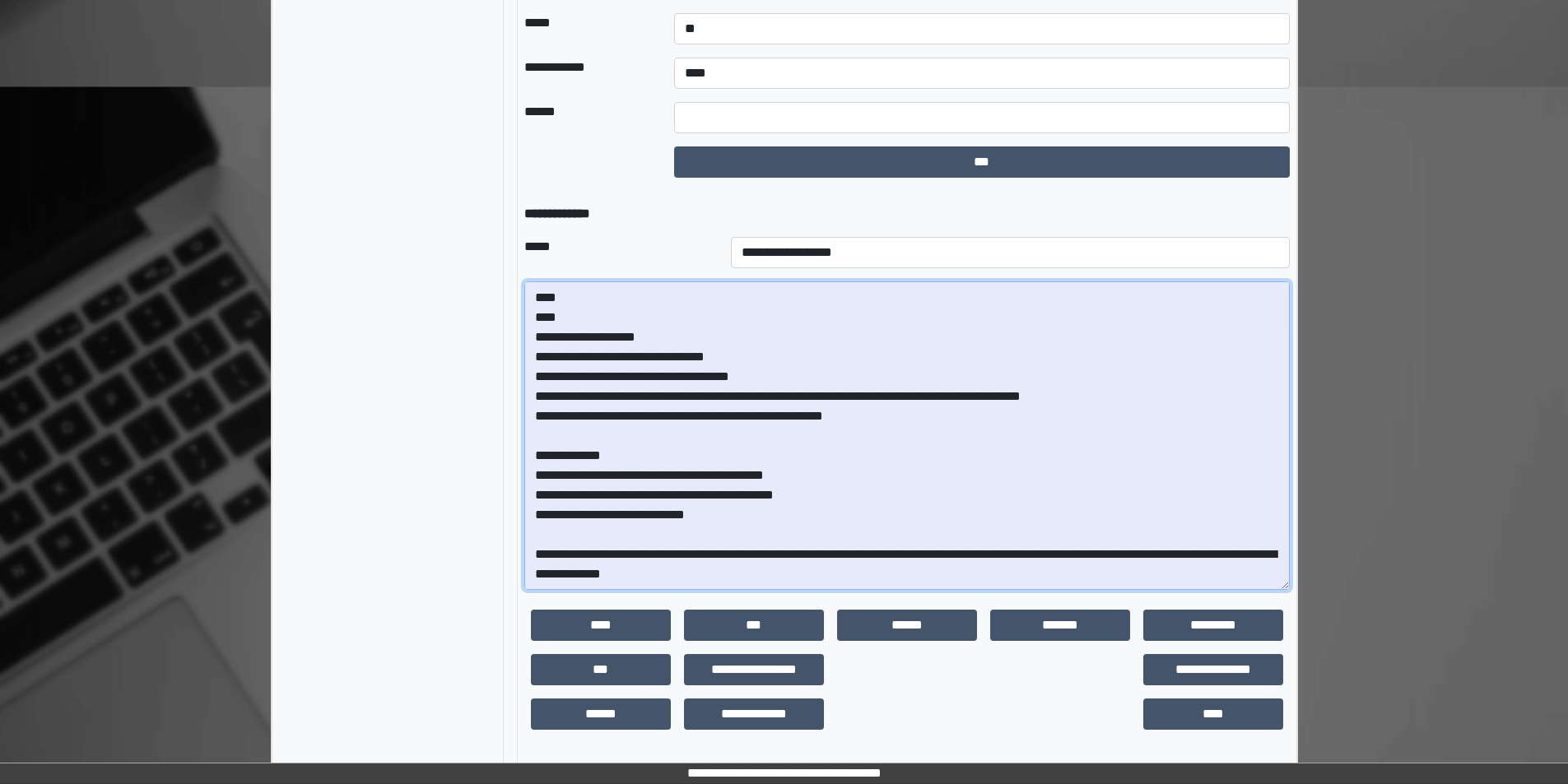 click at bounding box center [907, 435] 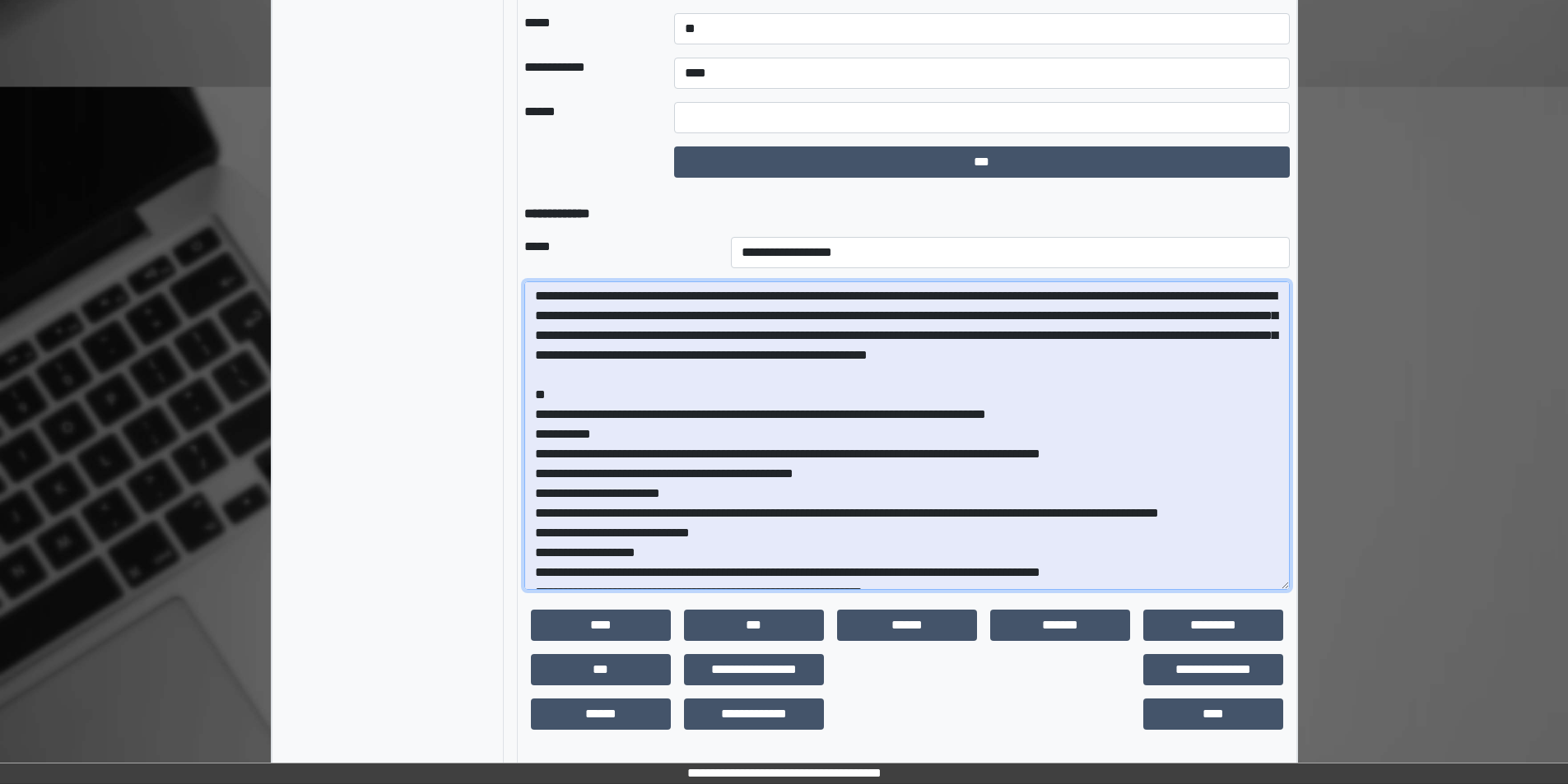 scroll, scrollTop: 0, scrollLeft: 0, axis: both 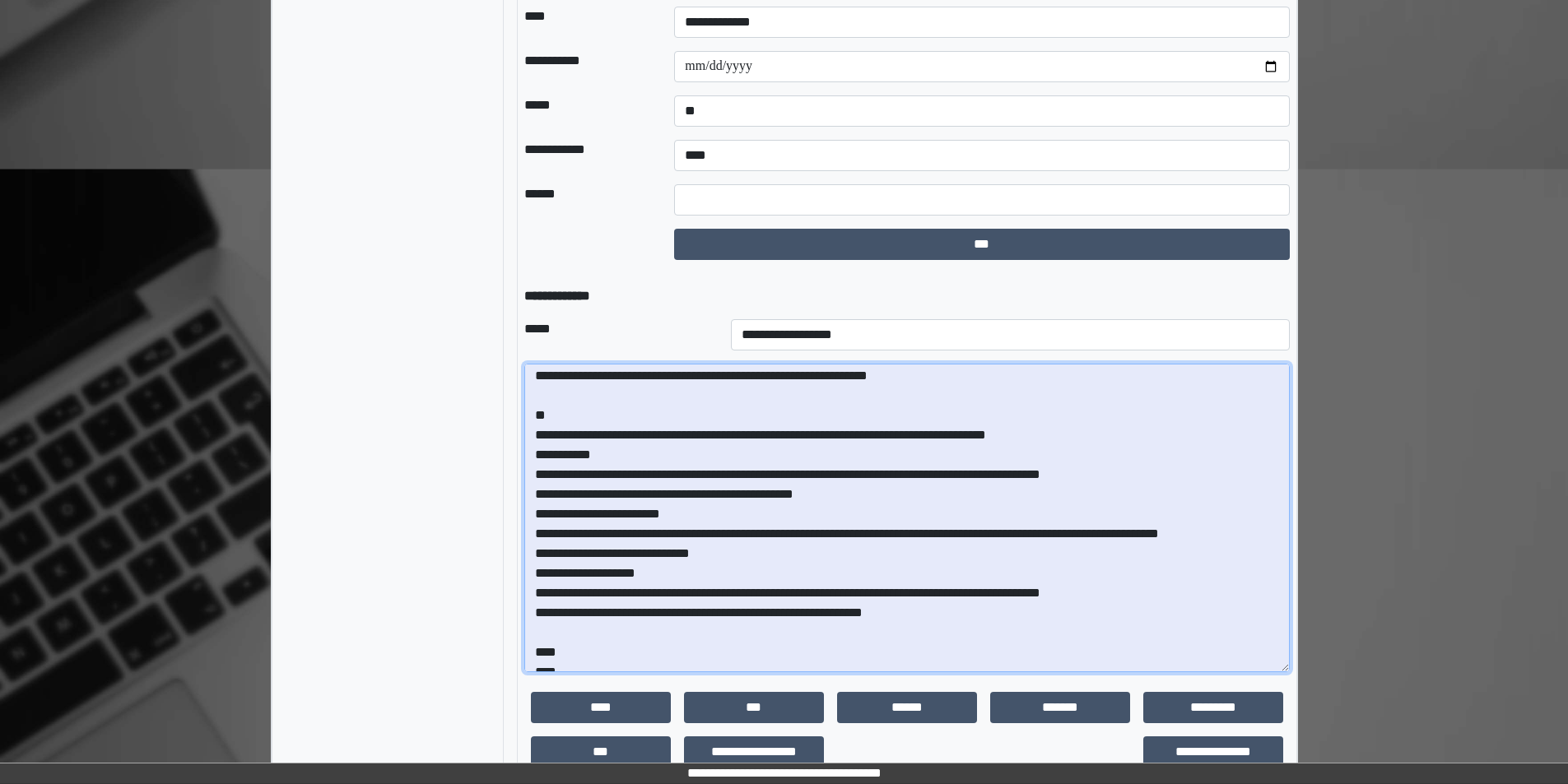 click at bounding box center (907, 517) 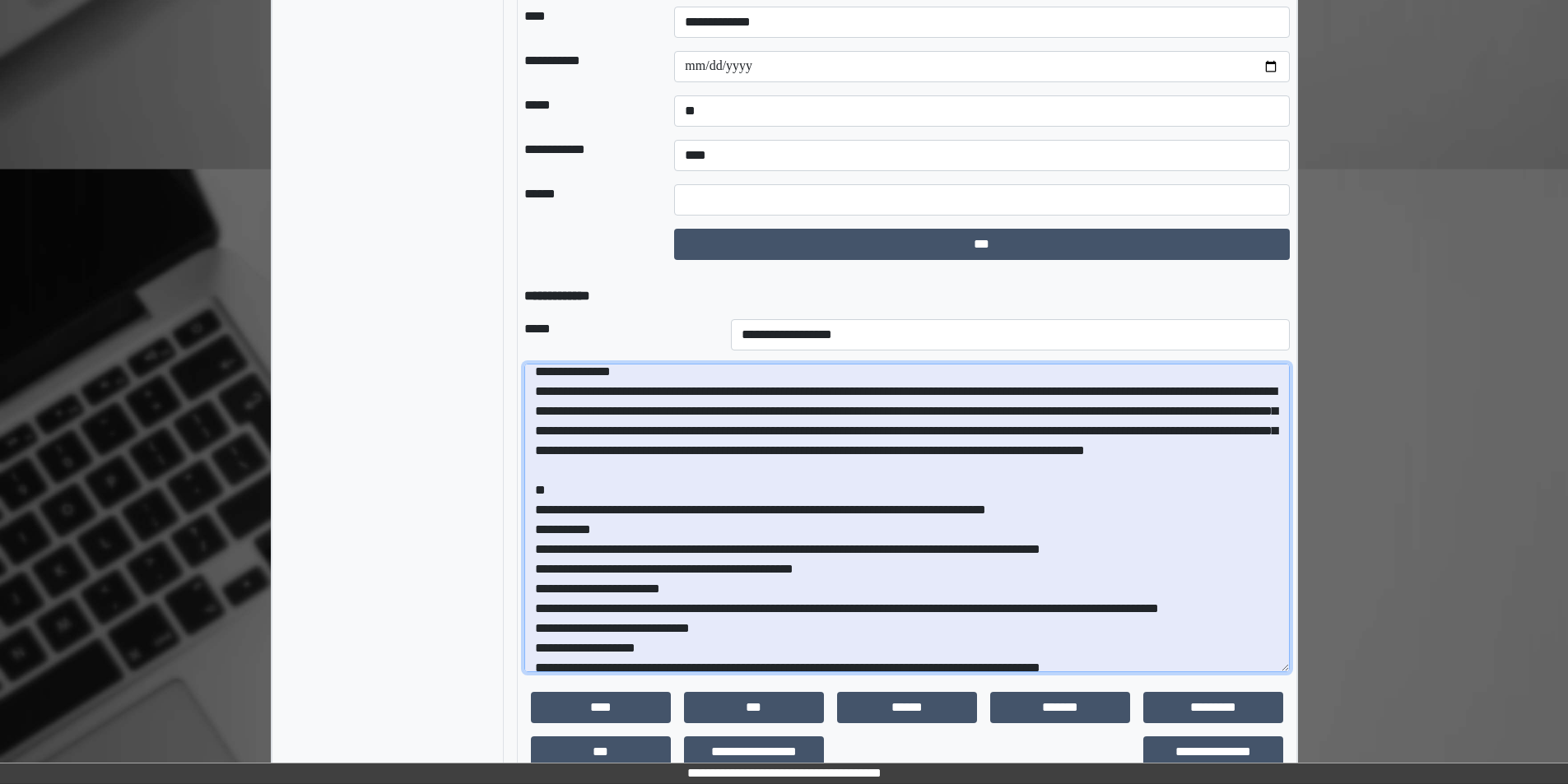 scroll, scrollTop: 0, scrollLeft: 0, axis: both 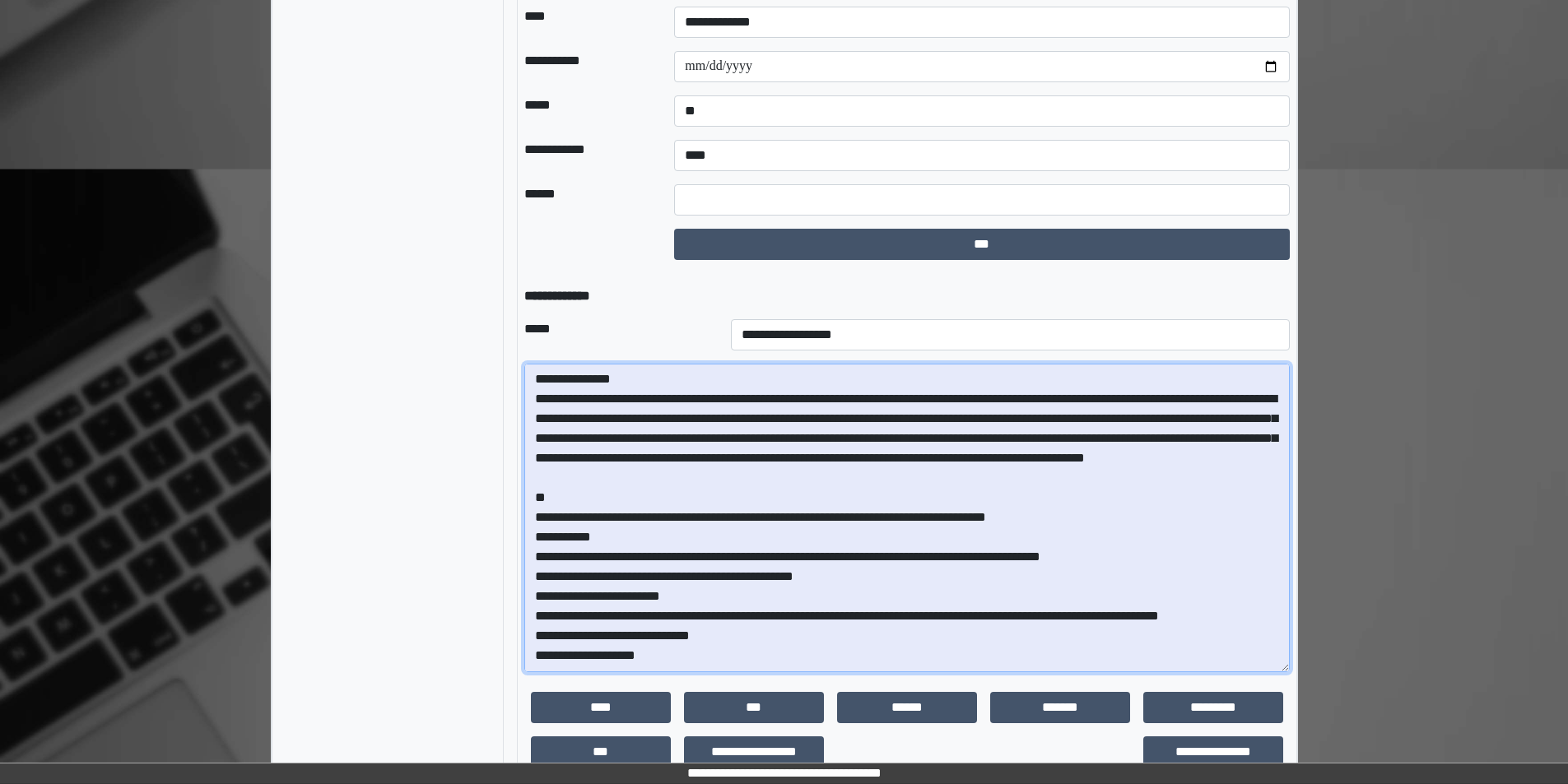 click at bounding box center (907, 517) 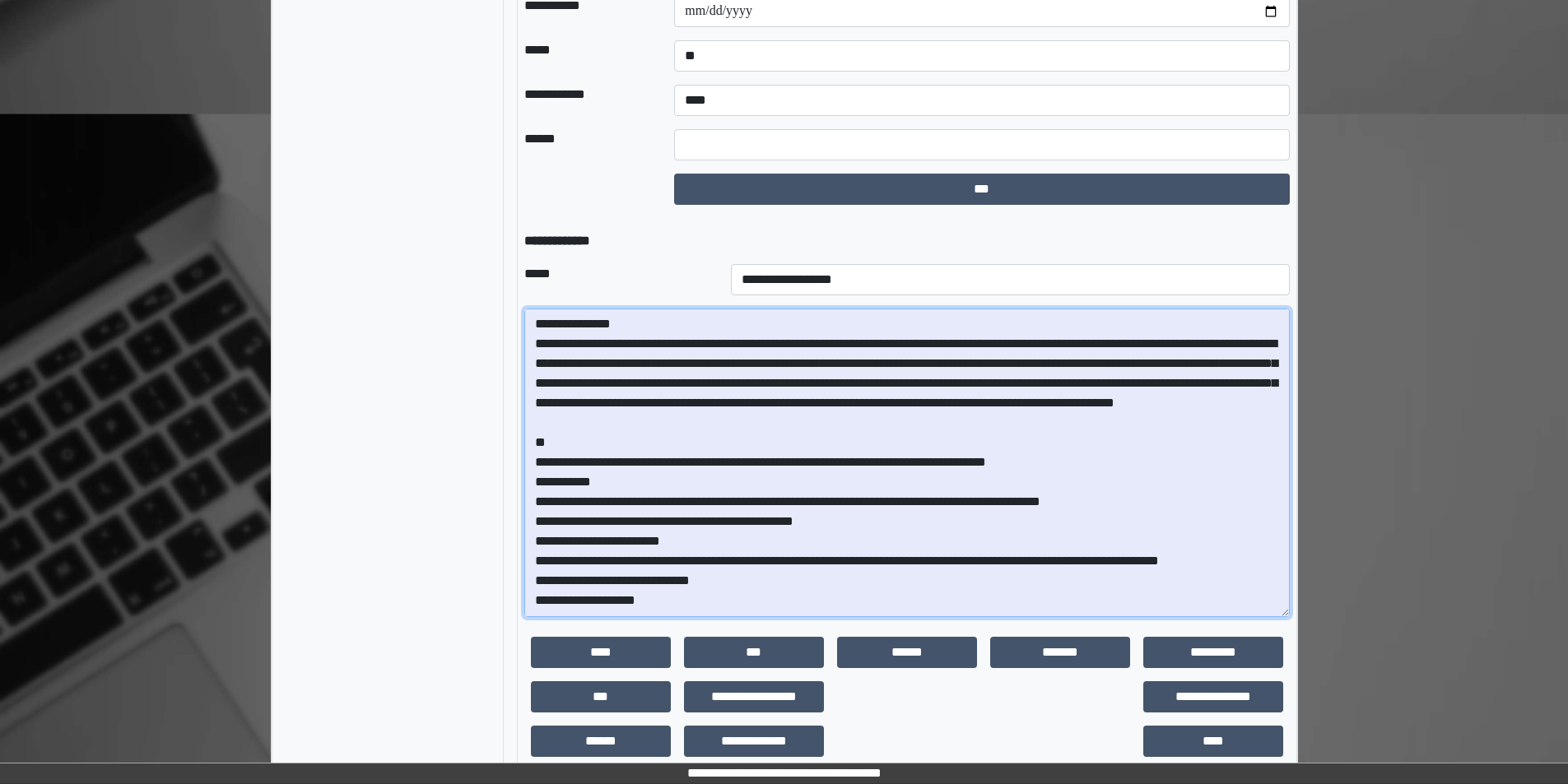 scroll, scrollTop: 2805, scrollLeft: 0, axis: vertical 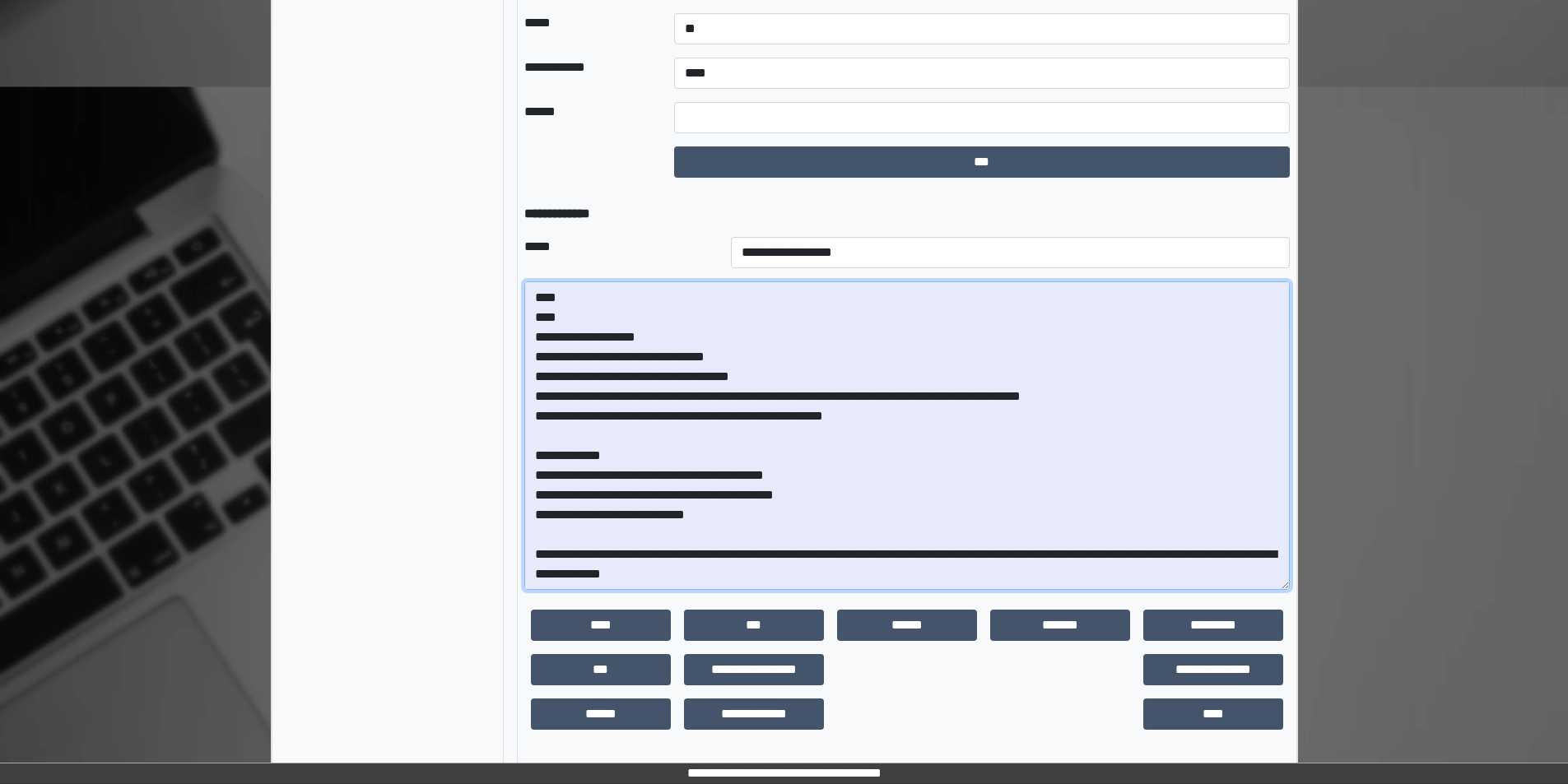 click at bounding box center [907, 435] 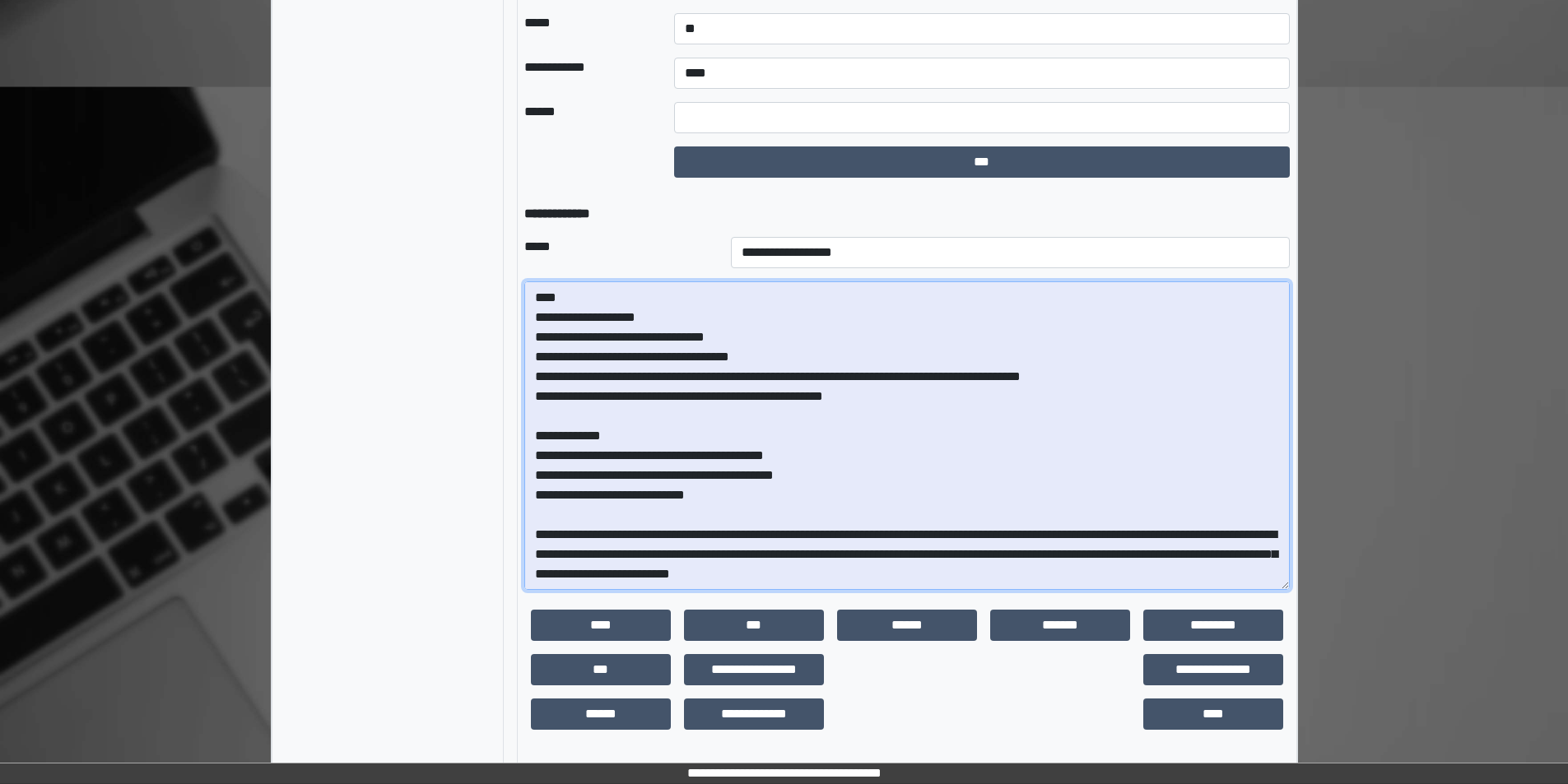 click at bounding box center [907, 435] 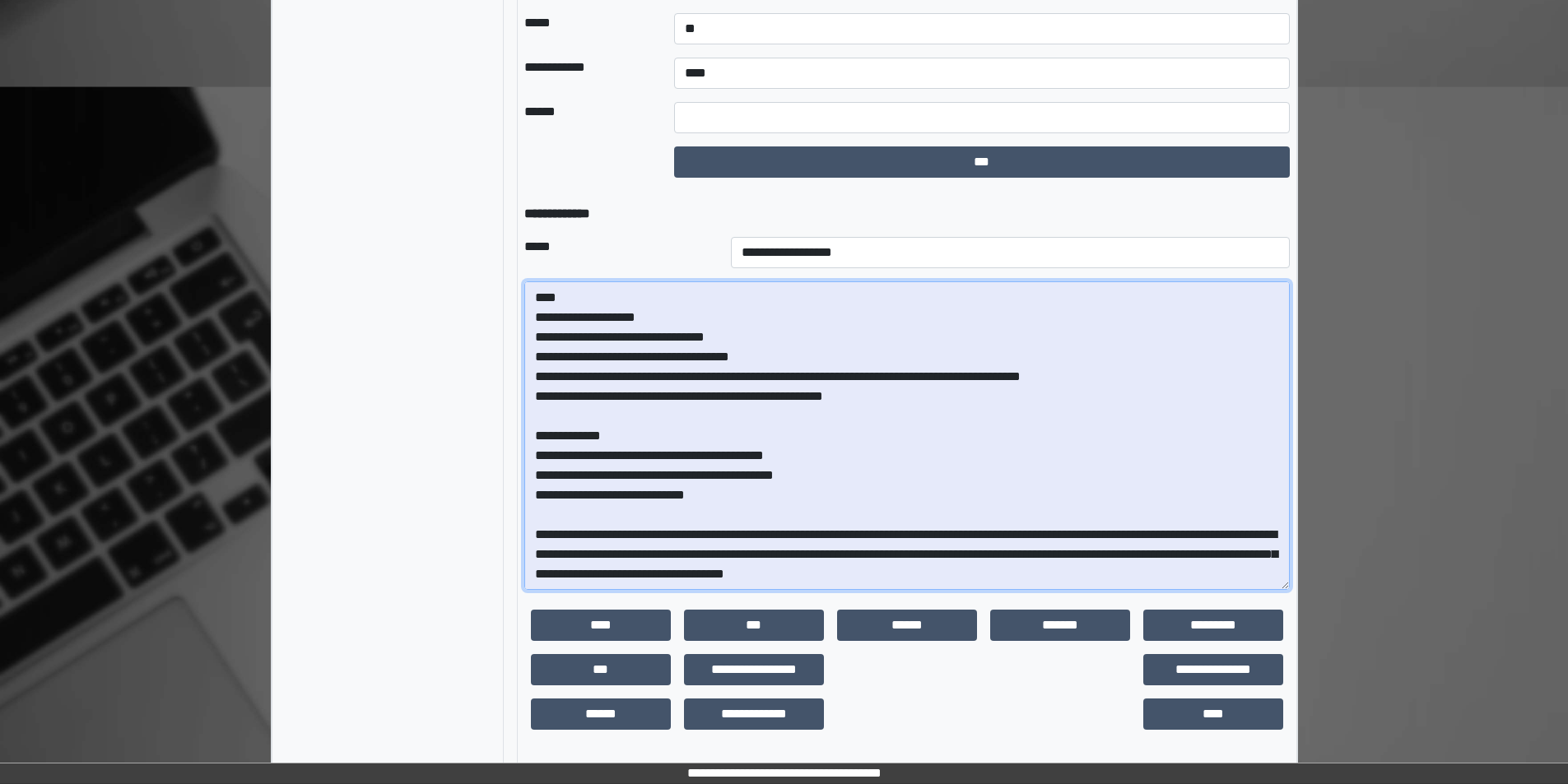 scroll, scrollTop: 394, scrollLeft: 0, axis: vertical 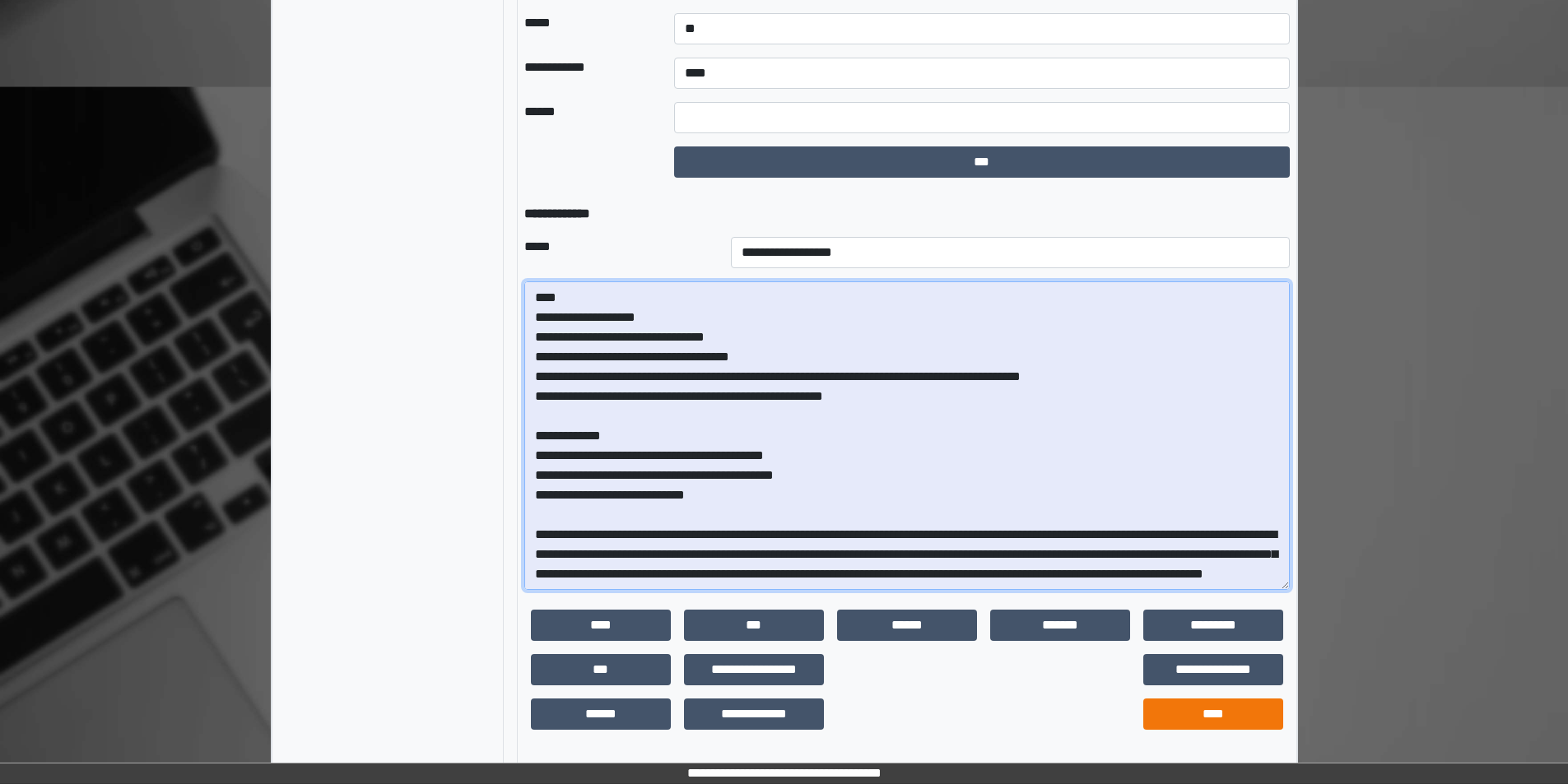 type on "**********" 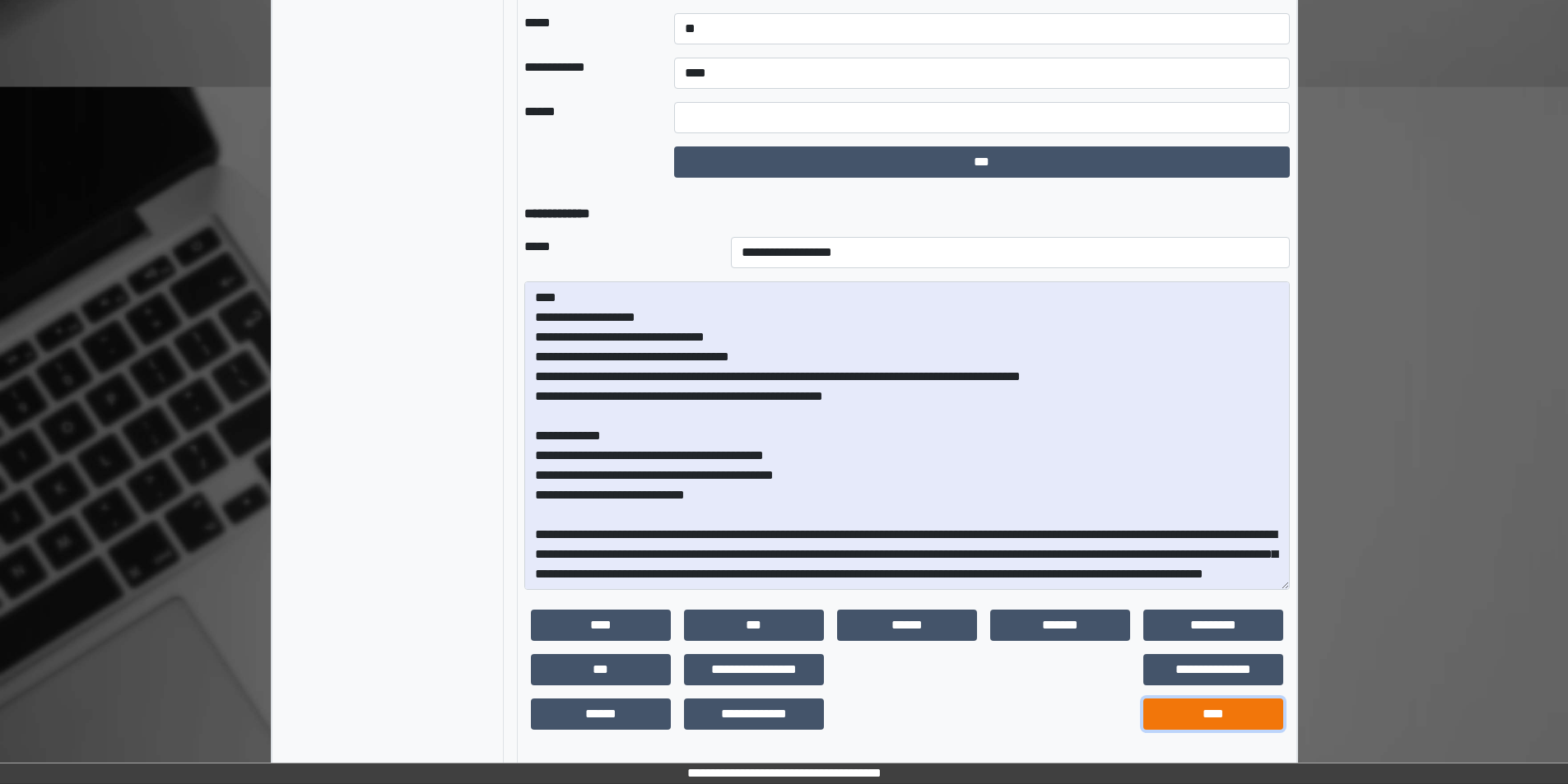 click on "****" at bounding box center [1213, 714] 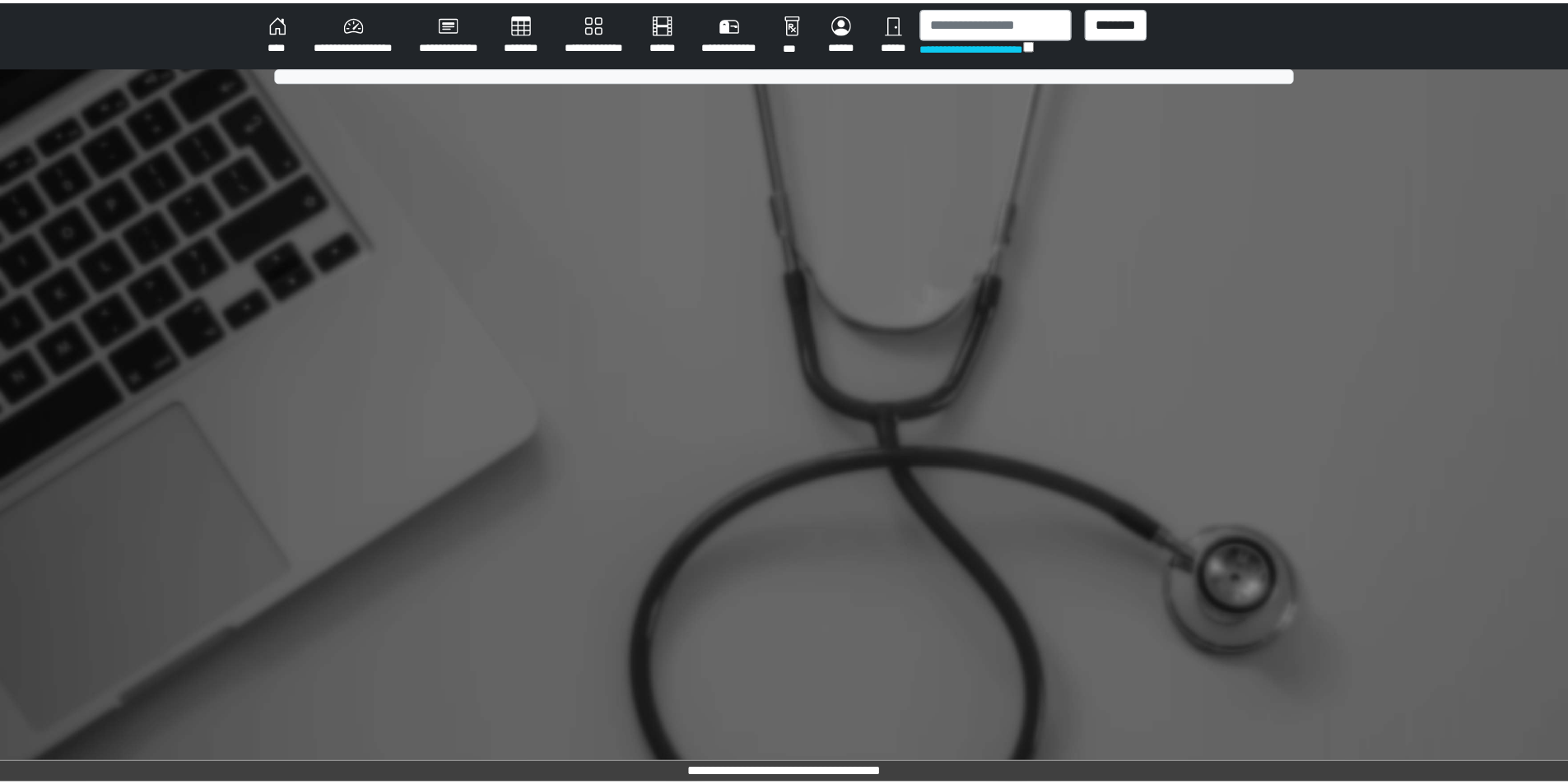 scroll, scrollTop: 0, scrollLeft: 0, axis: both 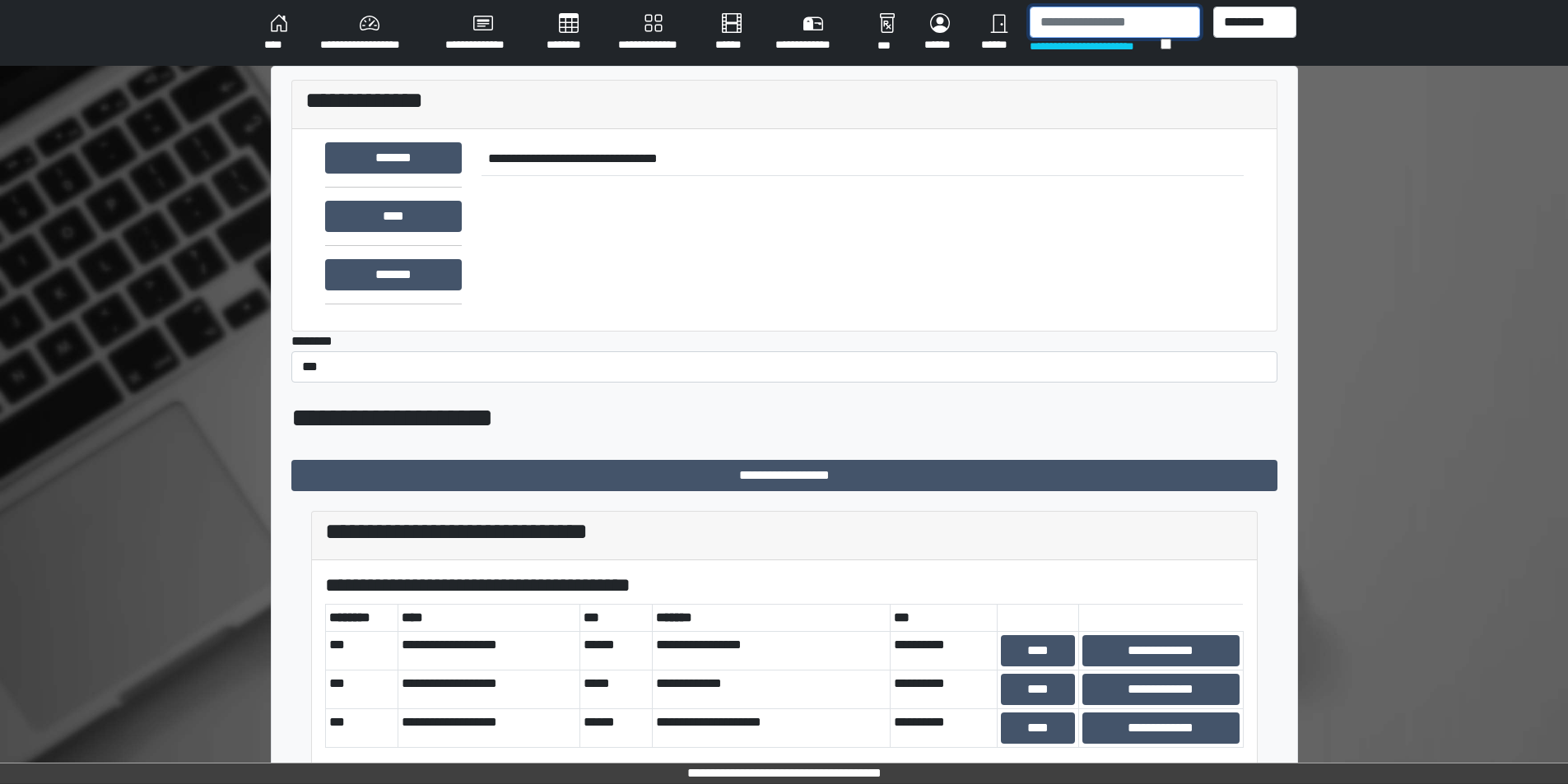 click at bounding box center [1114, 22] 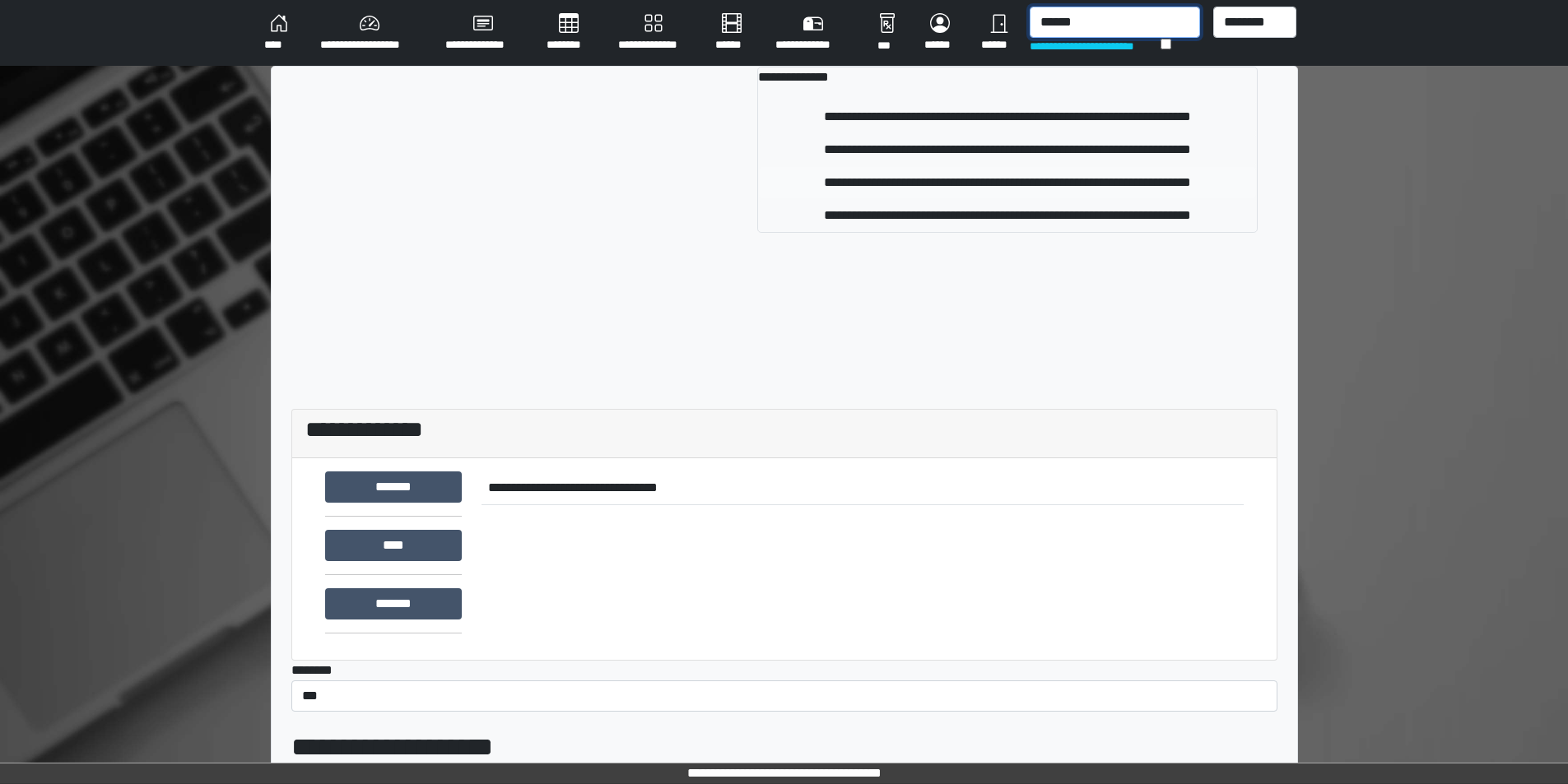 type on "******" 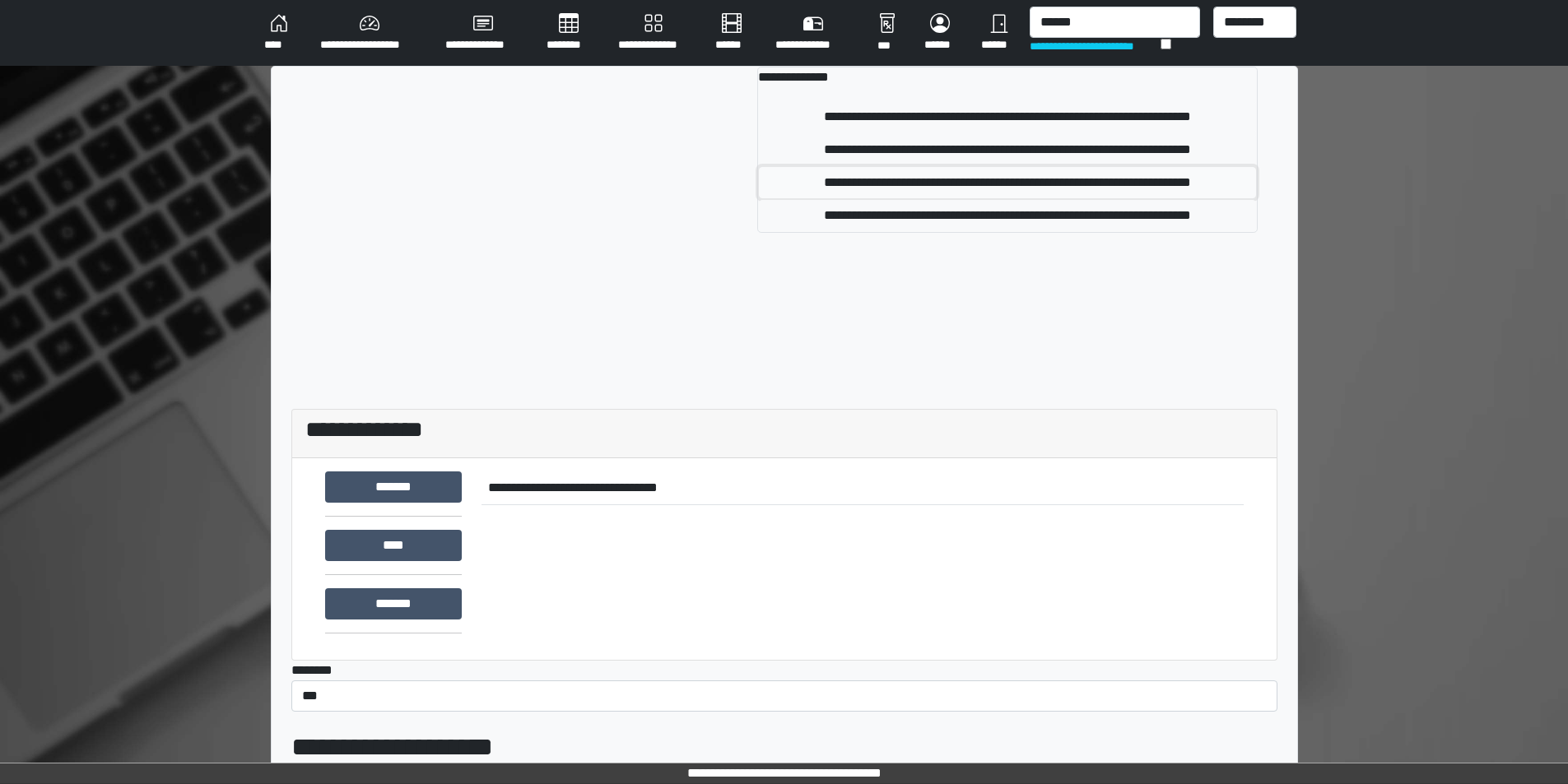 click on "**********" at bounding box center [1007, 183] 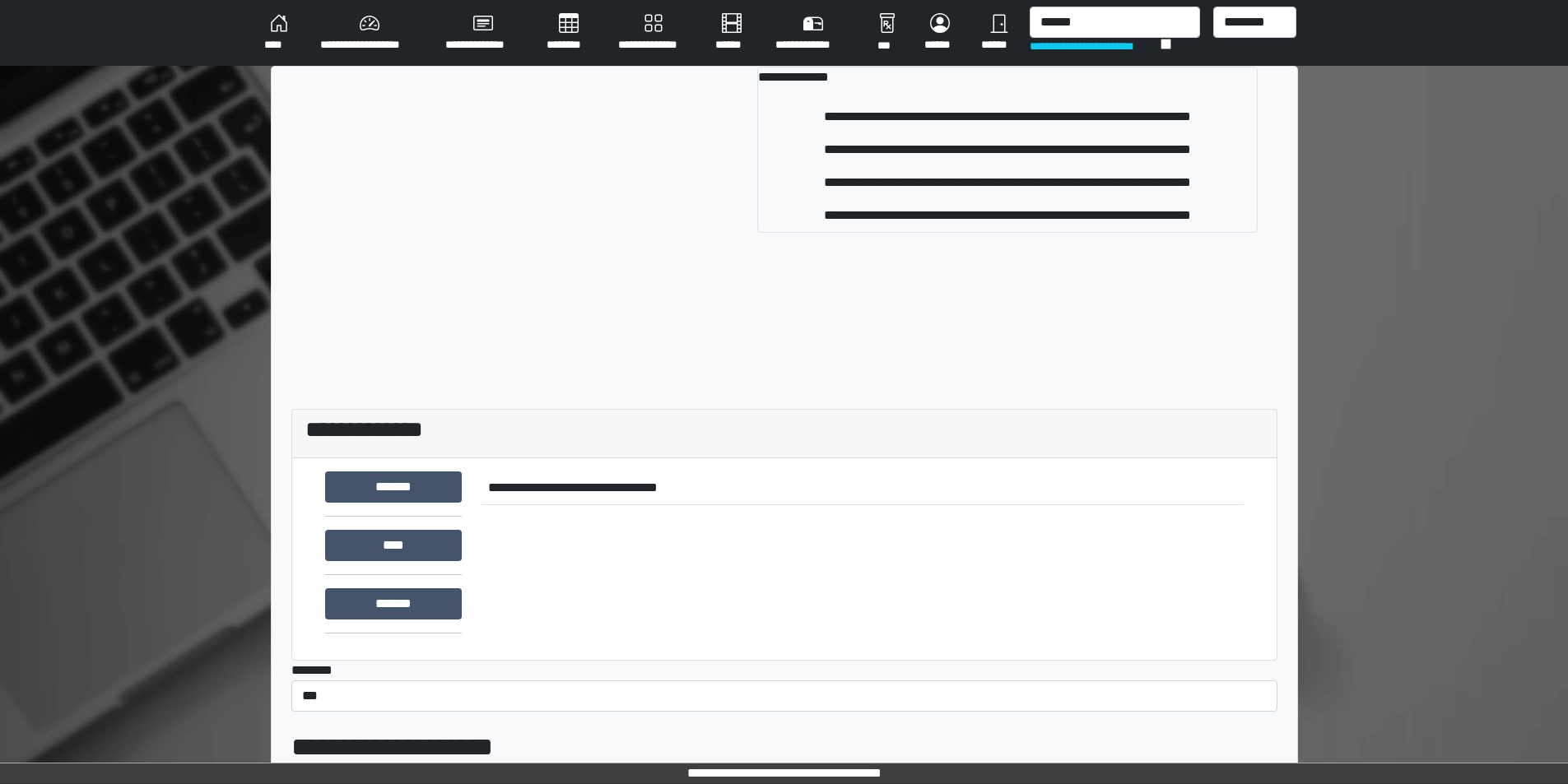 type 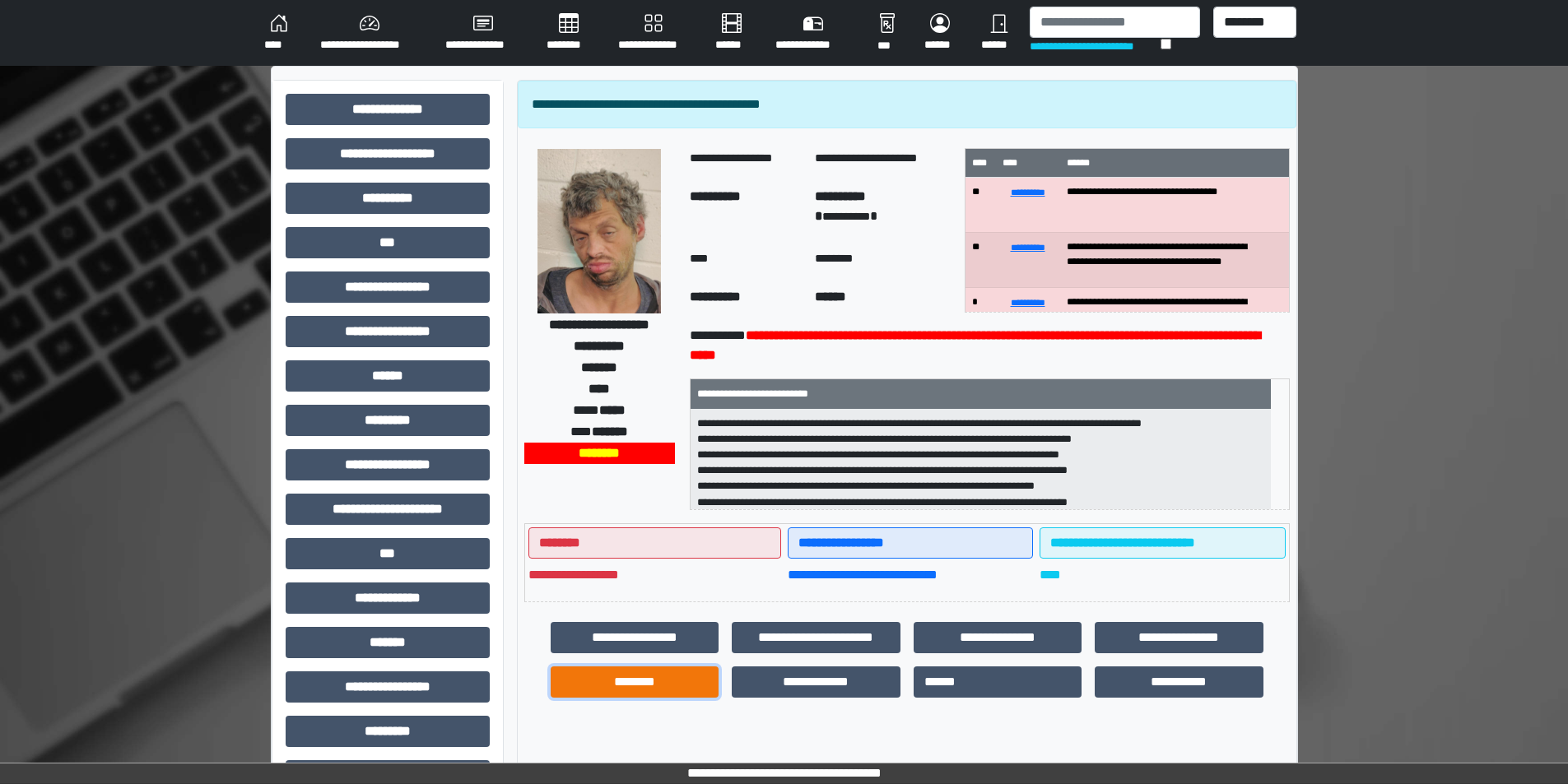 click on "********" at bounding box center [635, 682] 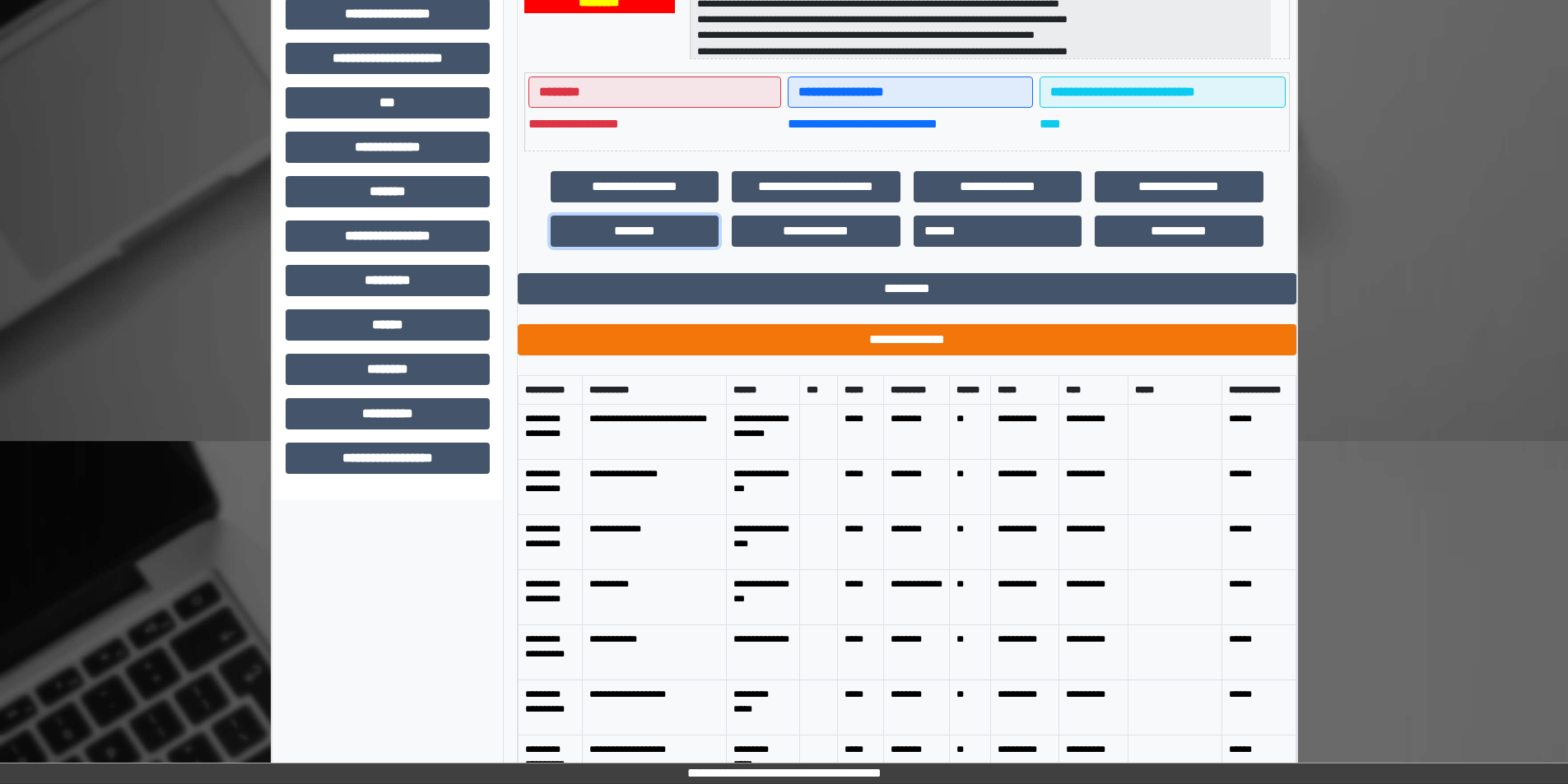 scroll, scrollTop: 452, scrollLeft: 0, axis: vertical 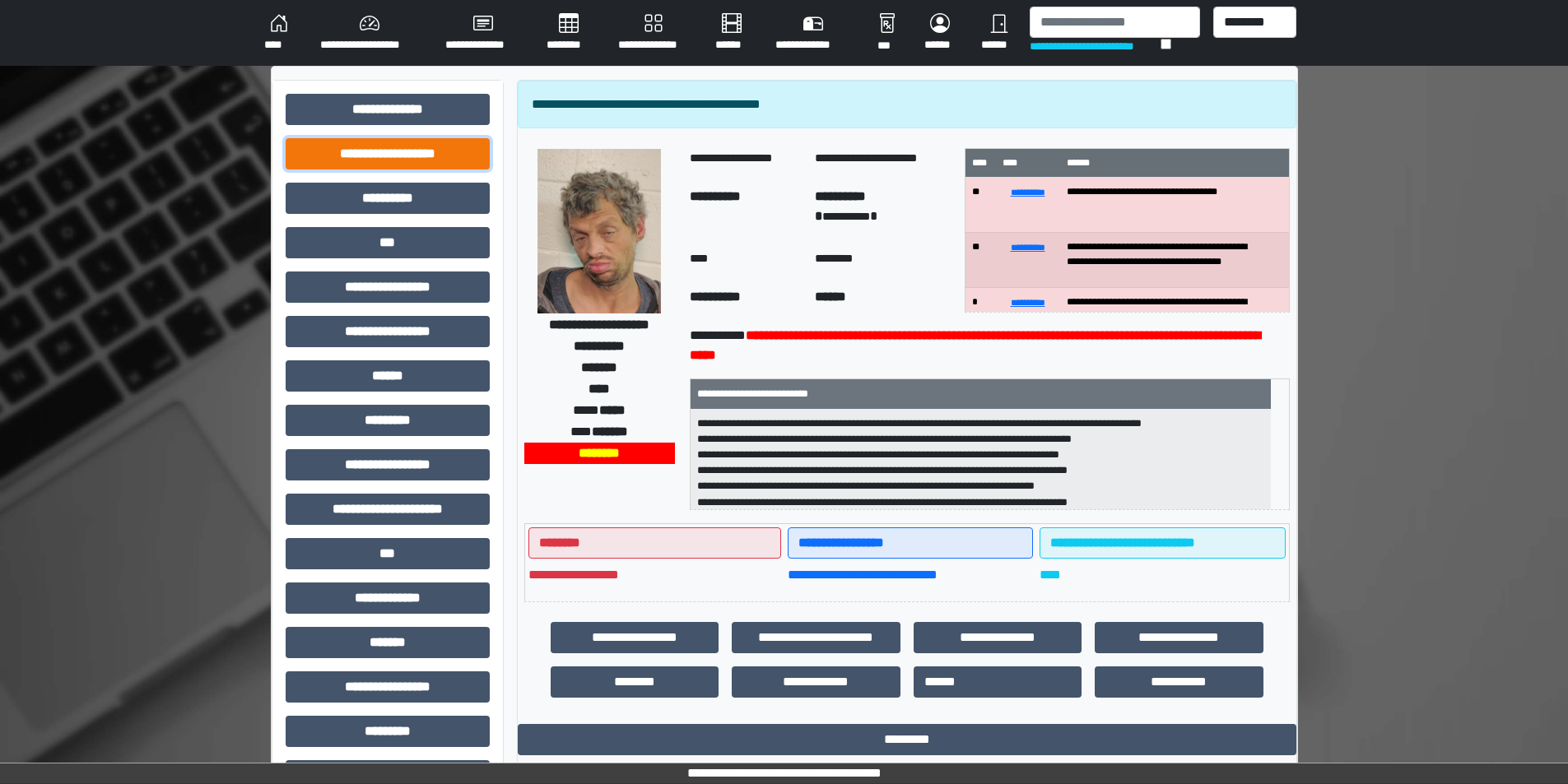 click on "**********" at bounding box center [388, 154] 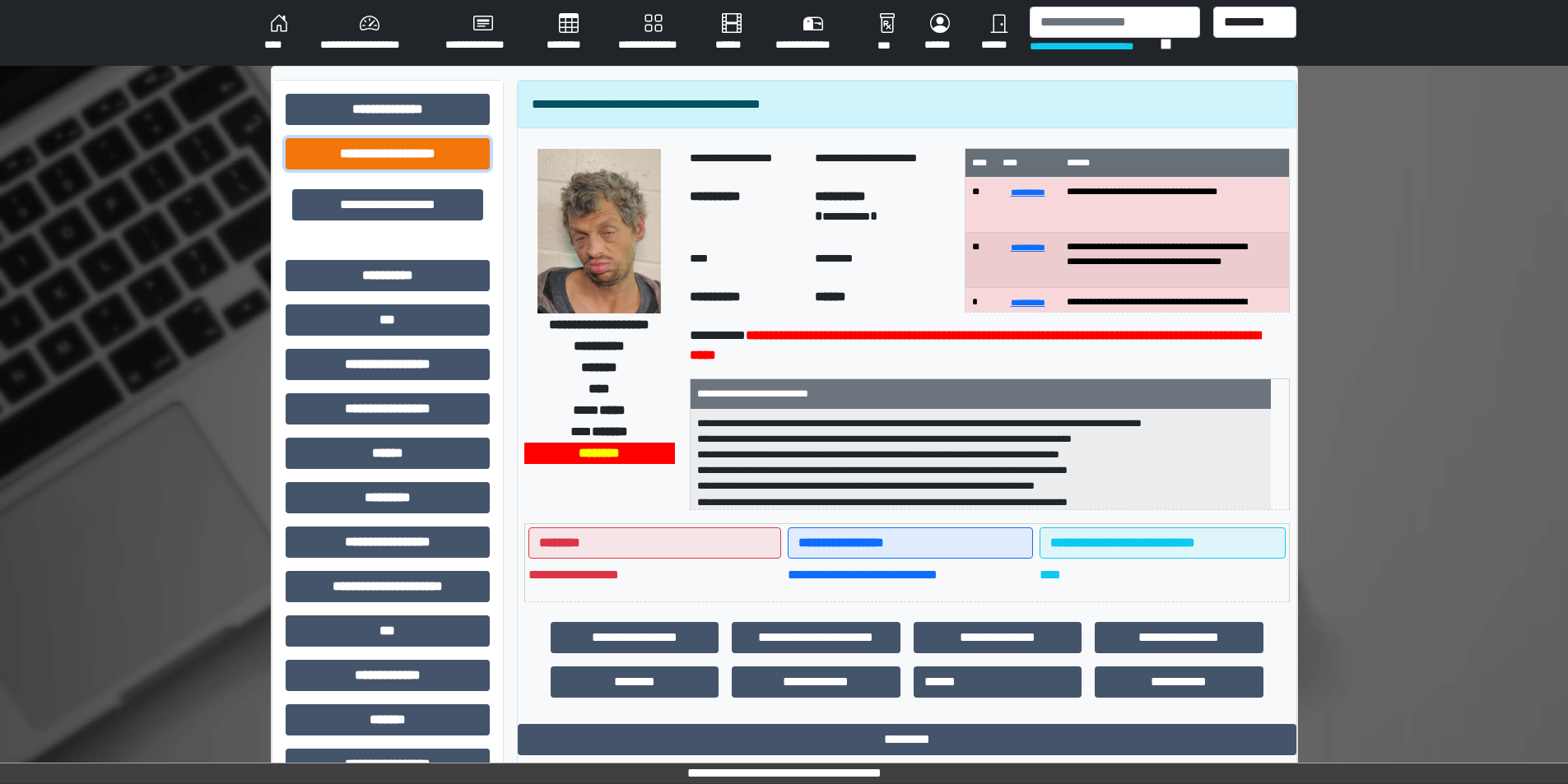 click on "**********" at bounding box center (388, 154) 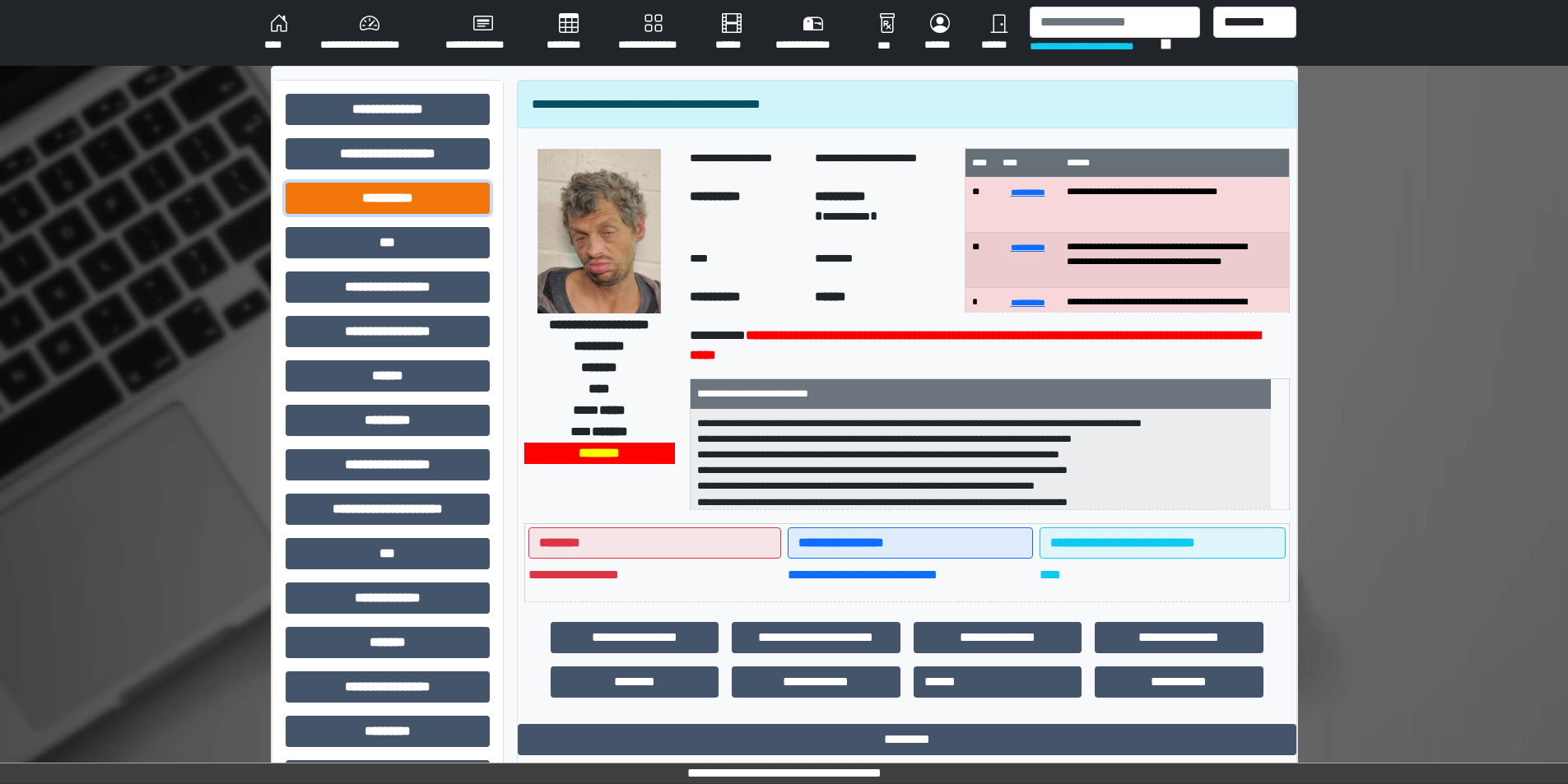 click on "**********" at bounding box center [388, 198] 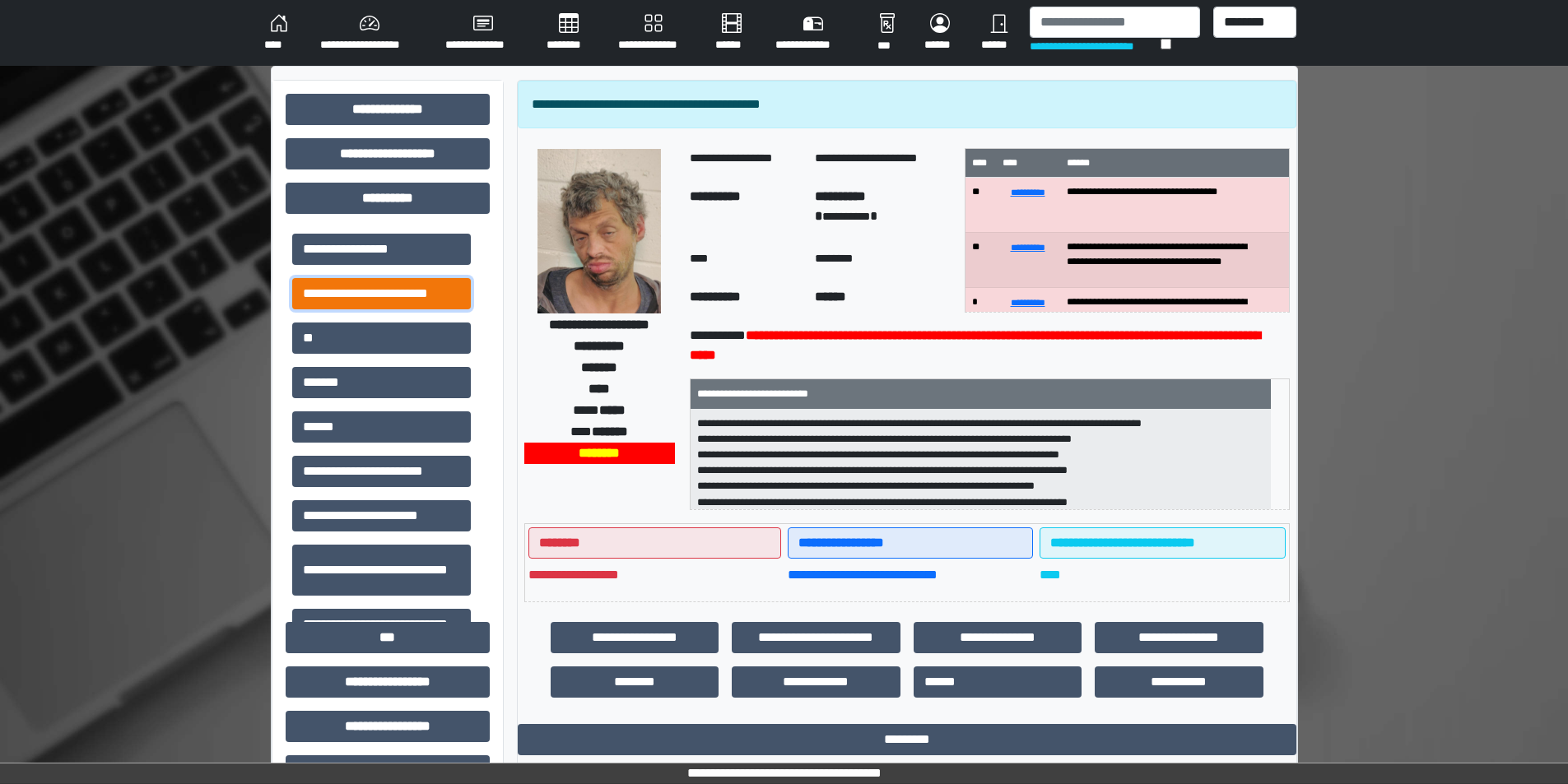 click on "**********" at bounding box center (381, 294) 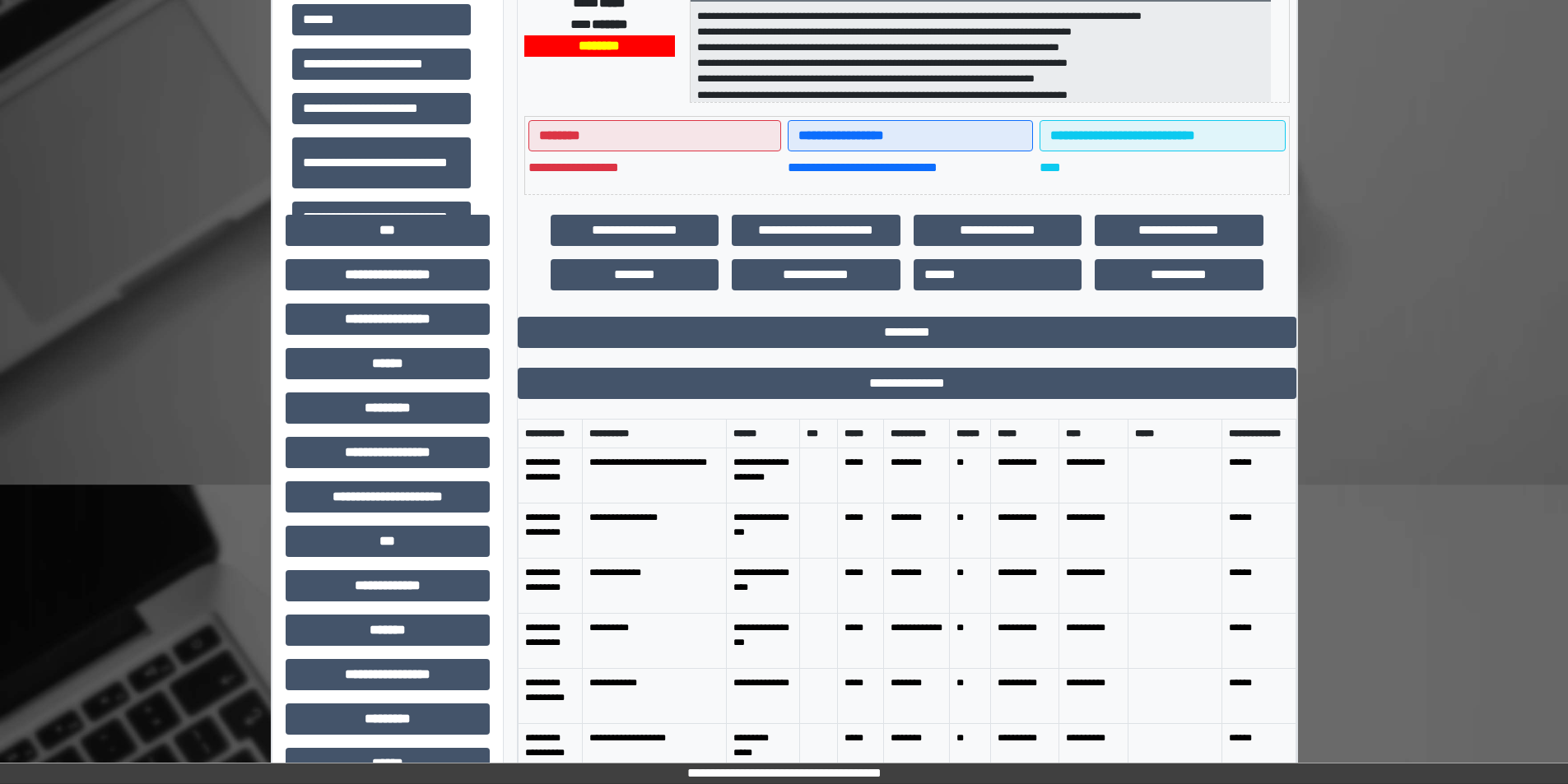 scroll, scrollTop: 411, scrollLeft: 0, axis: vertical 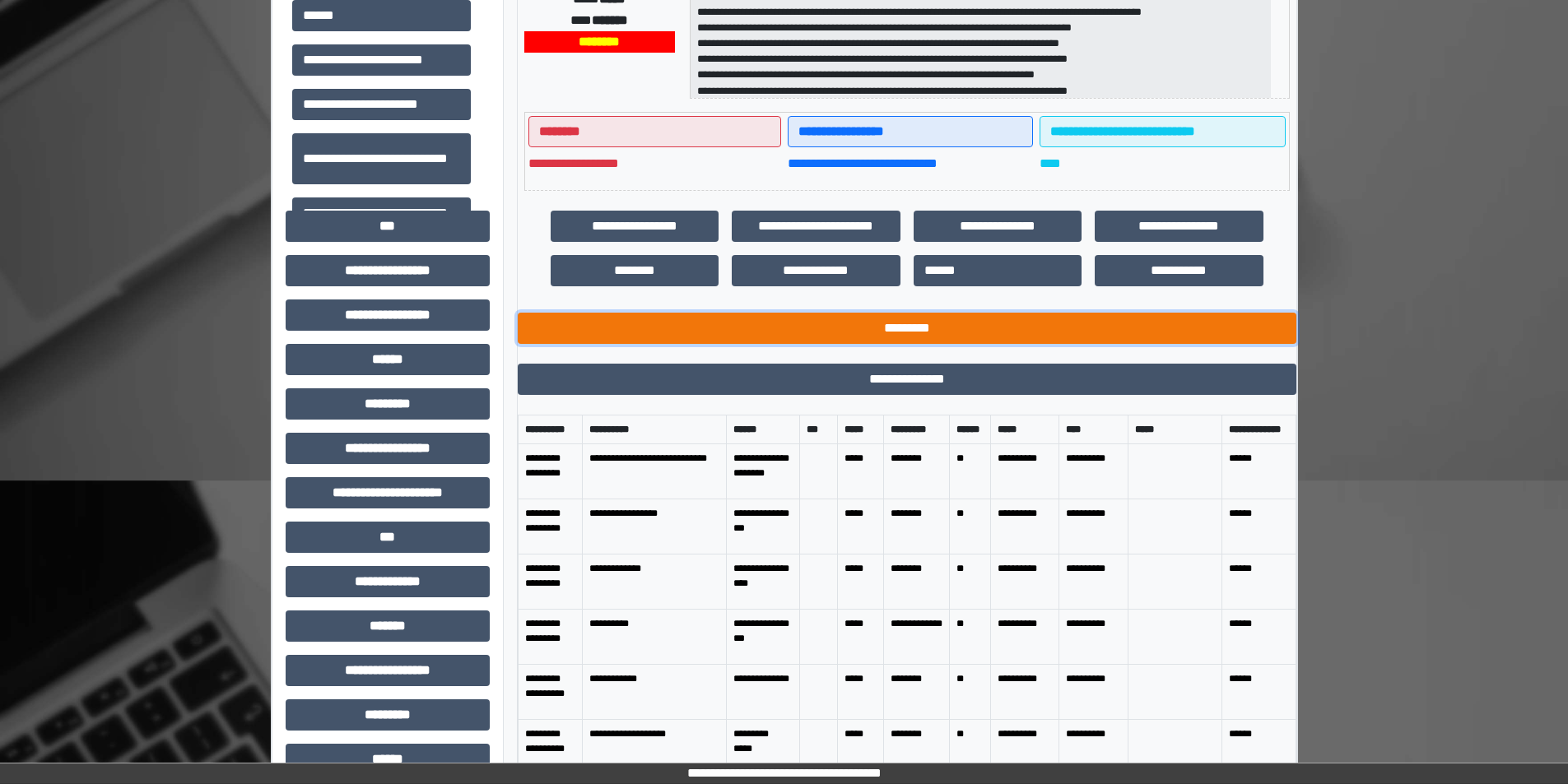 click on "*********" at bounding box center (907, 328) 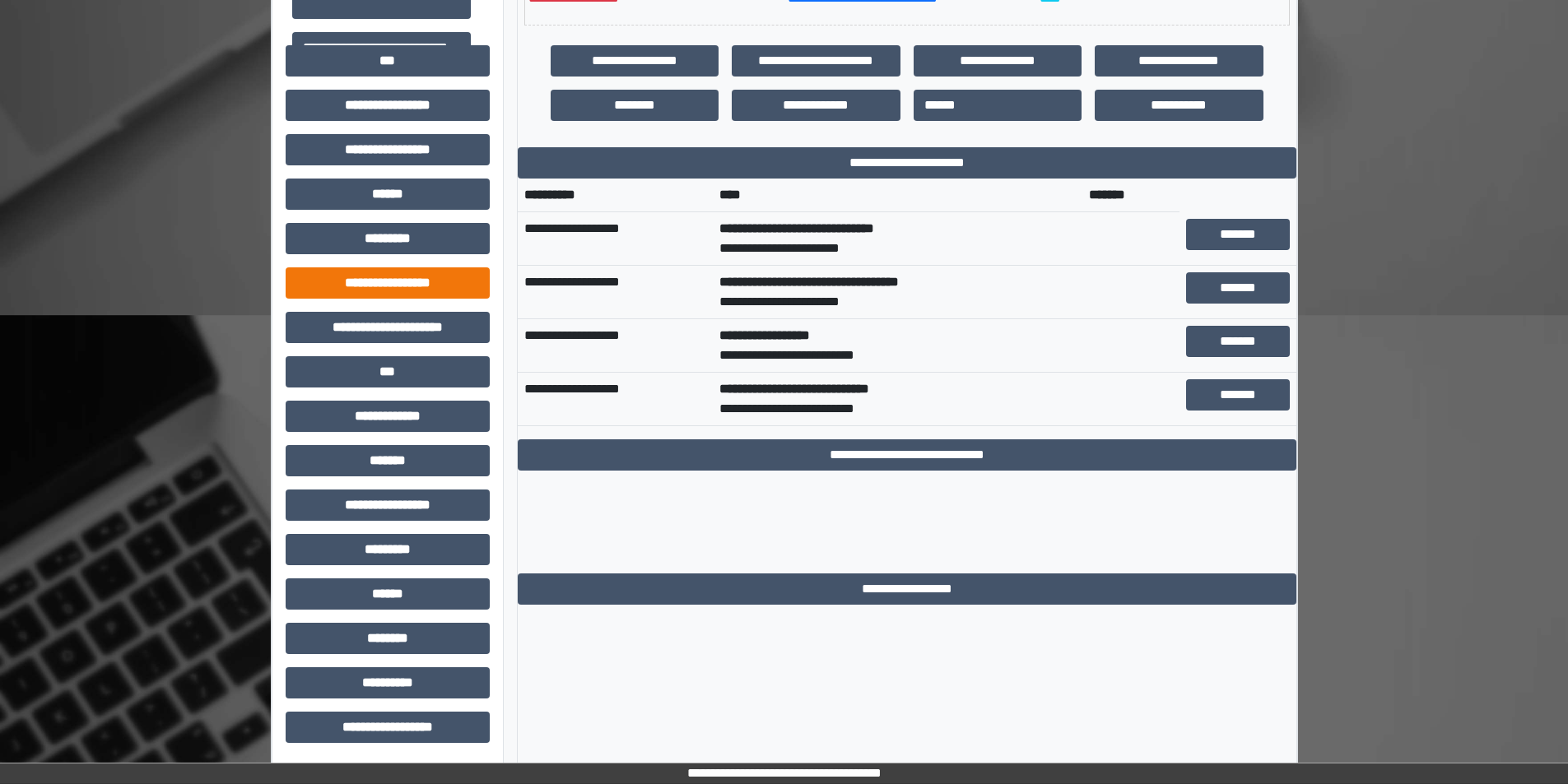 scroll, scrollTop: 330, scrollLeft: 0, axis: vertical 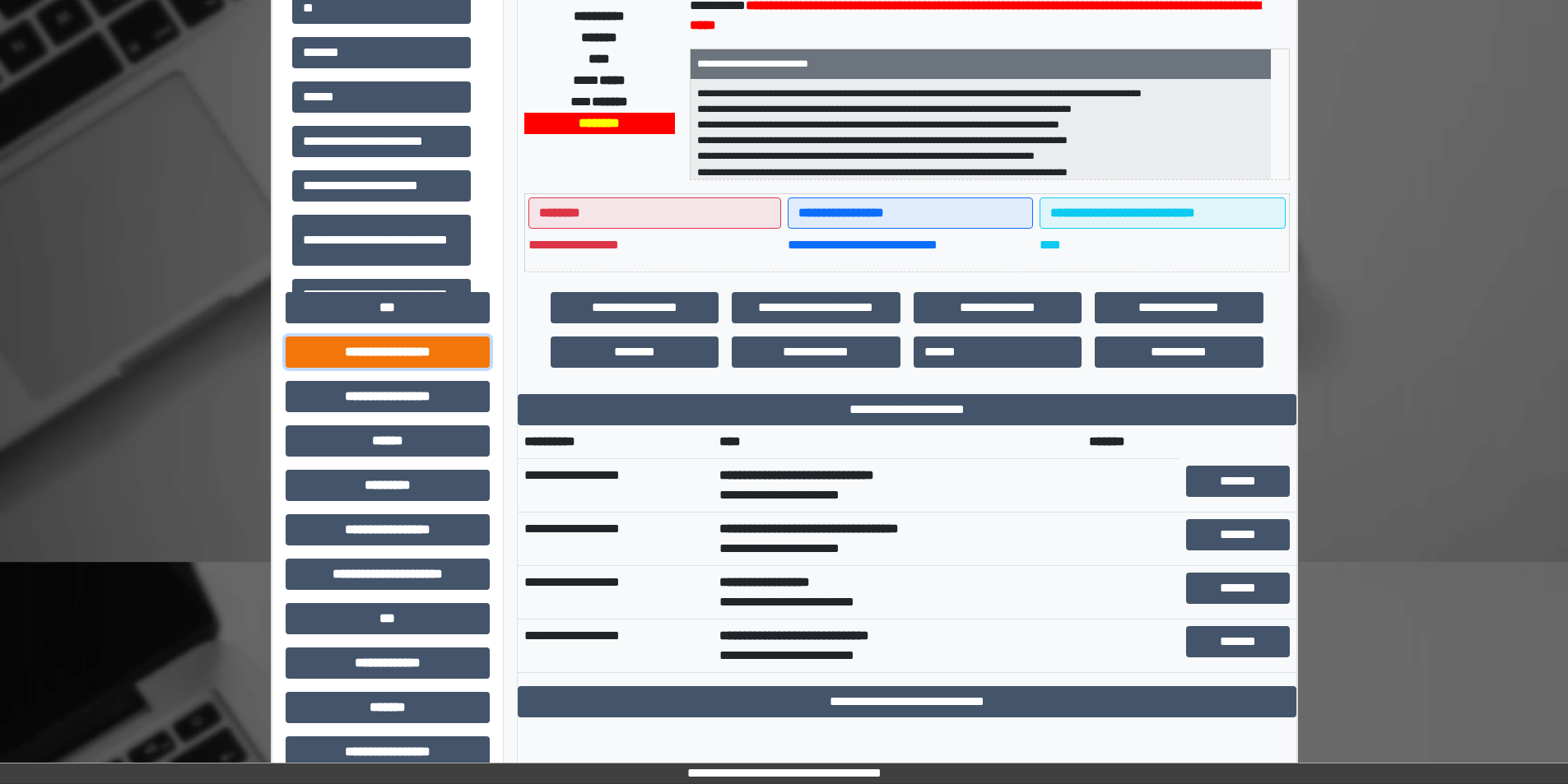 click on "**********" at bounding box center [388, 352] 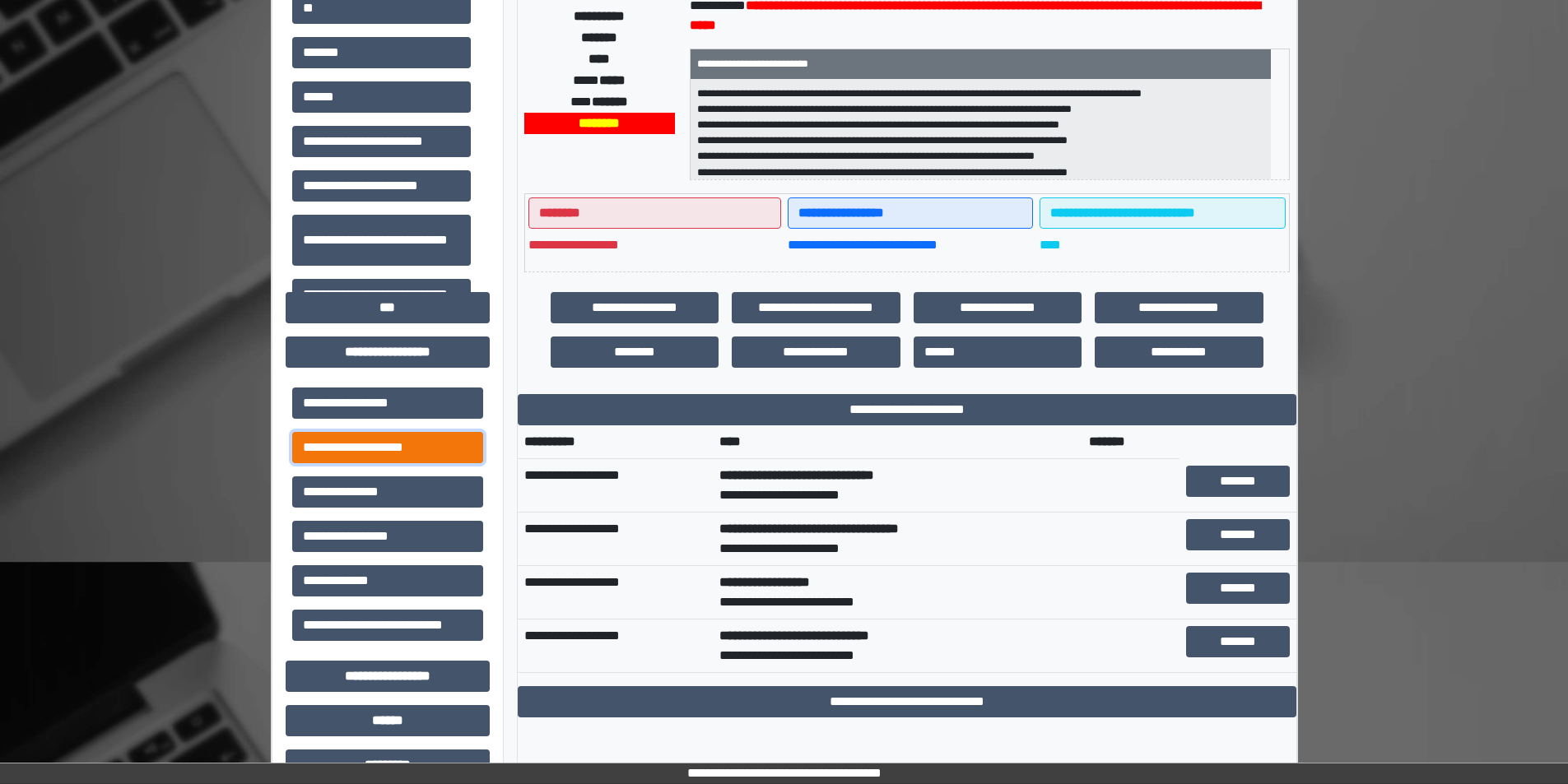click on "**********" at bounding box center [388, 448] 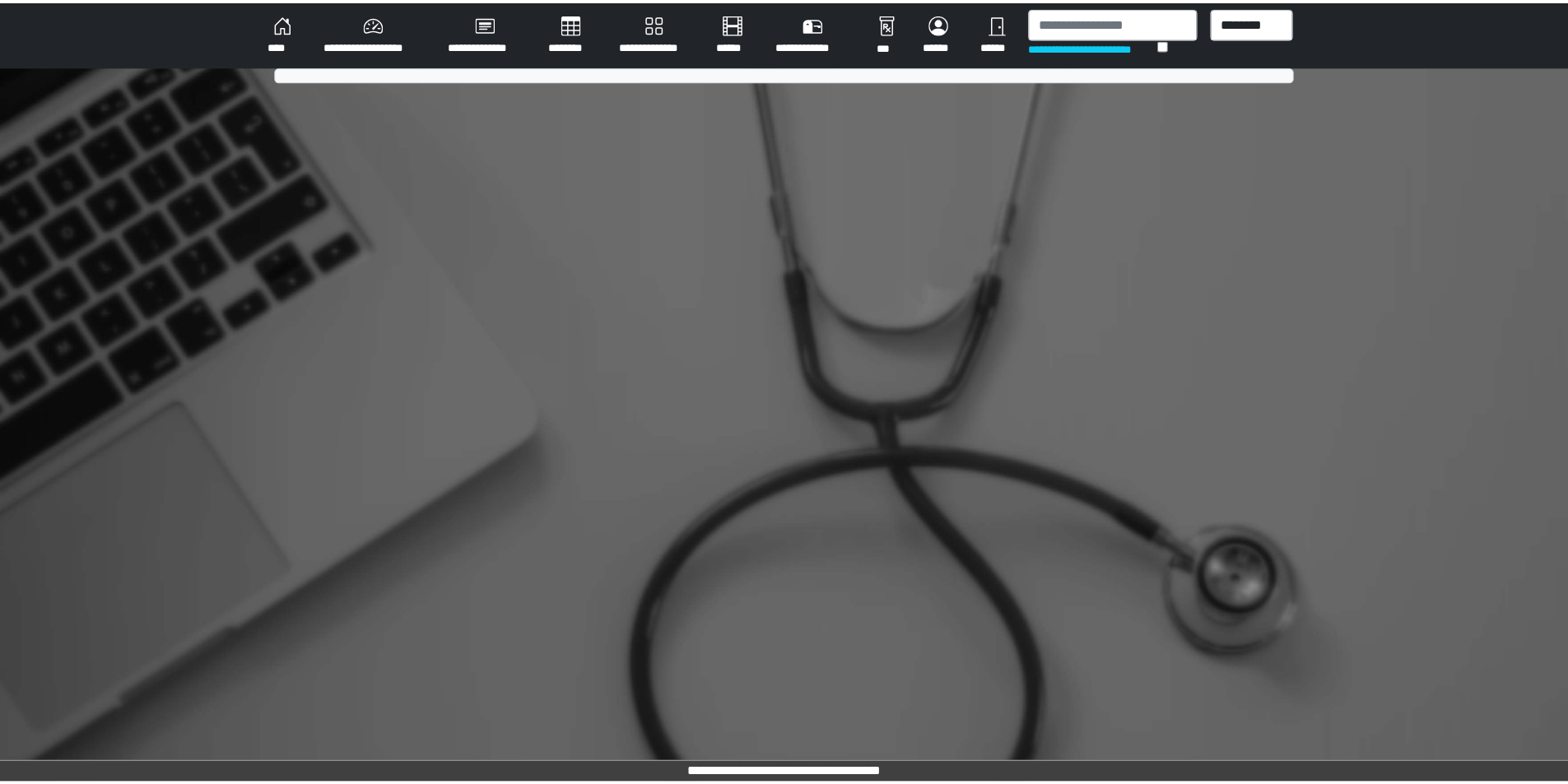 scroll, scrollTop: 0, scrollLeft: 0, axis: both 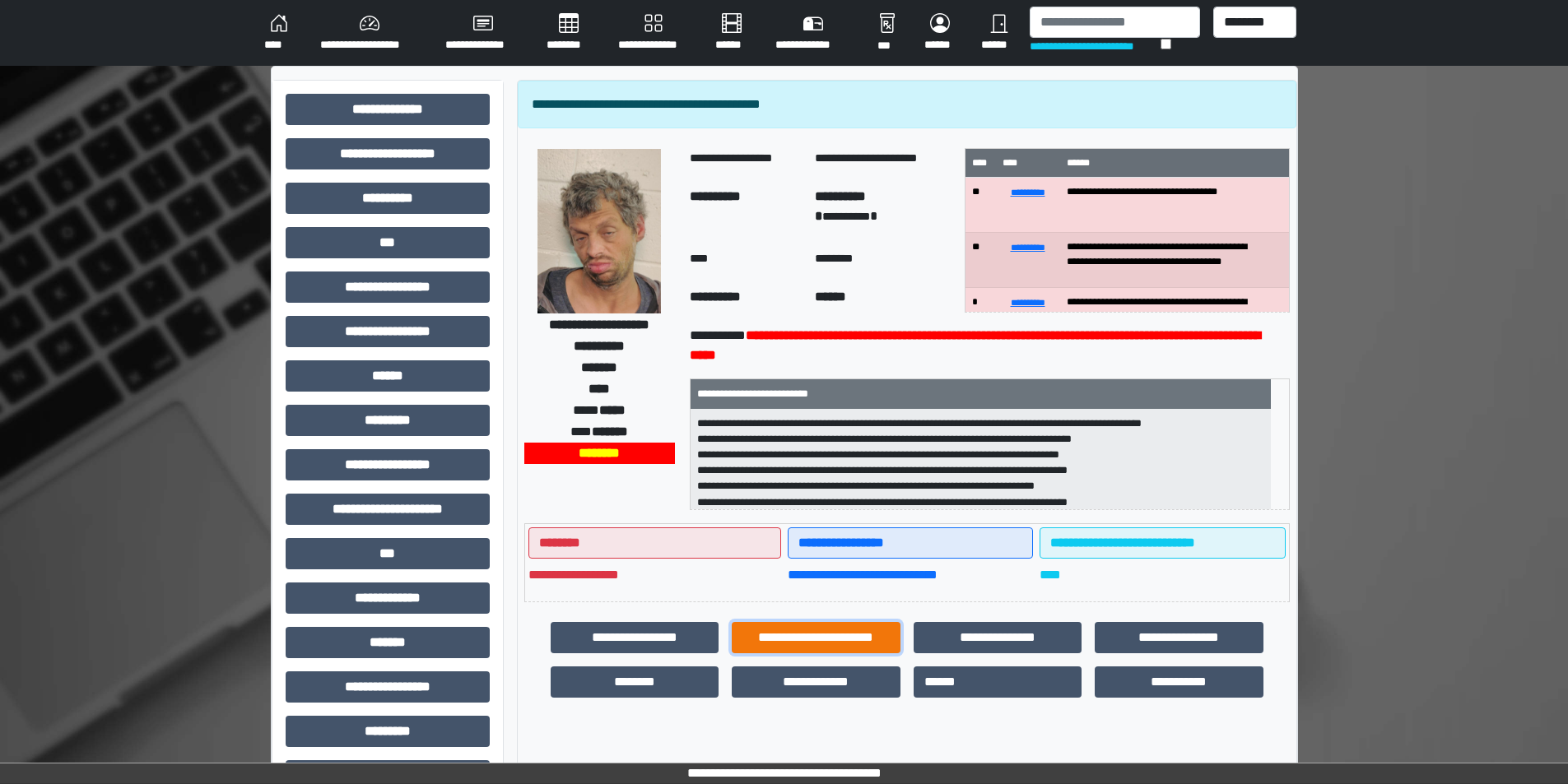 click on "**********" at bounding box center (816, 638) 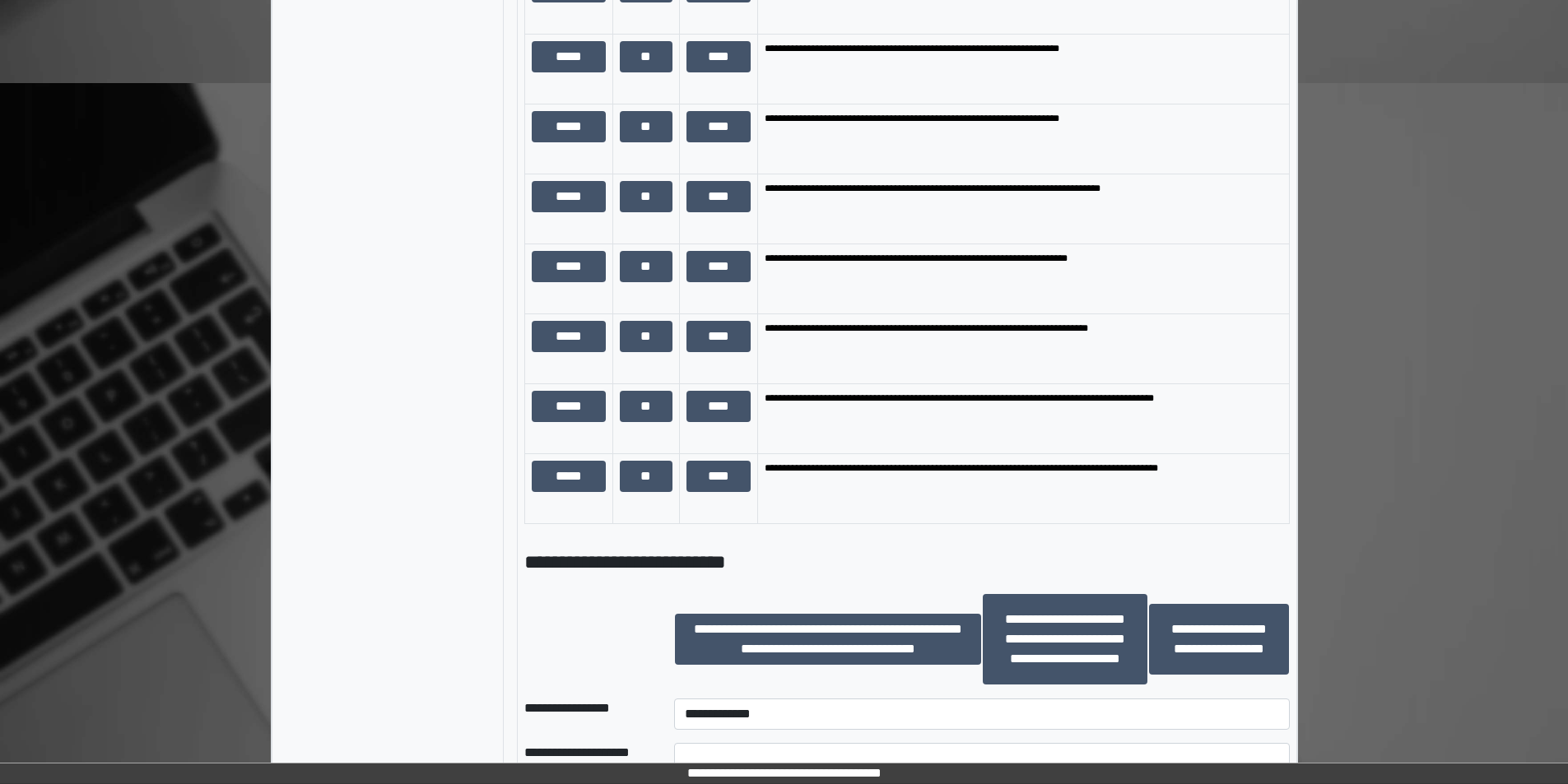 scroll, scrollTop: 1810, scrollLeft: 0, axis: vertical 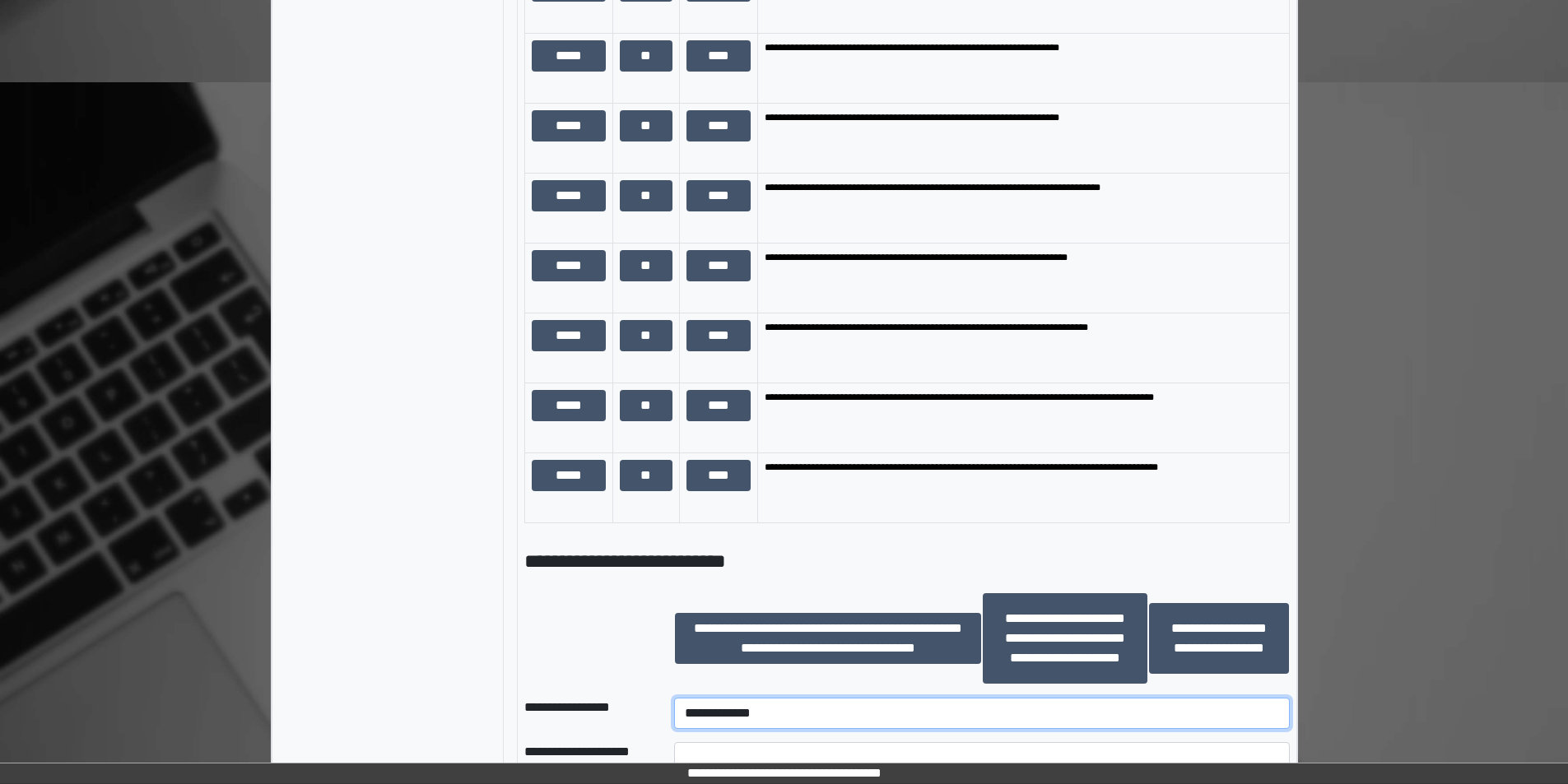 click on "**********" at bounding box center (981, 713) 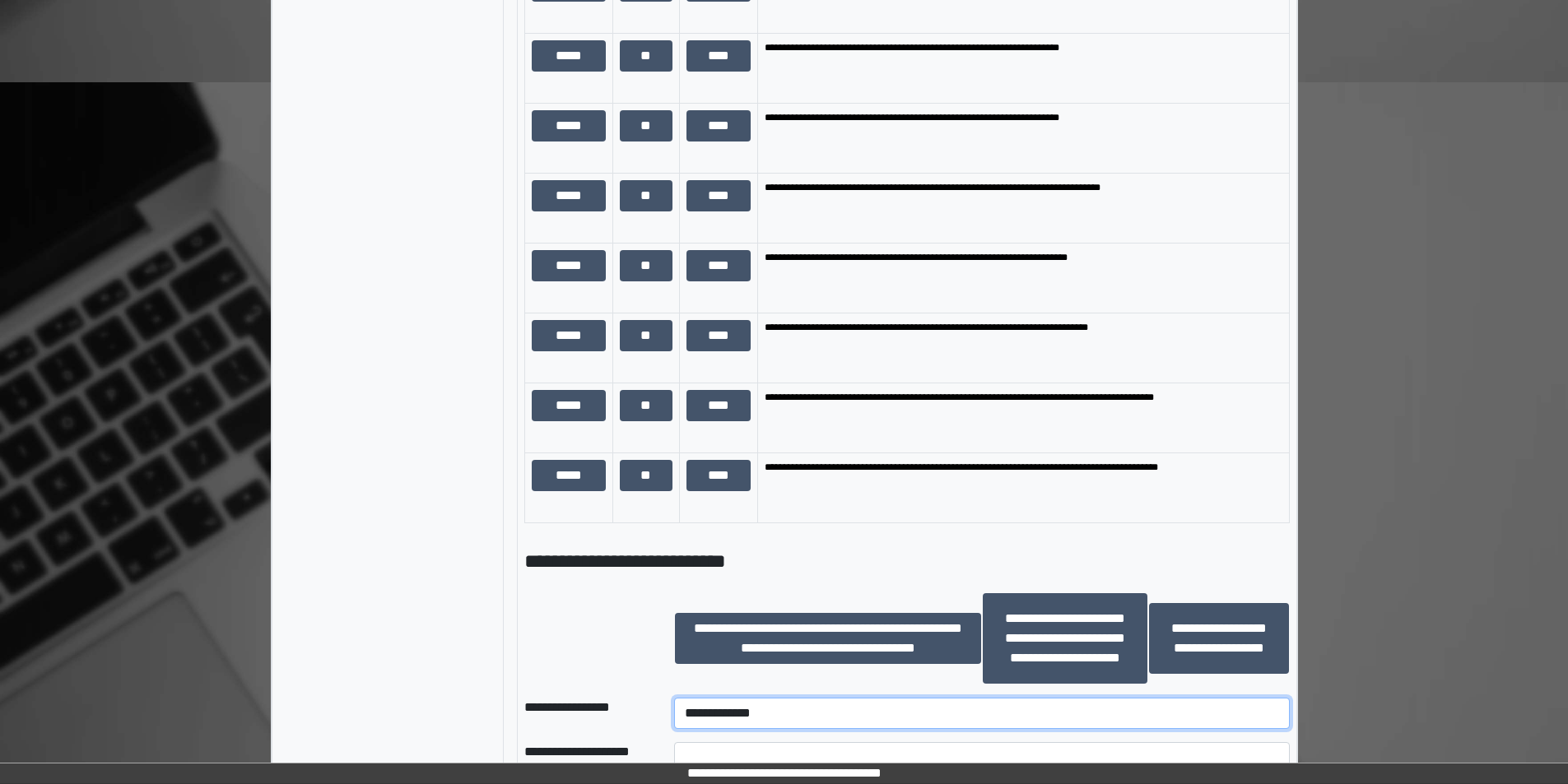 select on "*********" 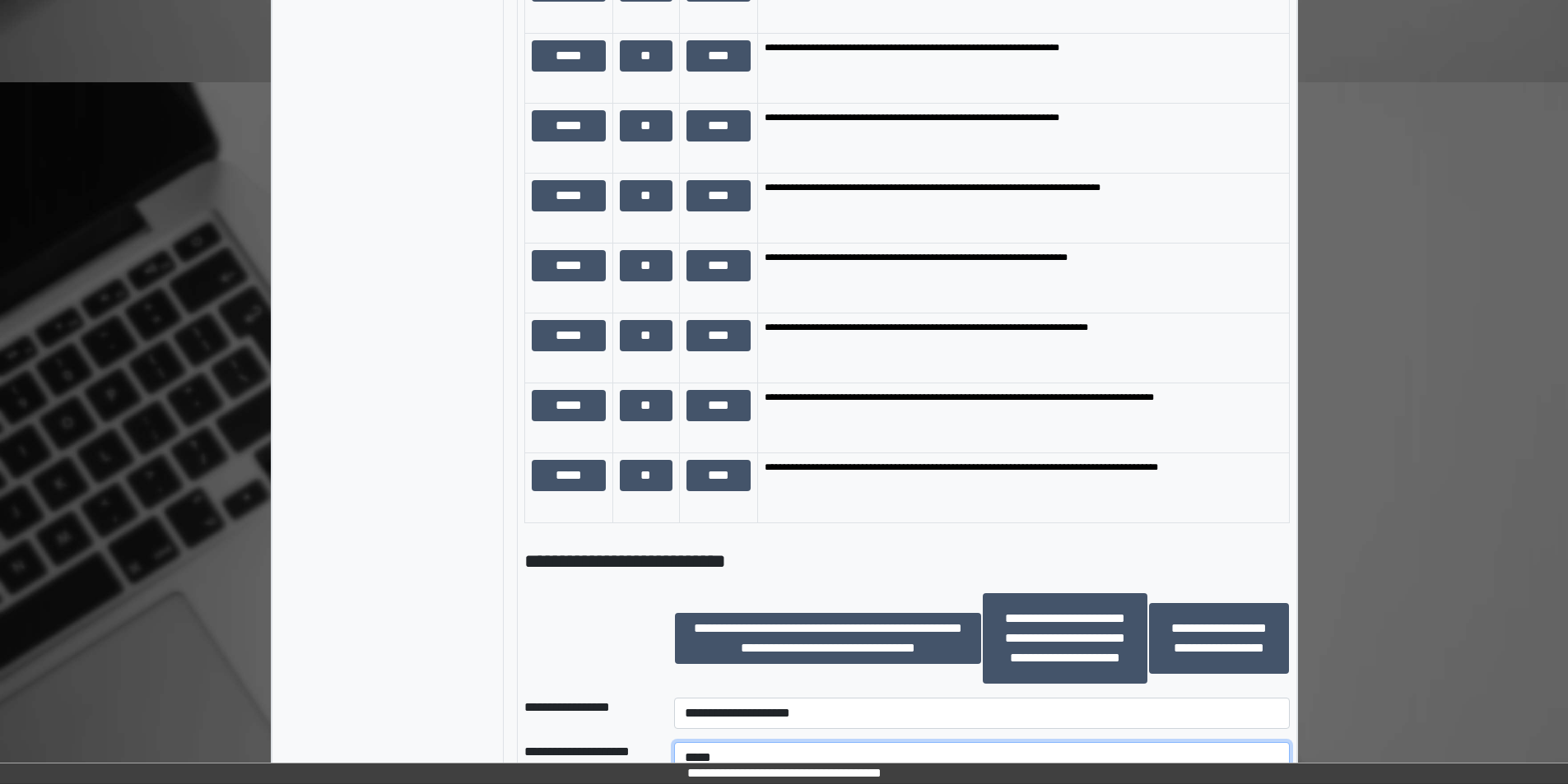 type on "*****" 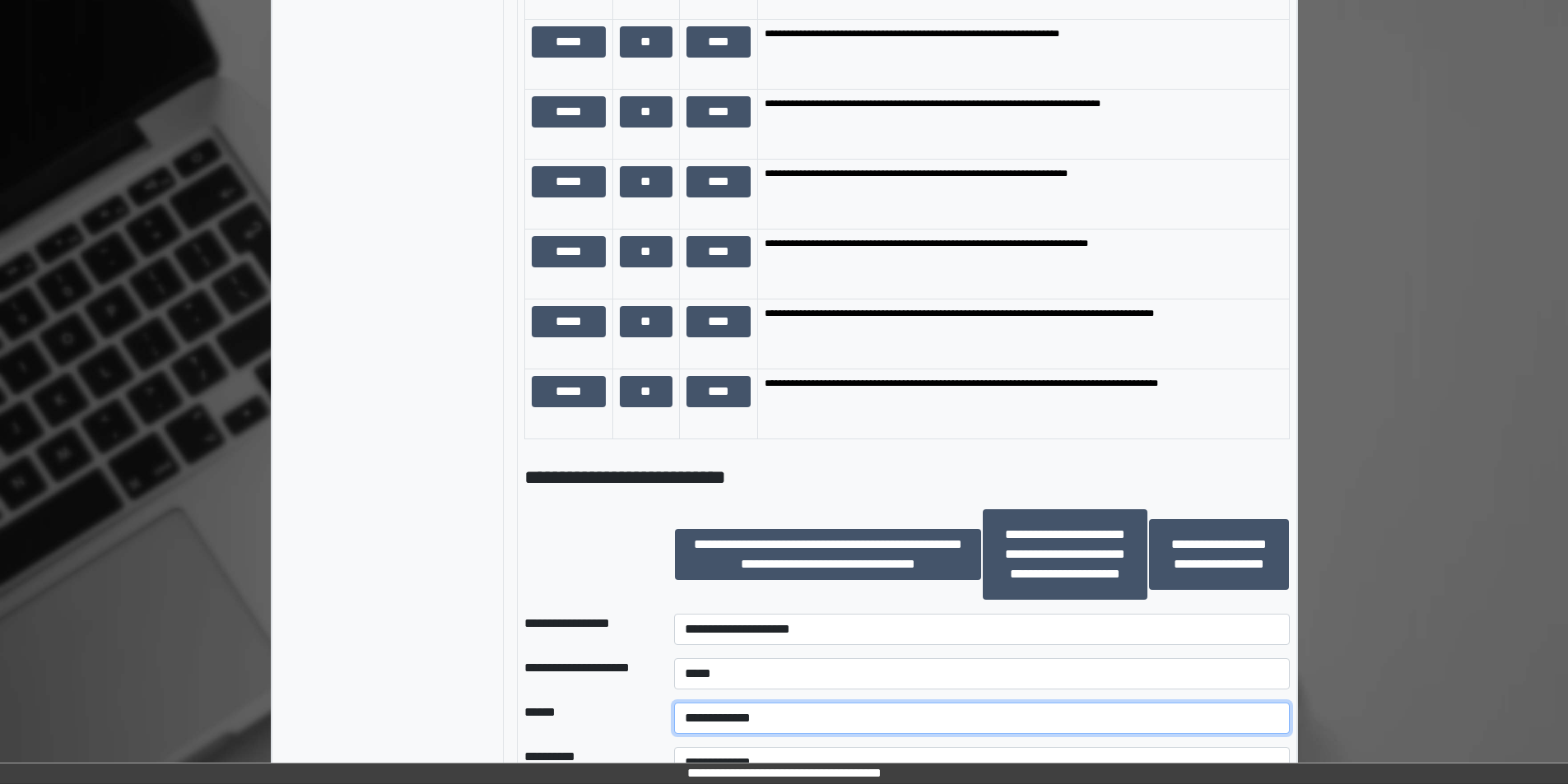 select on "*" 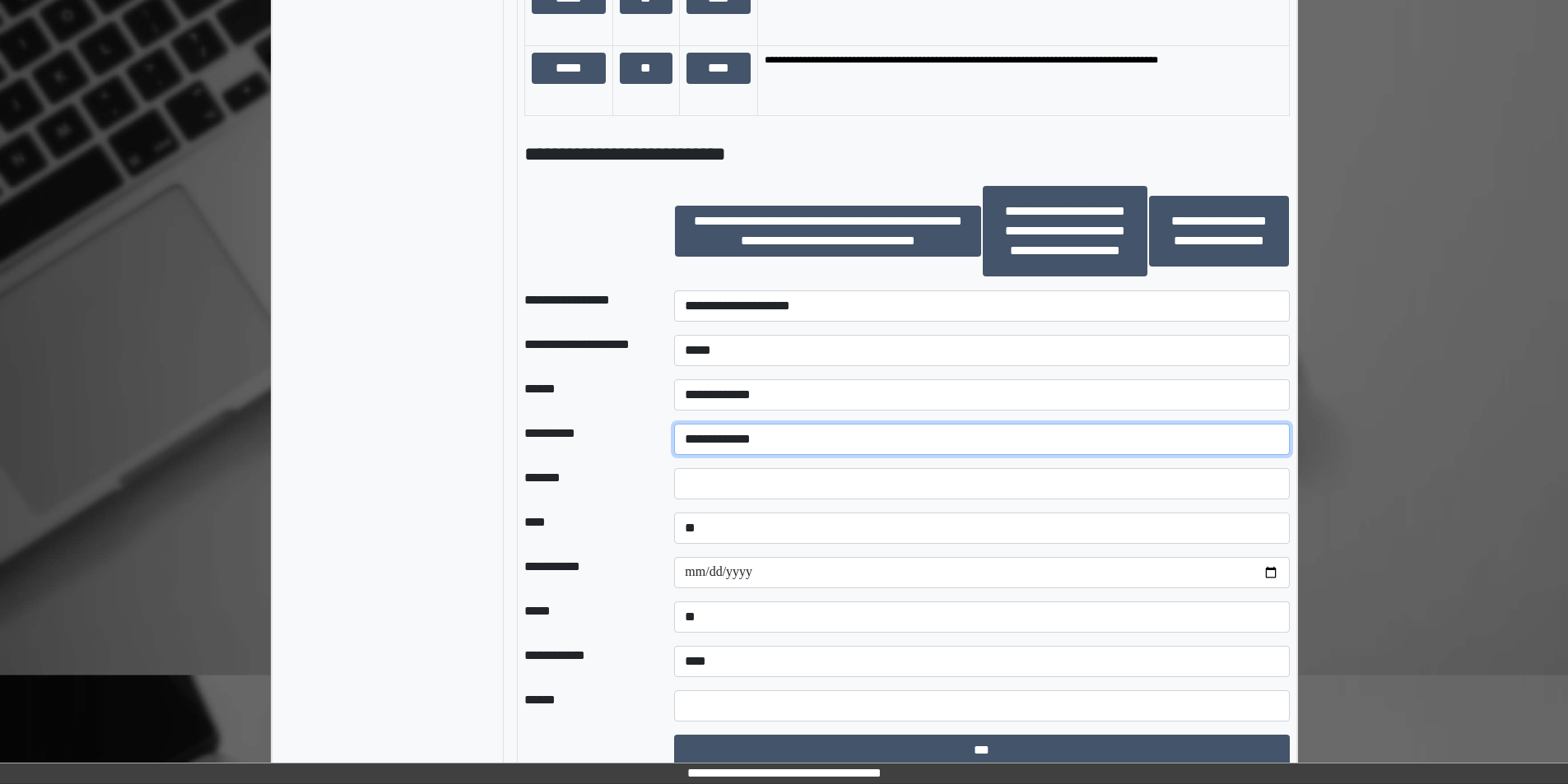 scroll, scrollTop: 2220, scrollLeft: 0, axis: vertical 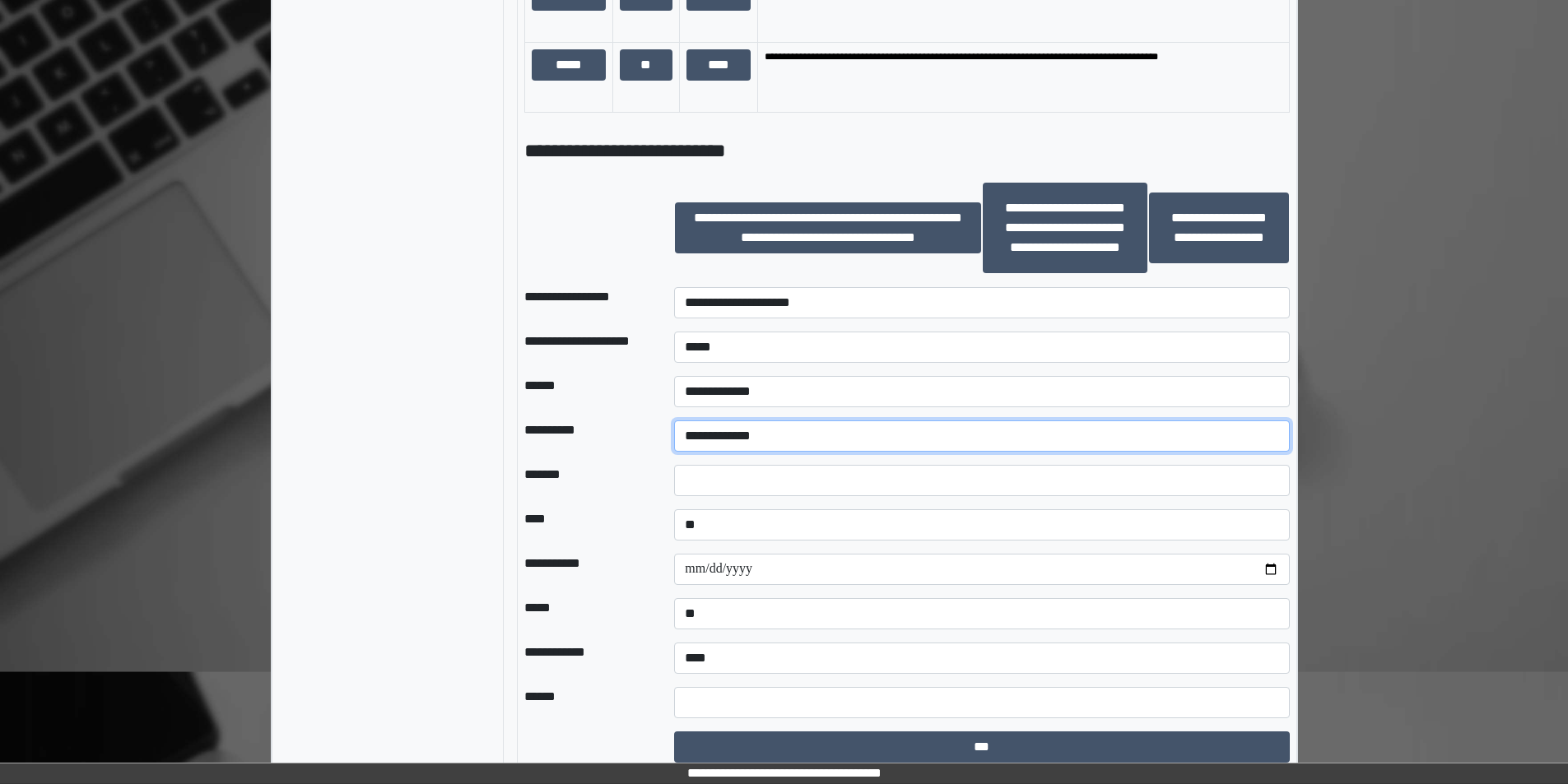 select on "*" 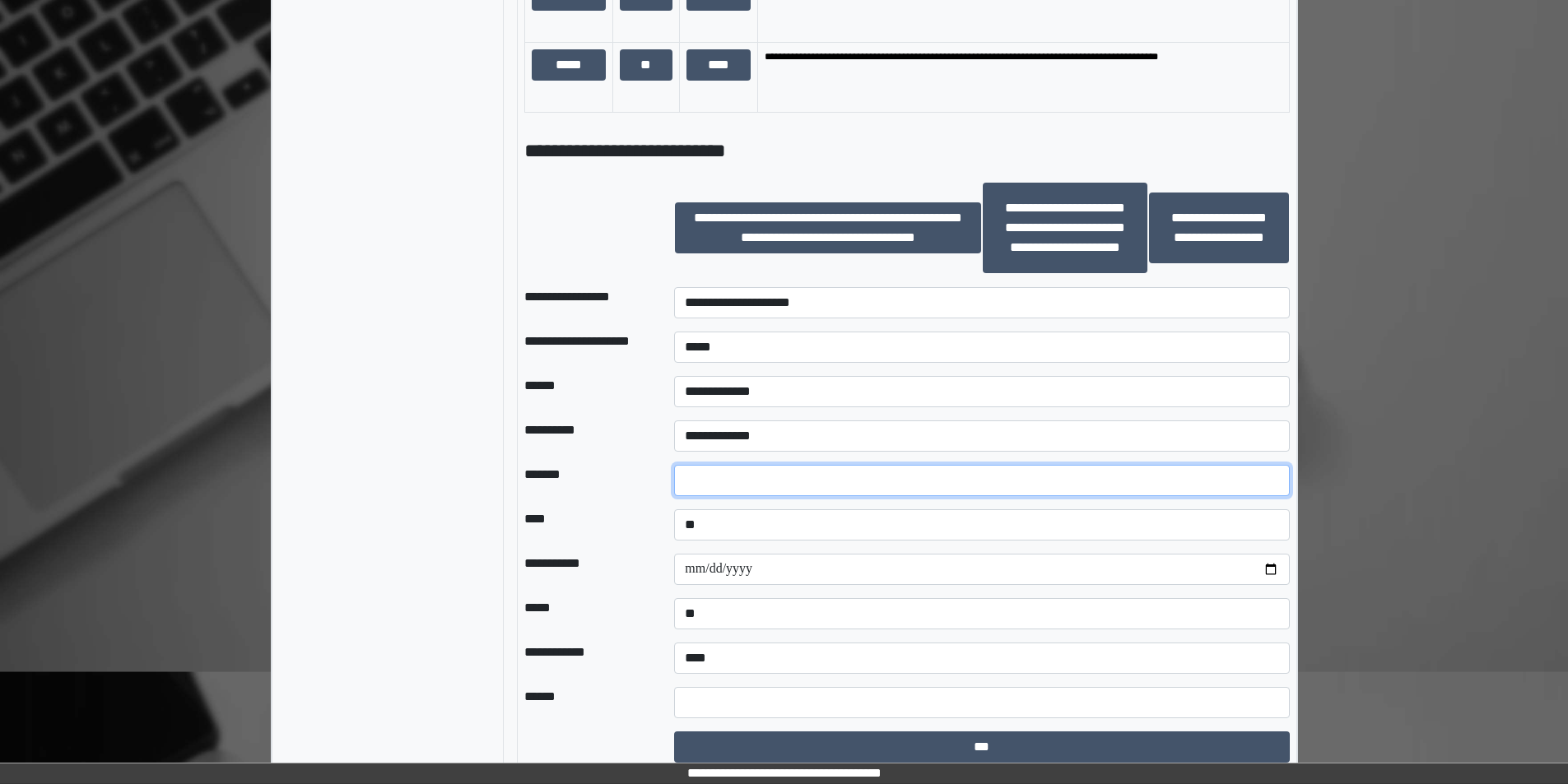 type on "*" 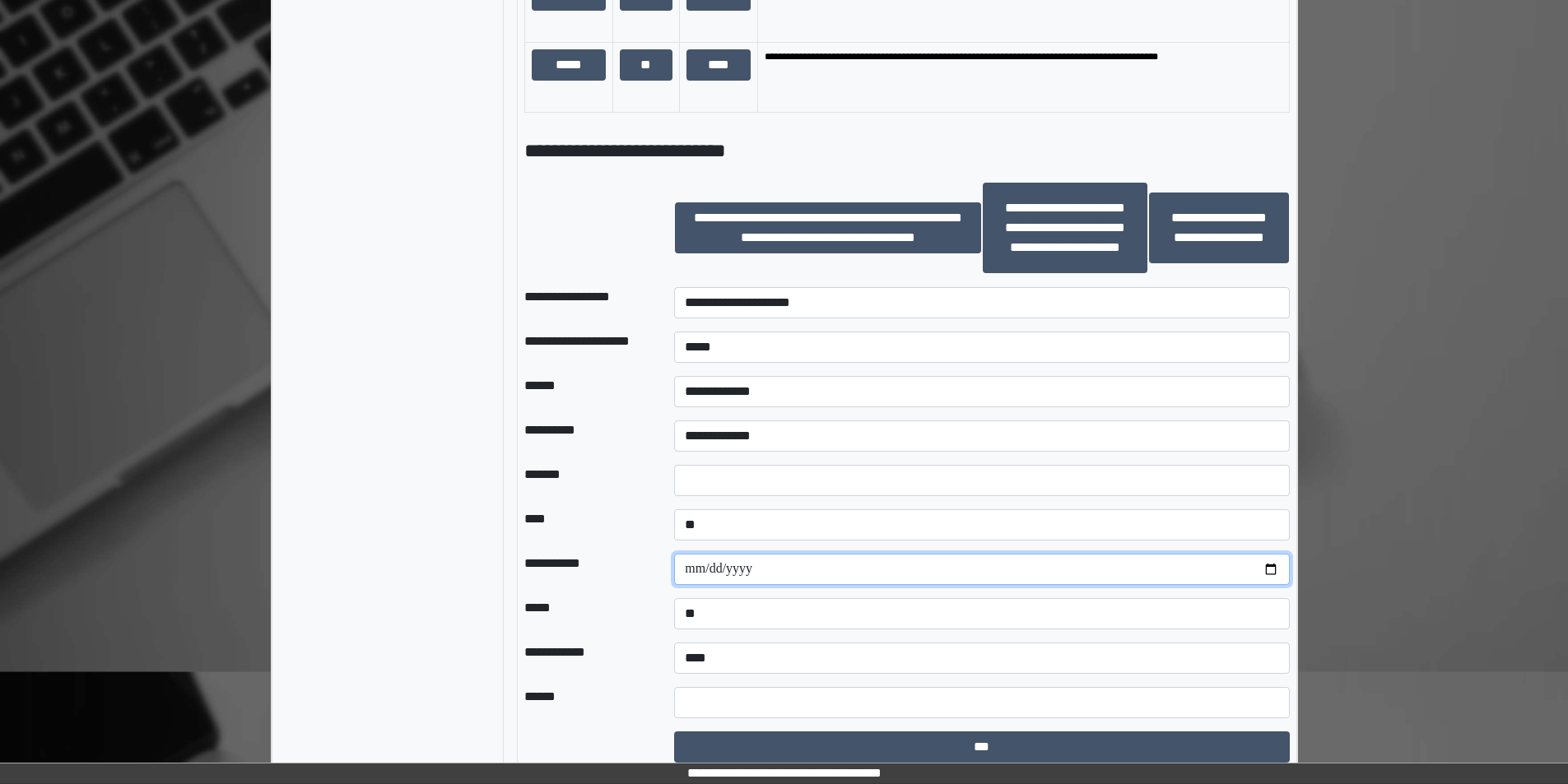 click at bounding box center [981, 569] 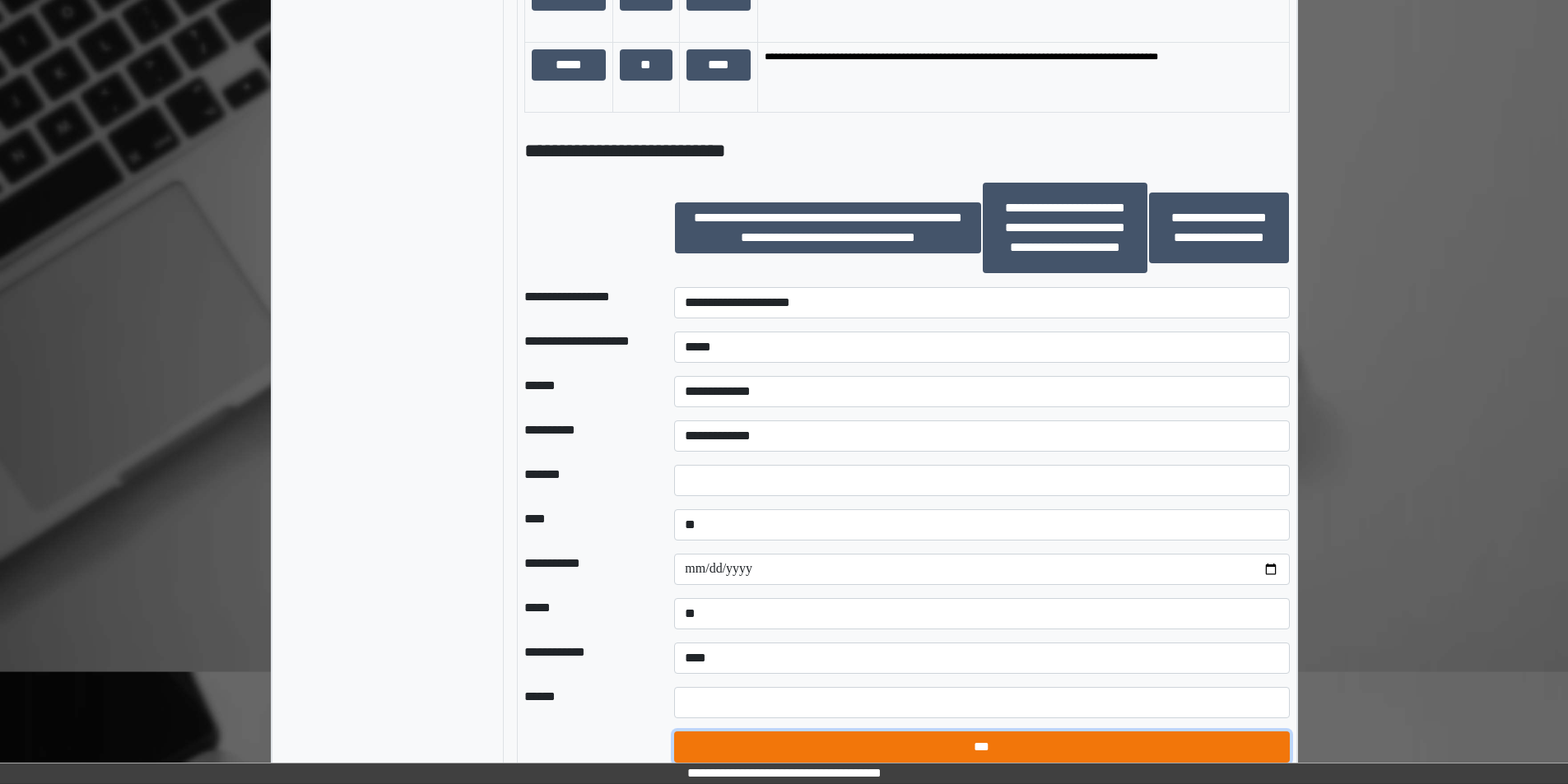click on "***" at bounding box center [981, 747] 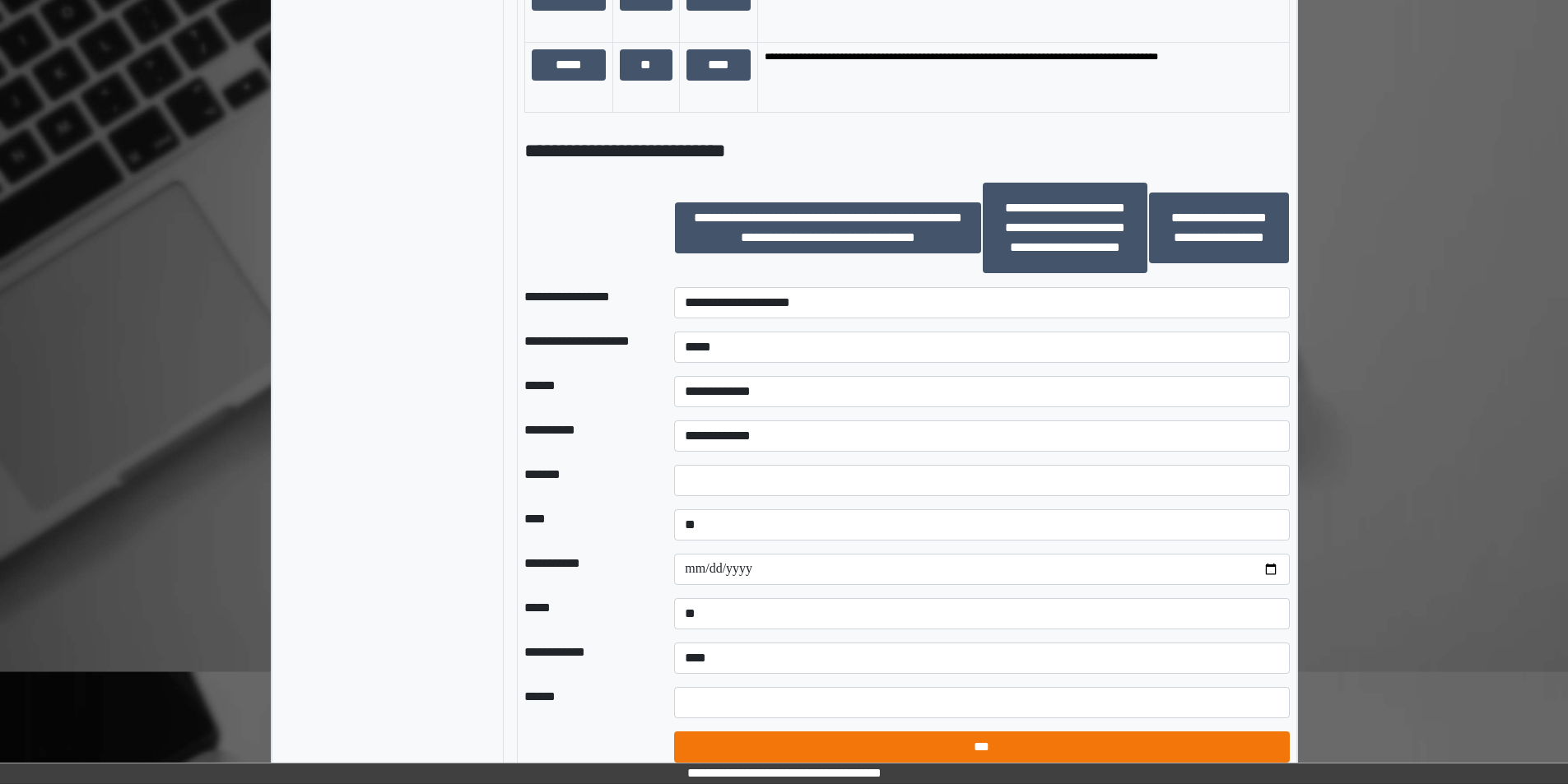 select on "*" 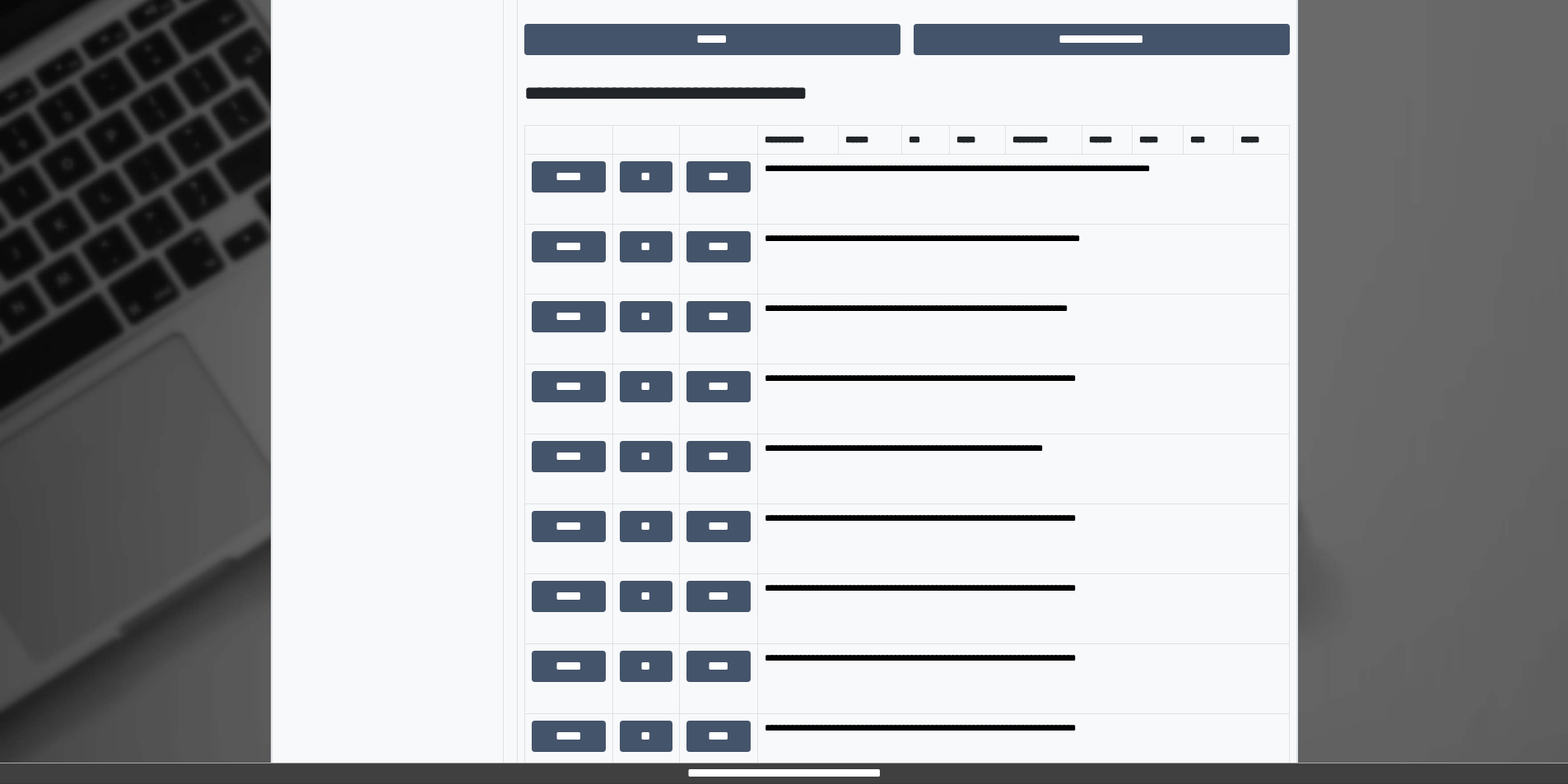 scroll, scrollTop: 493, scrollLeft: 0, axis: vertical 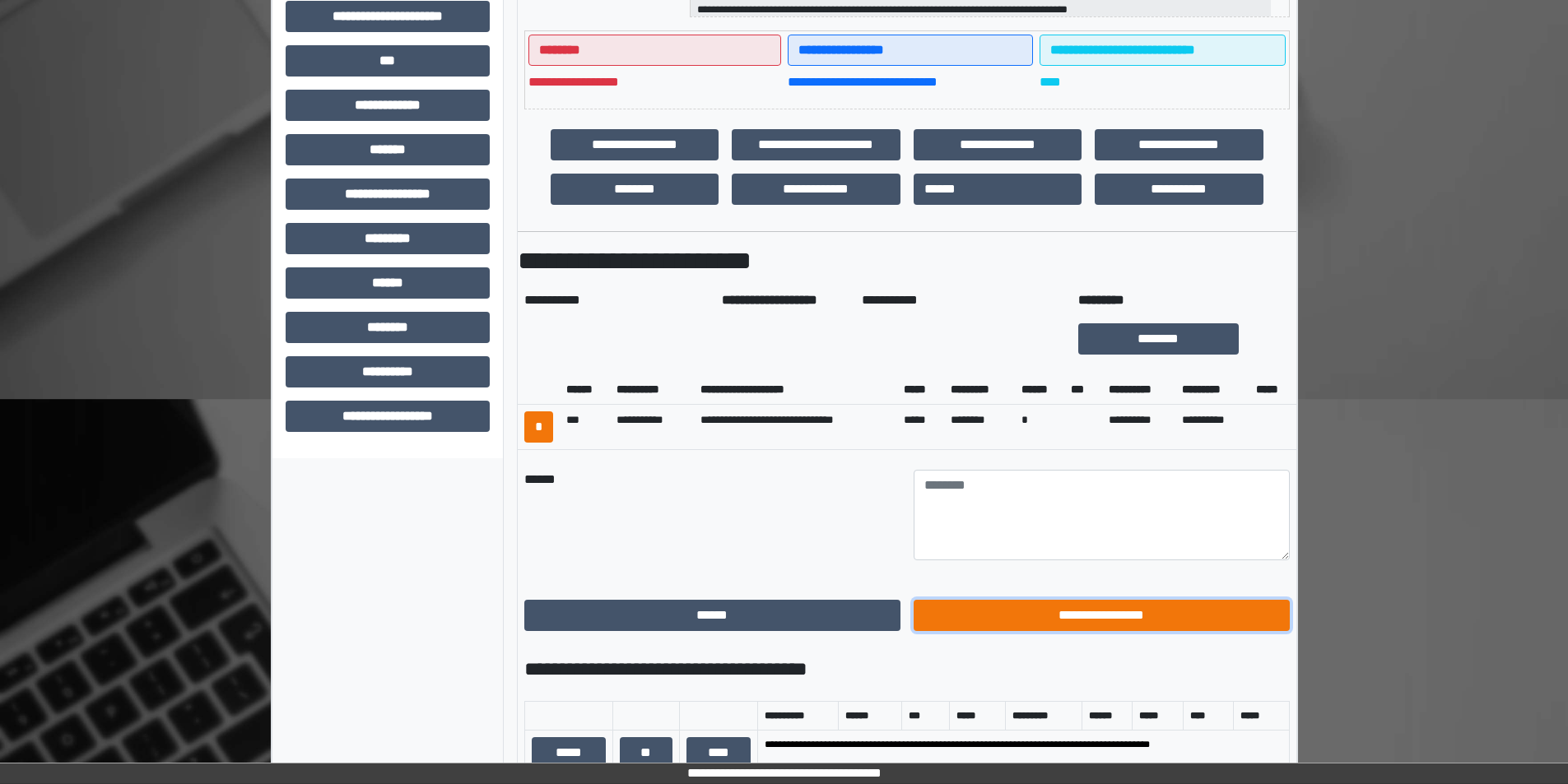 click on "**********" at bounding box center (1101, 615) 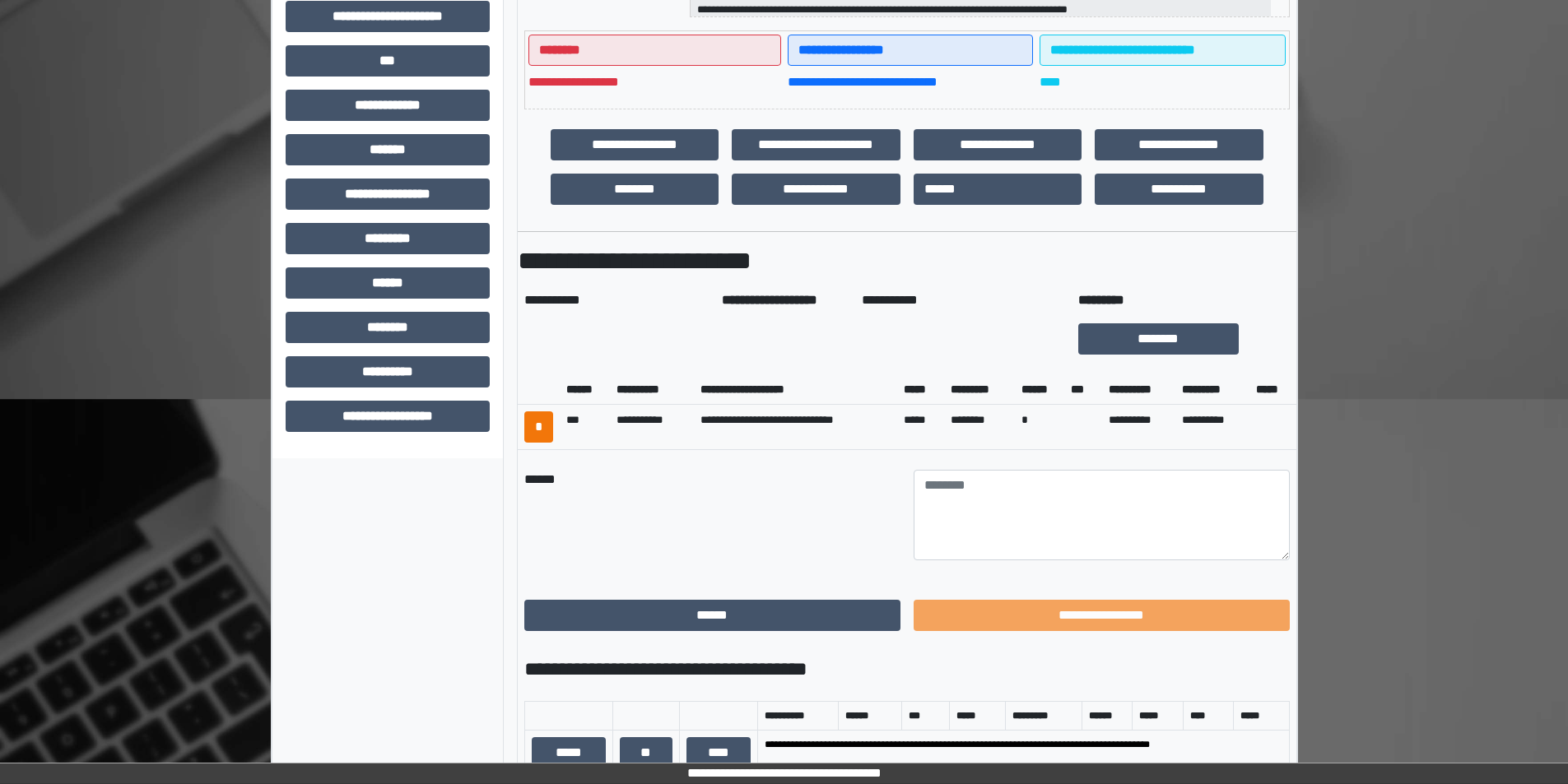 scroll, scrollTop: 182, scrollLeft: 0, axis: vertical 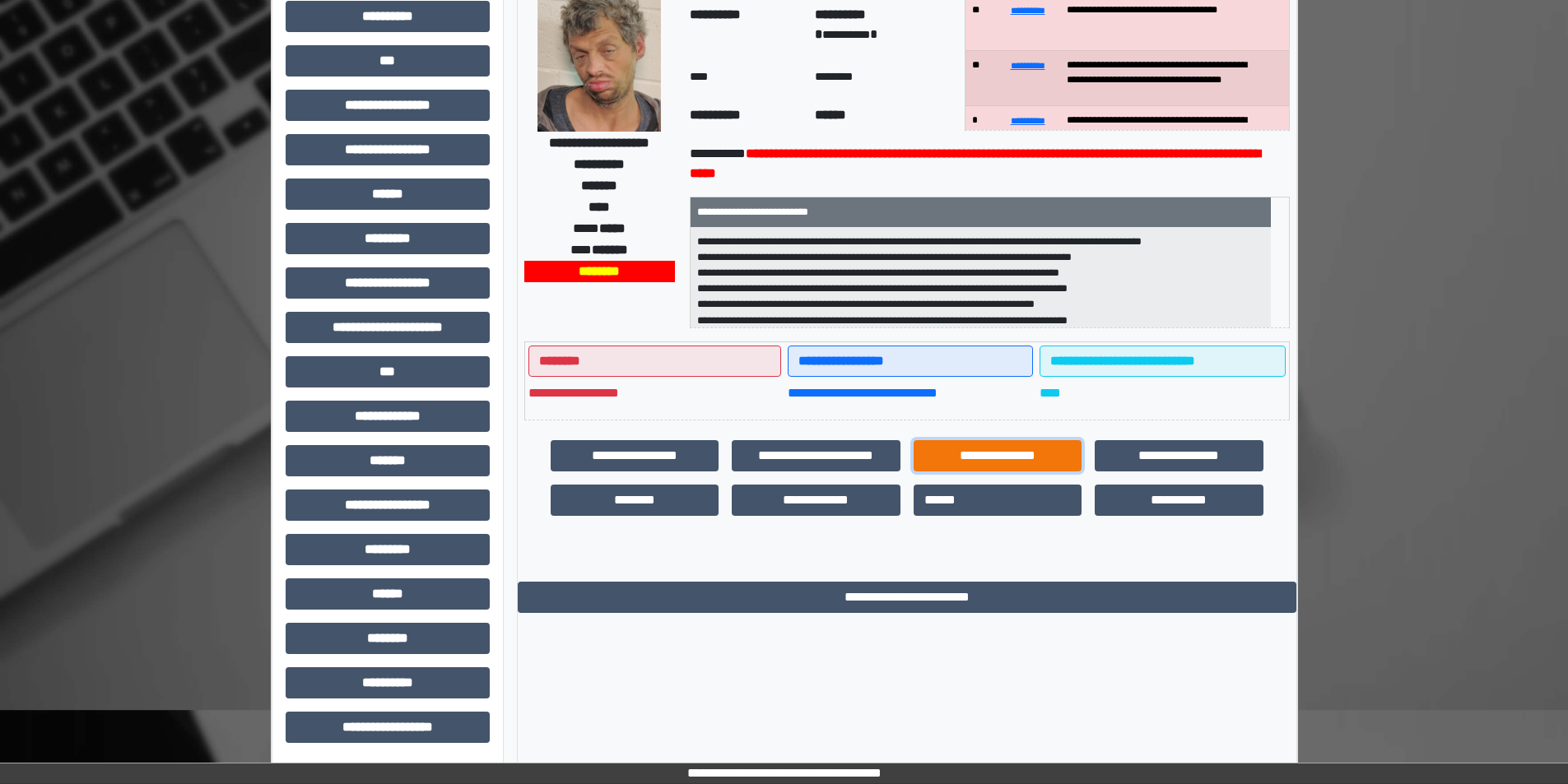 click on "**********" at bounding box center (998, 456) 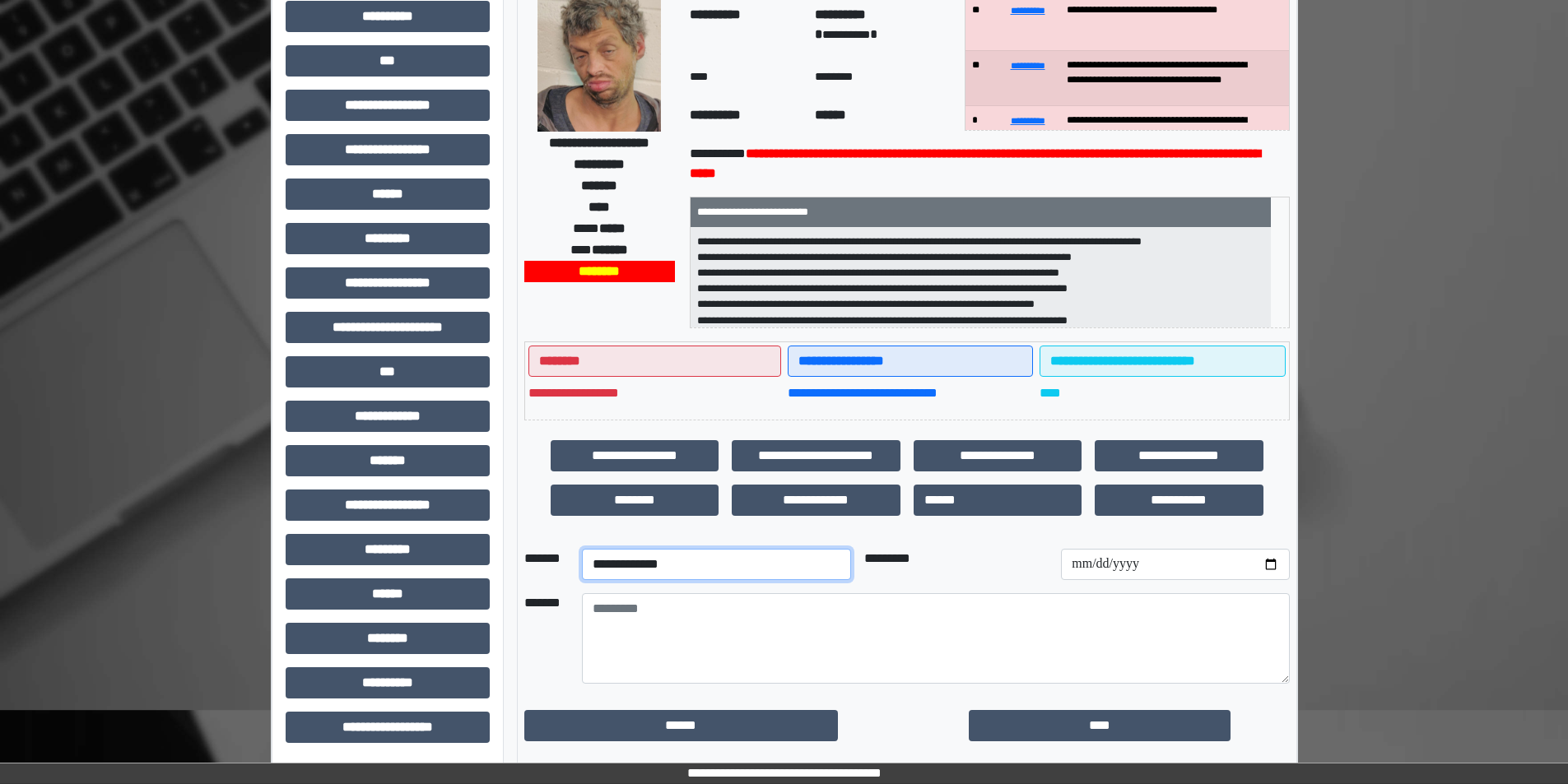 drag, startPoint x: 652, startPoint y: 578, endPoint x: 654, endPoint y: 566, distance: 12.165525 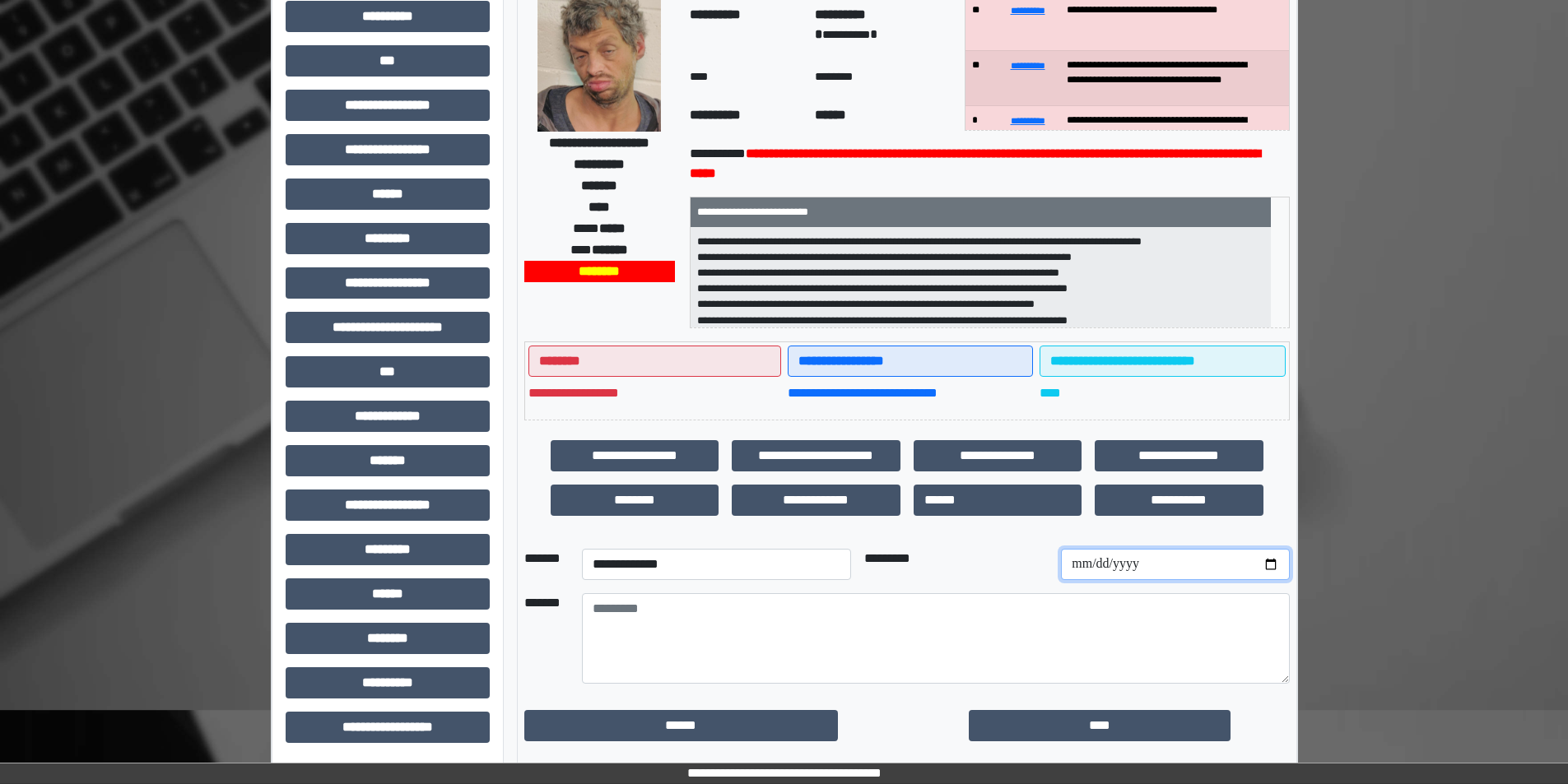 click at bounding box center [1175, 564] 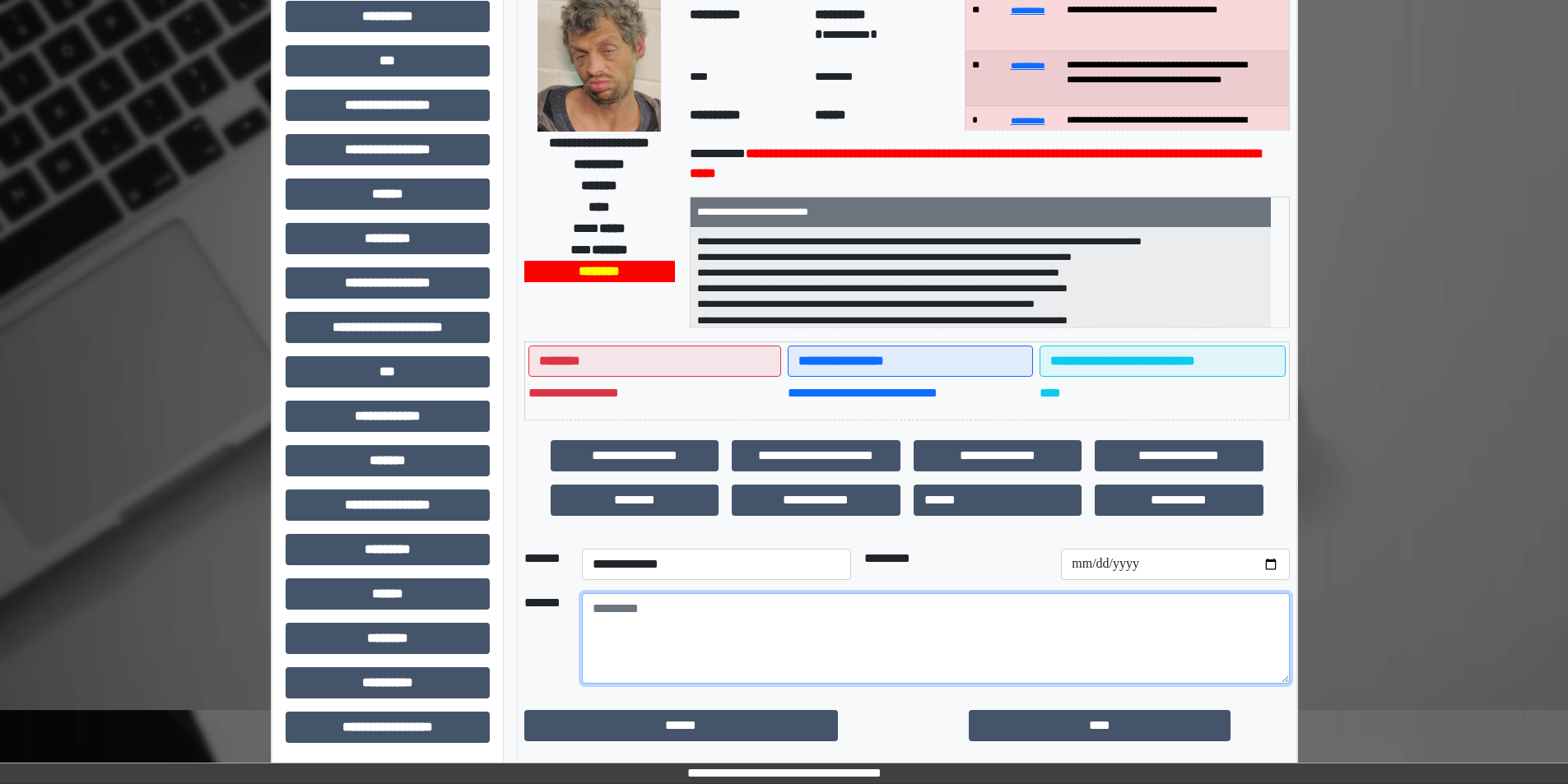 click at bounding box center (936, 638) 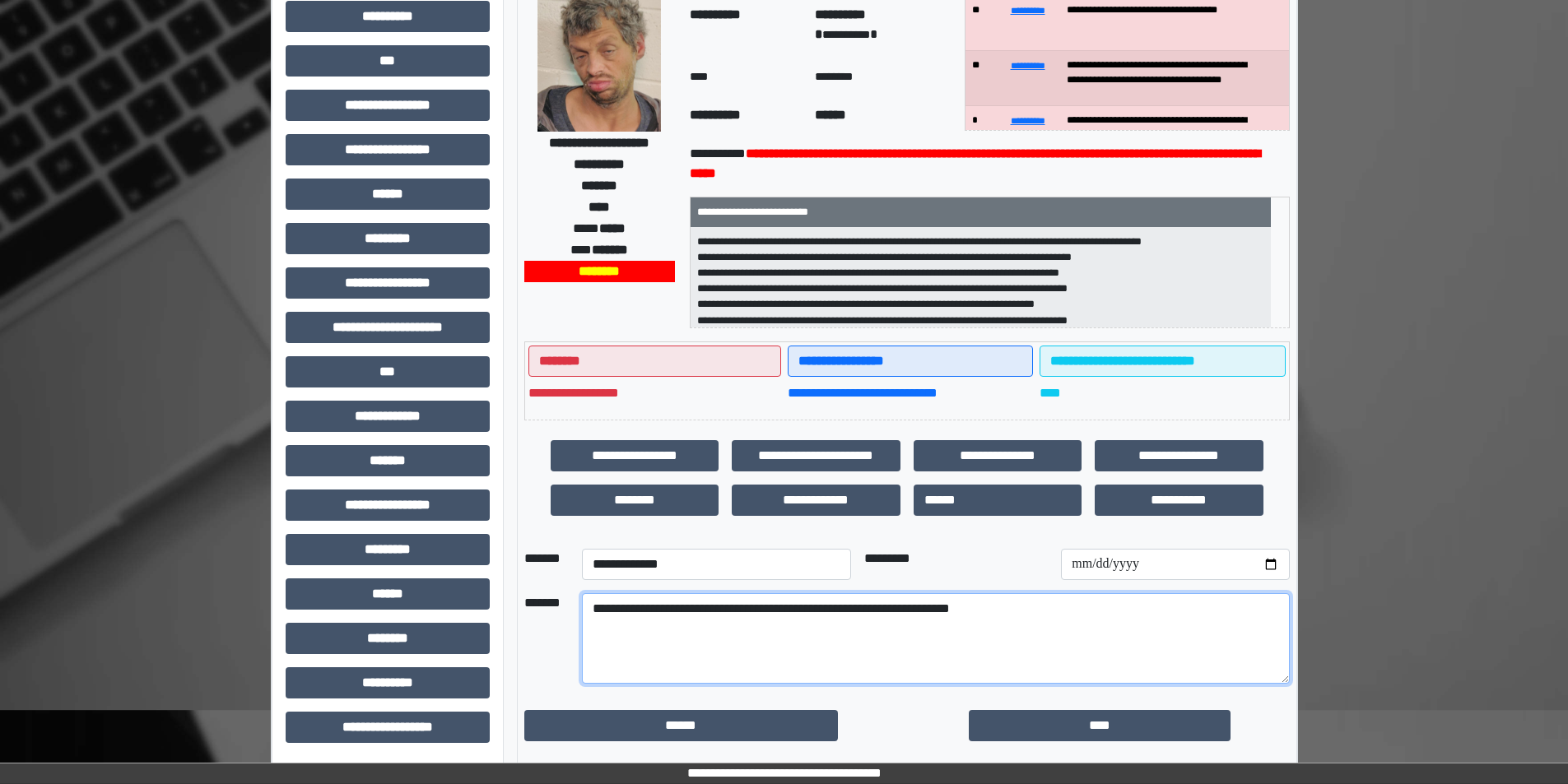 type on "**********" 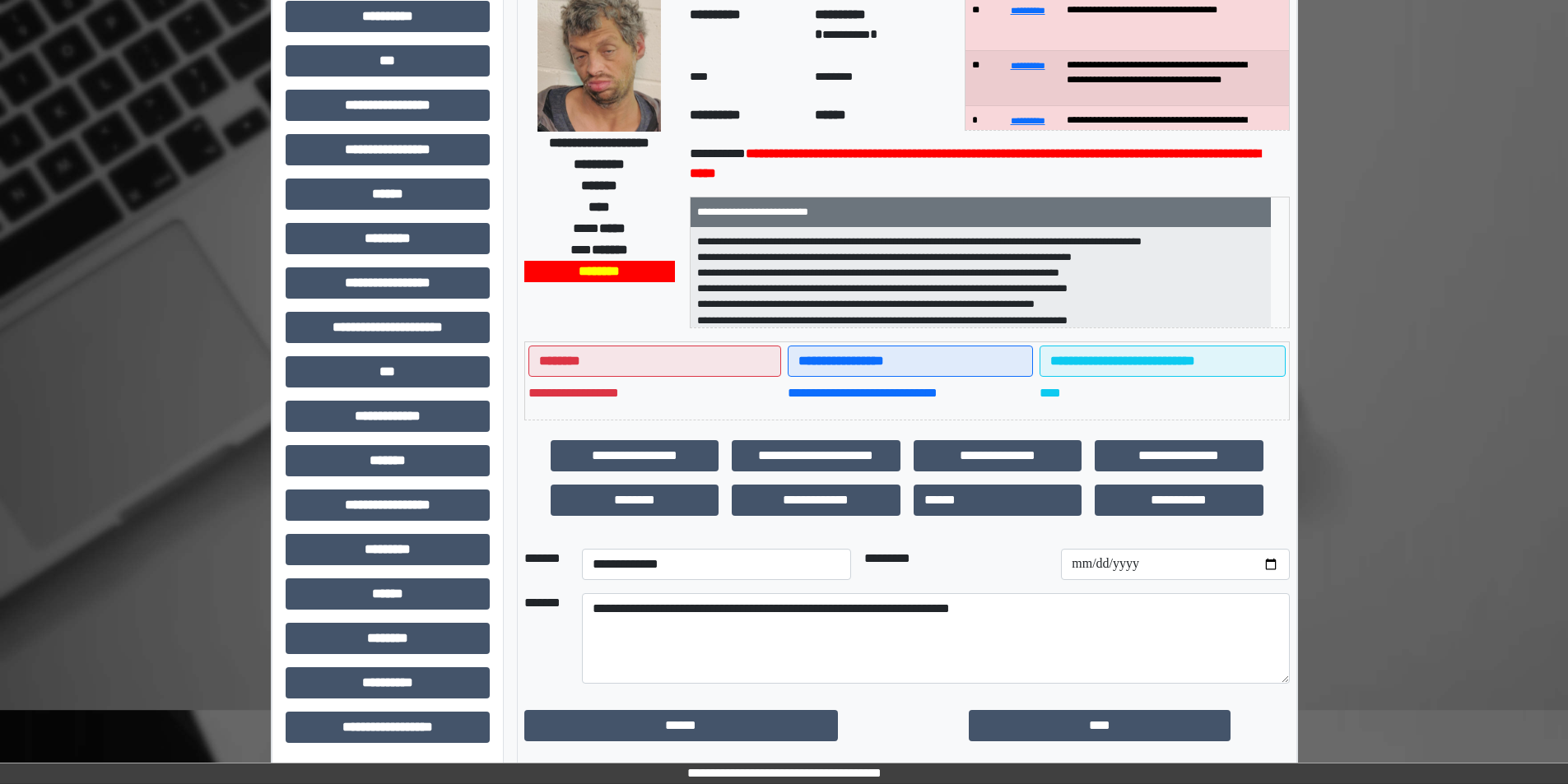 click on "**********" at bounding box center [907, 334] 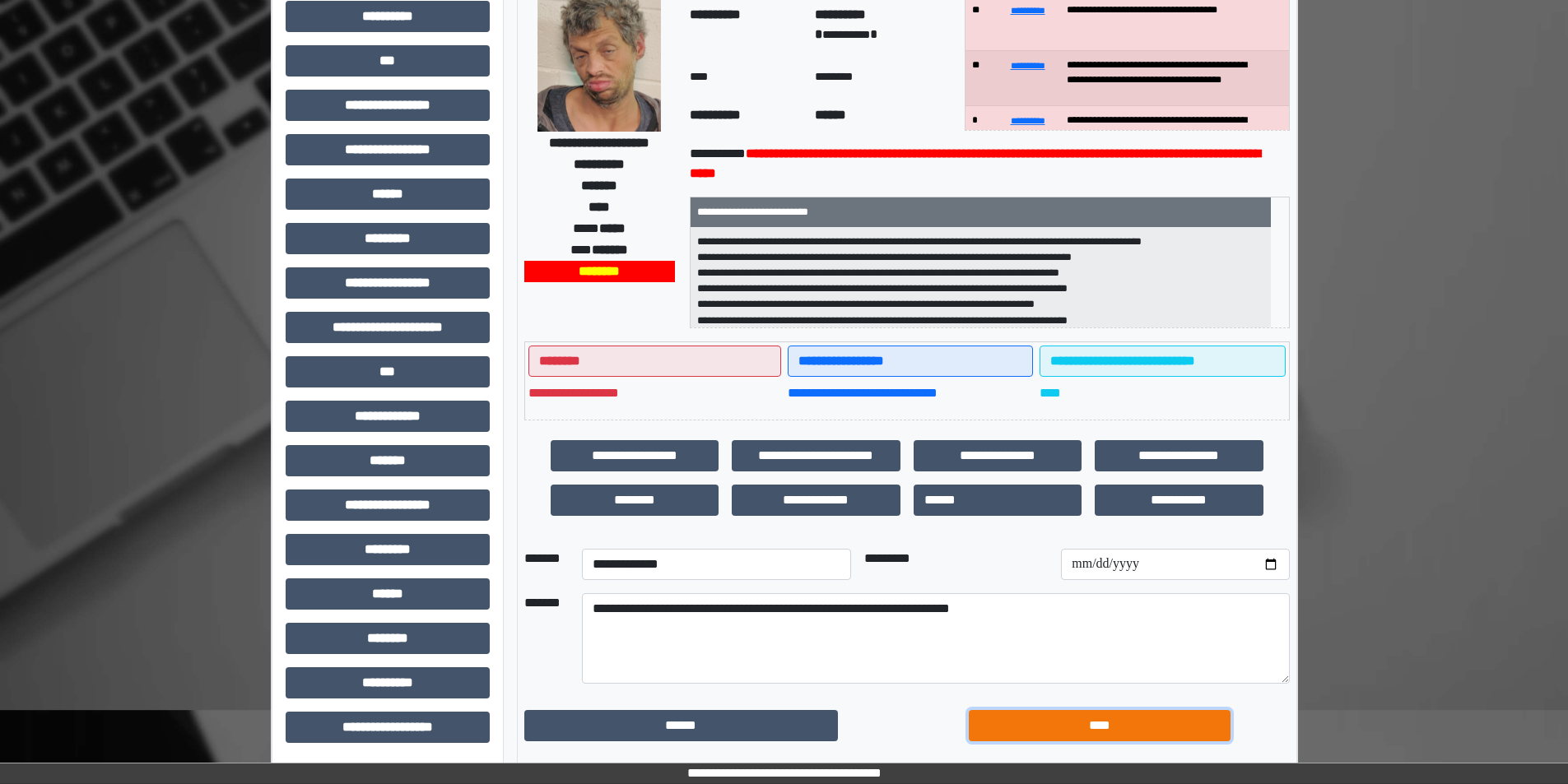 click on "****" at bounding box center (1100, 726) 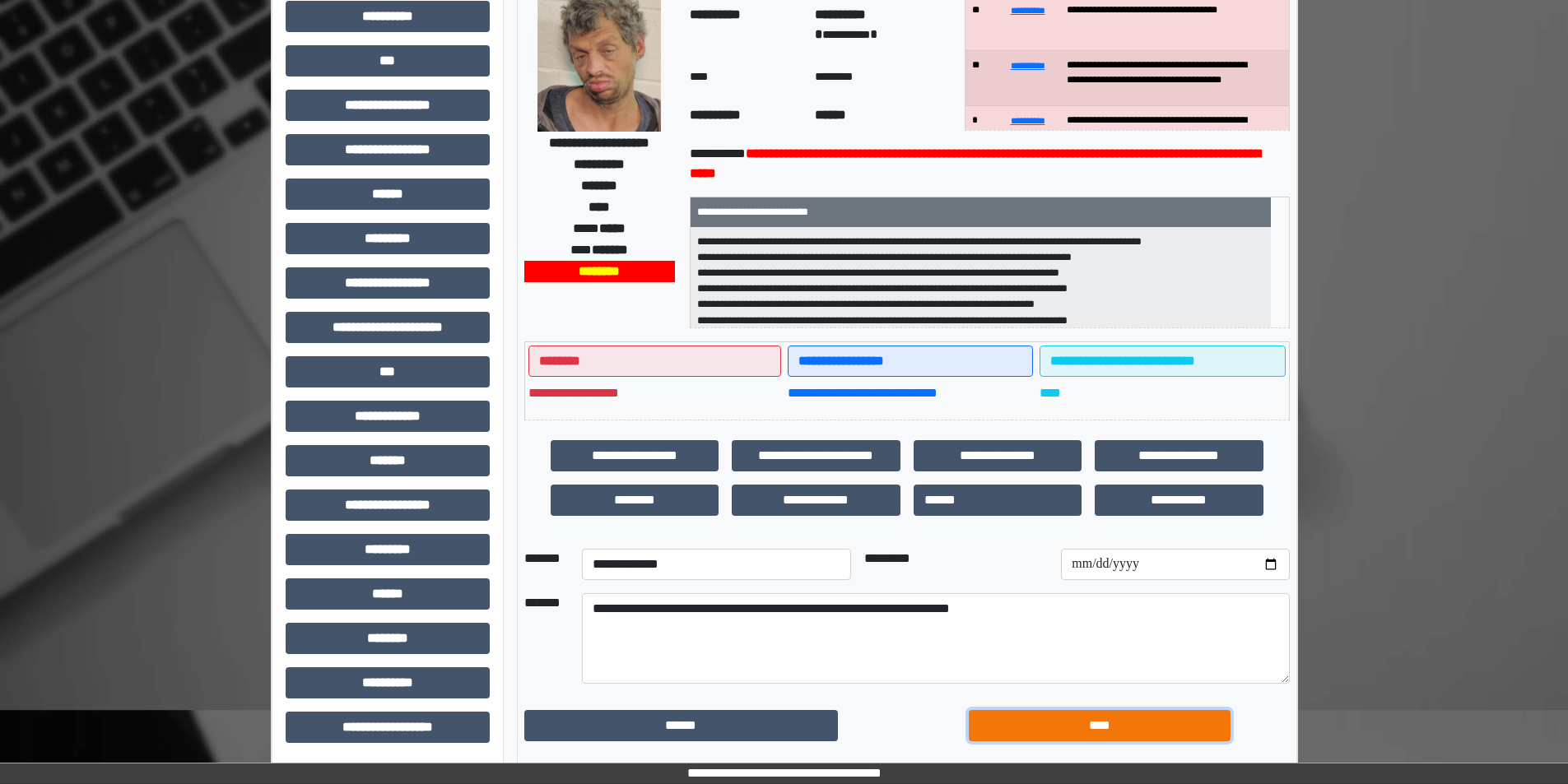 click on "****" at bounding box center (1100, 726) 